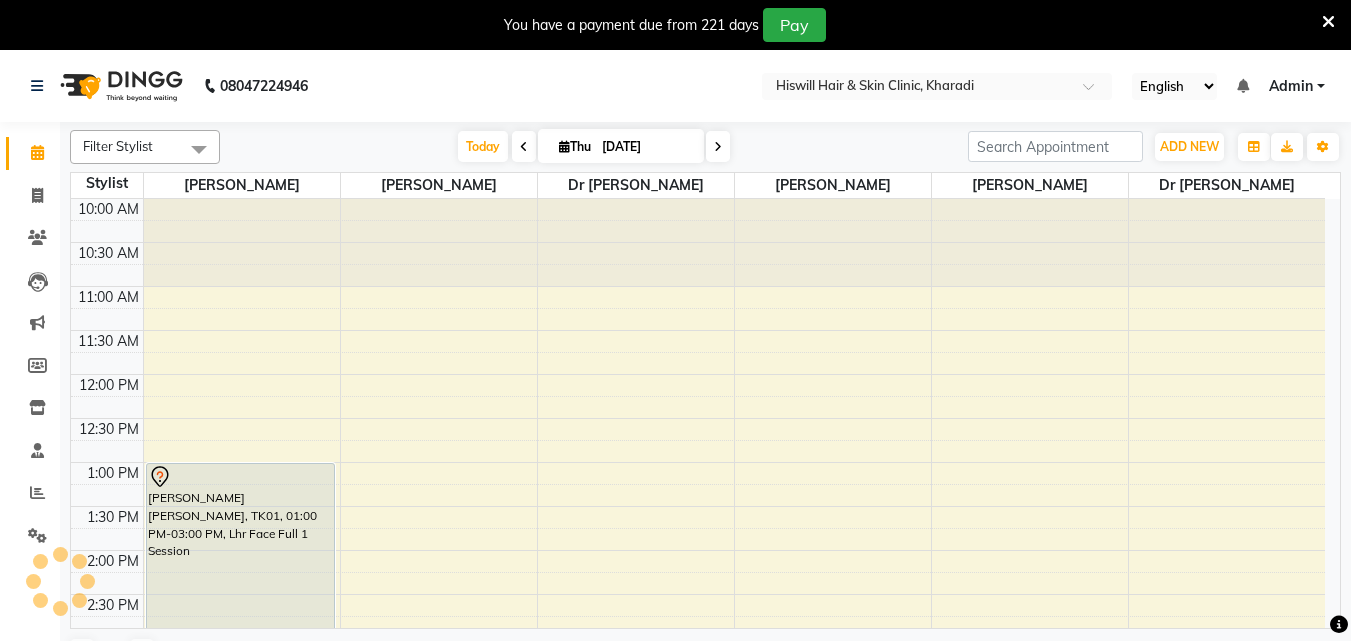 scroll, scrollTop: 0, scrollLeft: 0, axis: both 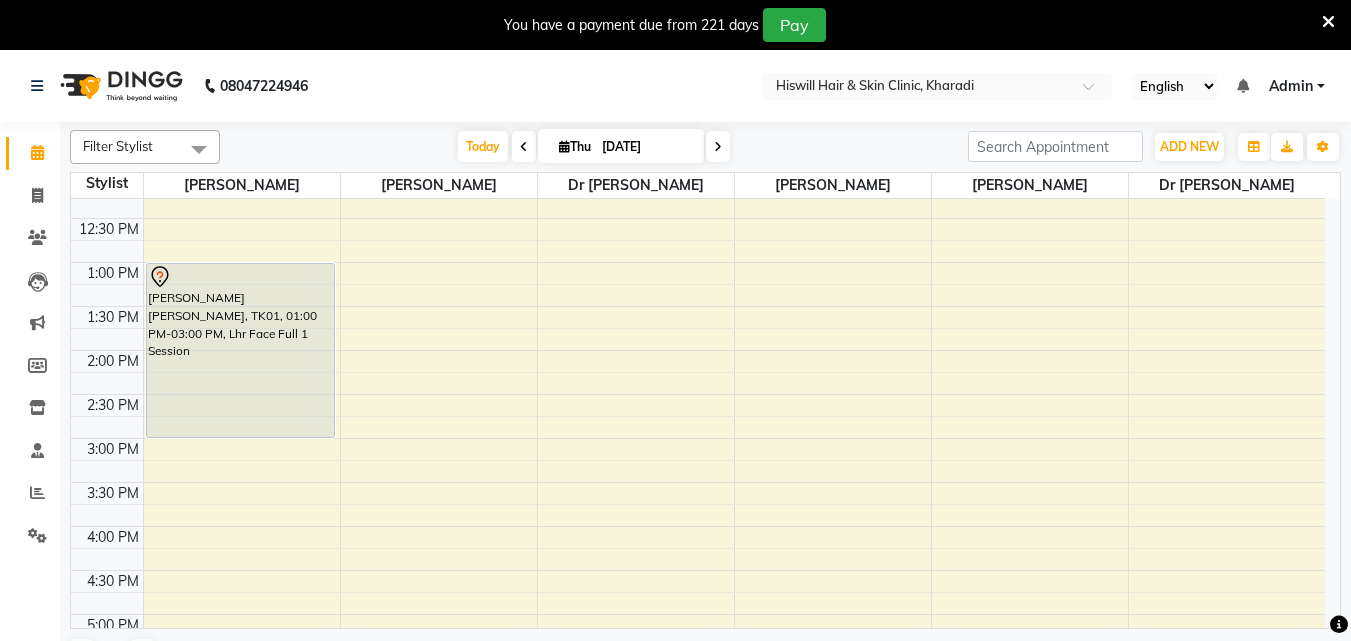 click at bounding box center (718, 146) 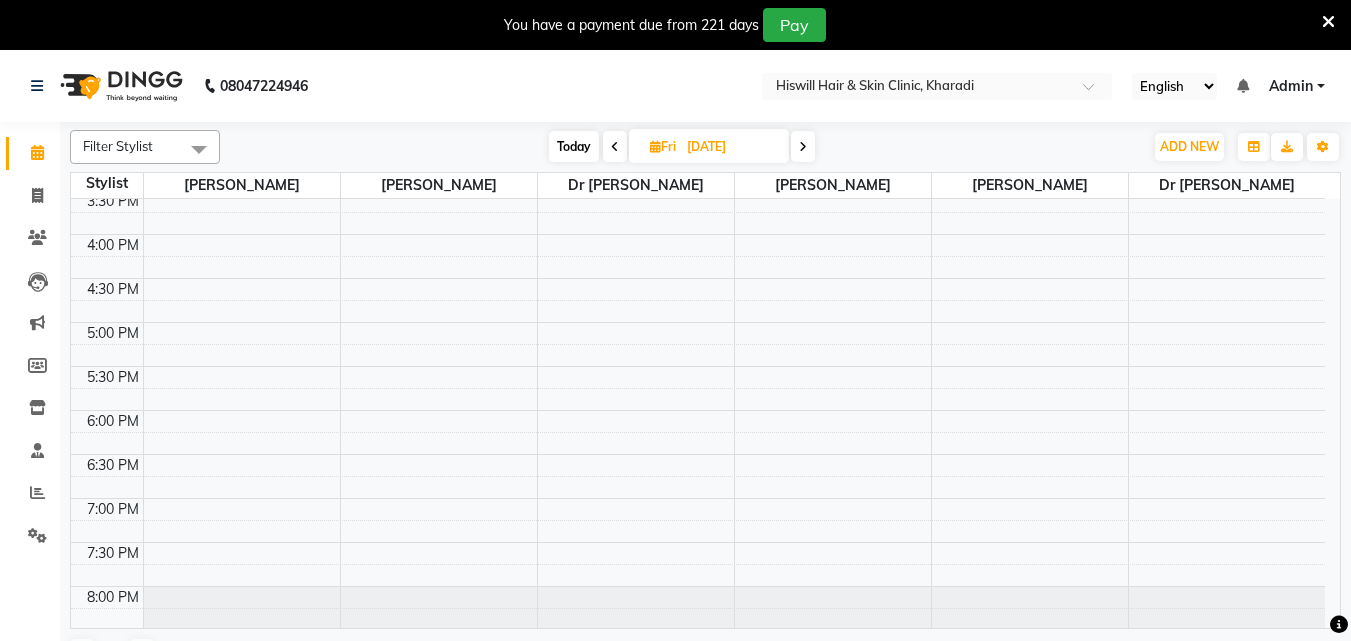scroll, scrollTop: 500, scrollLeft: 0, axis: vertical 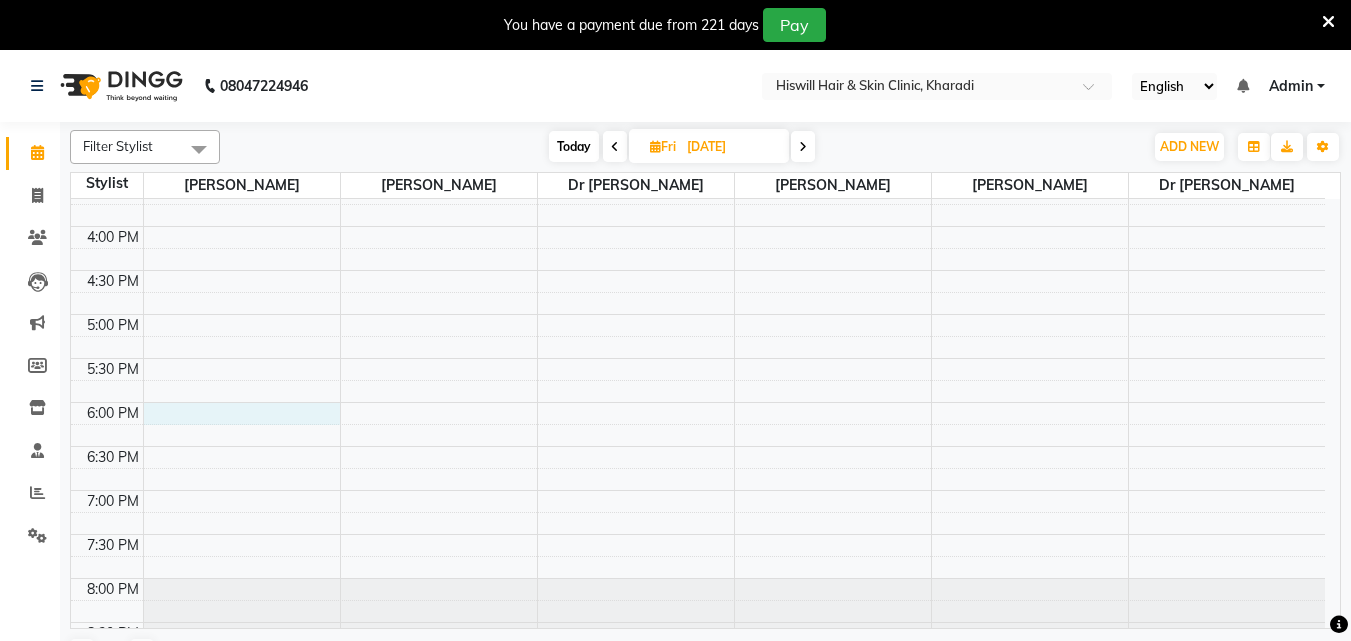 click on "10:00 AM 10:30 AM 11:00 AM 11:30 AM 12:00 PM 12:30 PM 1:00 PM 1:30 PM 2:00 PM 2:30 PM 3:00 PM 3:30 PM 4:00 PM 4:30 PM 5:00 PM 5:30 PM 6:00 PM 6:30 PM 7:00 PM 7:30 PM 8:00 PM 8:30 PM" at bounding box center [698, 182] 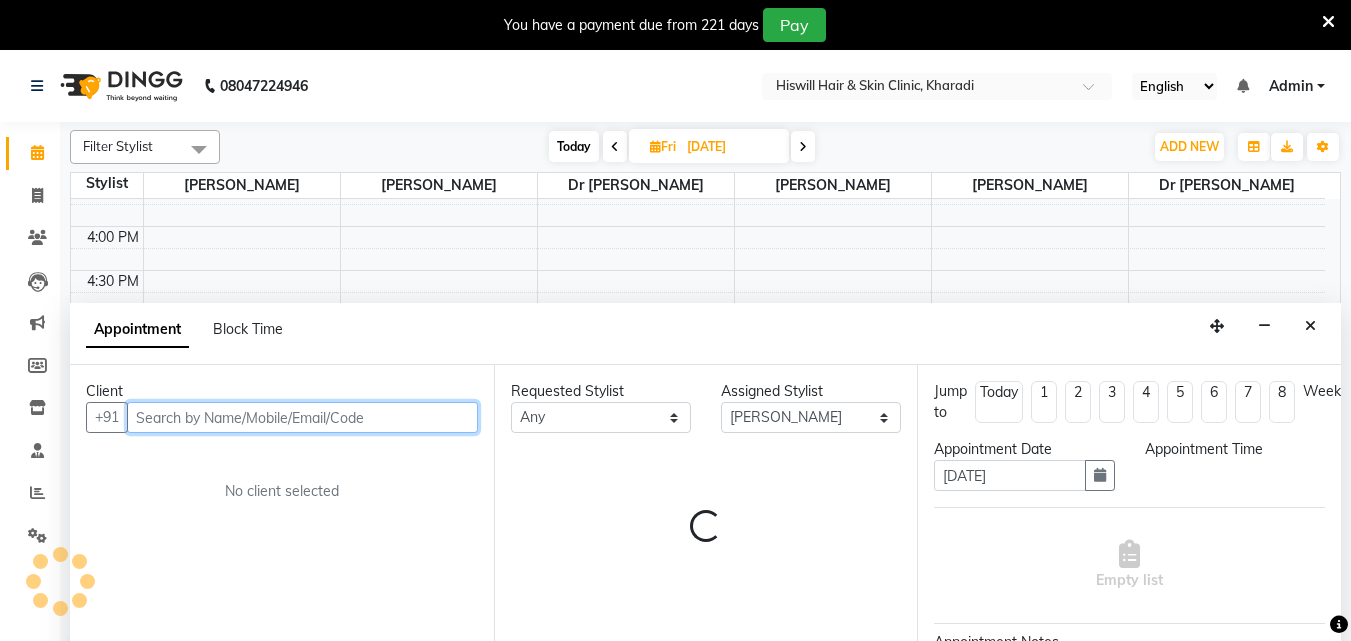 select on "1080" 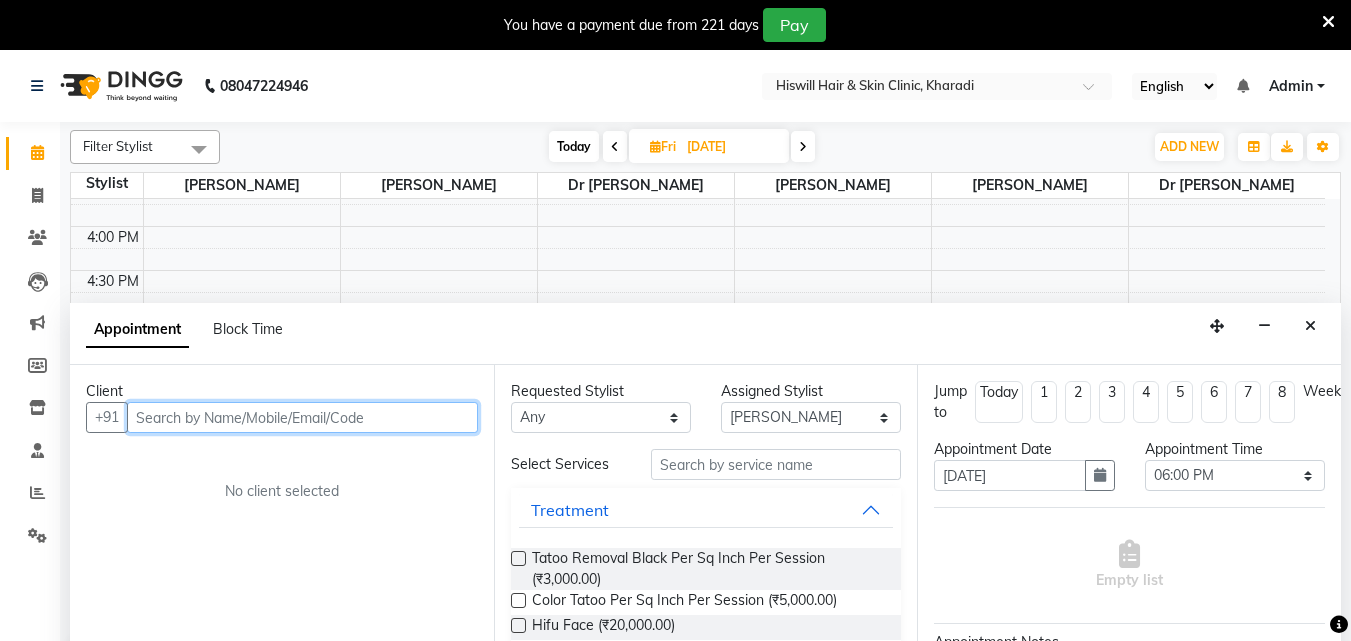 scroll, scrollTop: 50, scrollLeft: 0, axis: vertical 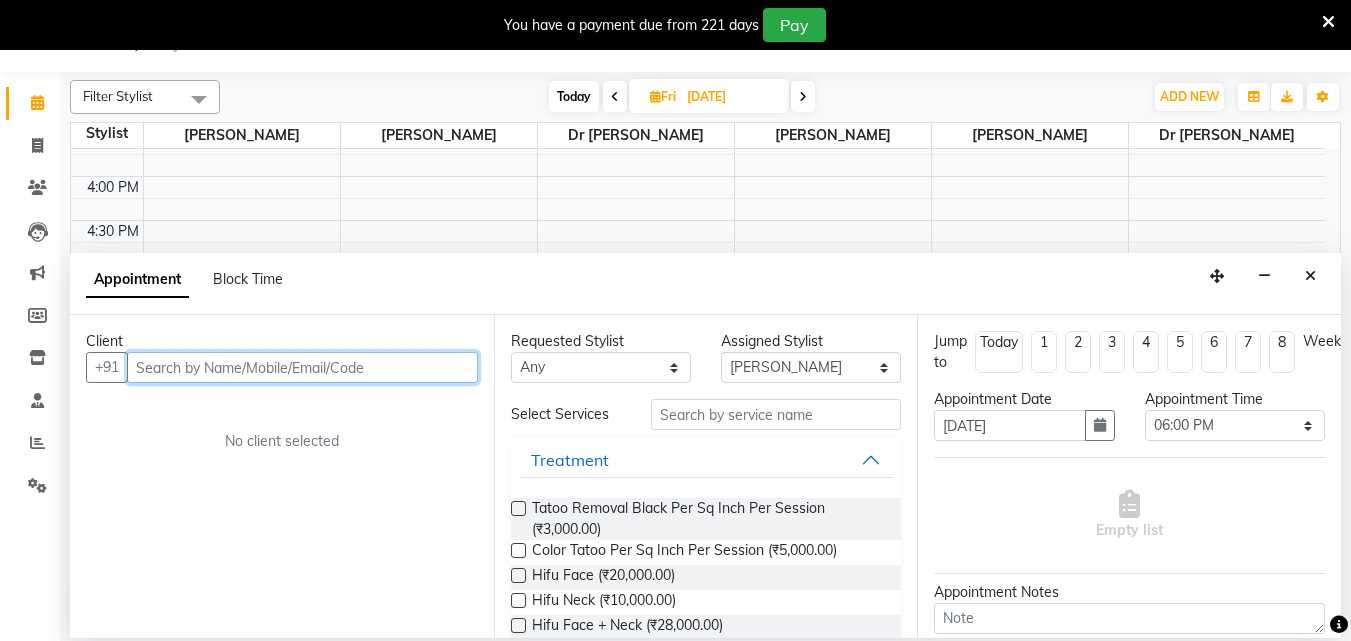 click at bounding box center (302, 367) 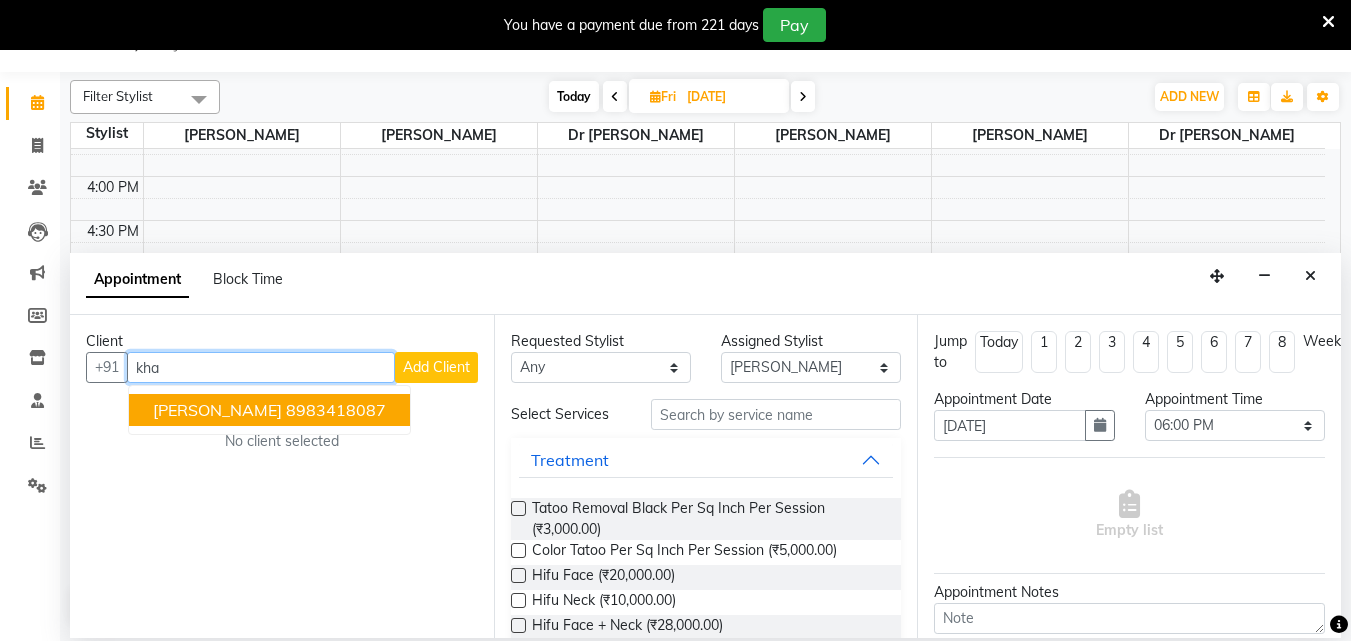 click on "Khalindra K" at bounding box center [217, 410] 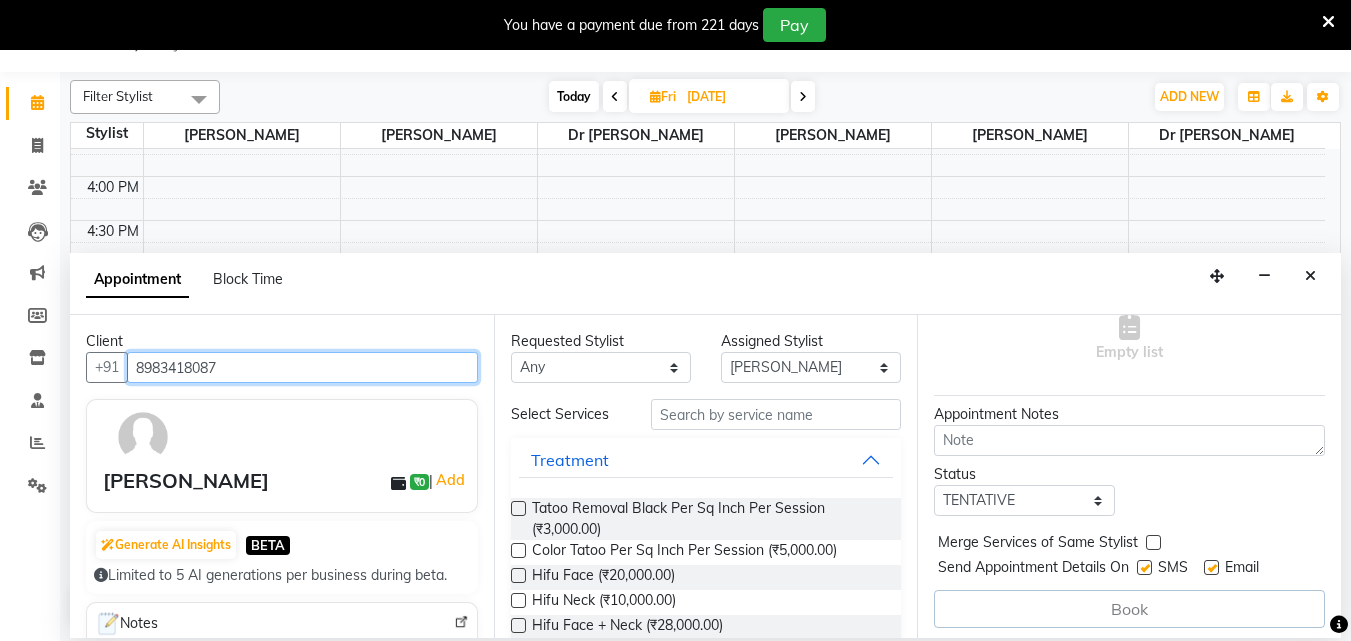 scroll, scrollTop: 199, scrollLeft: 0, axis: vertical 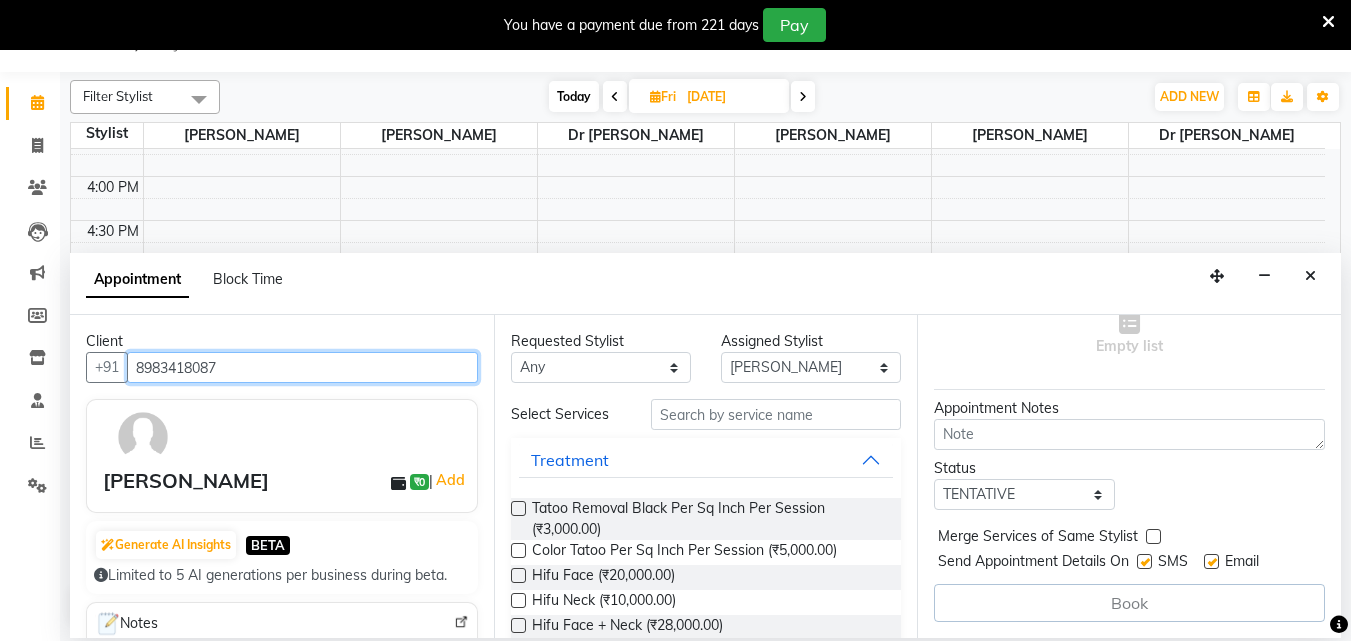 type on "8983418087" 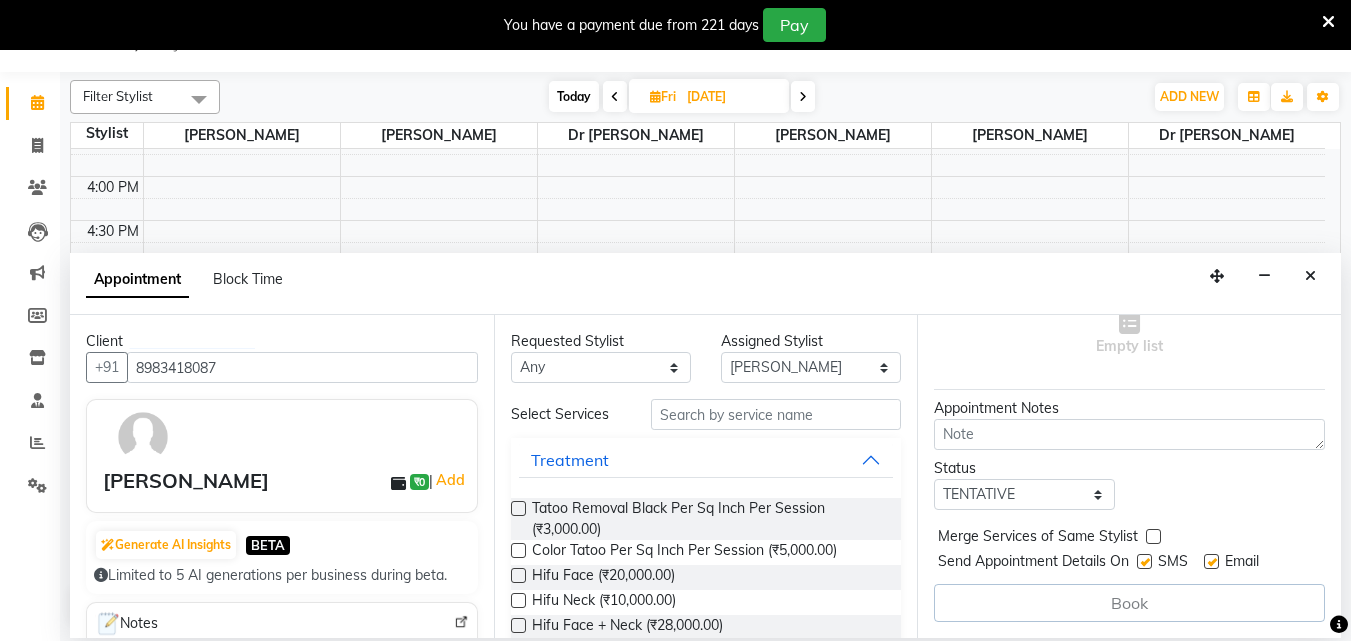click on "Book" at bounding box center (1129, 603) 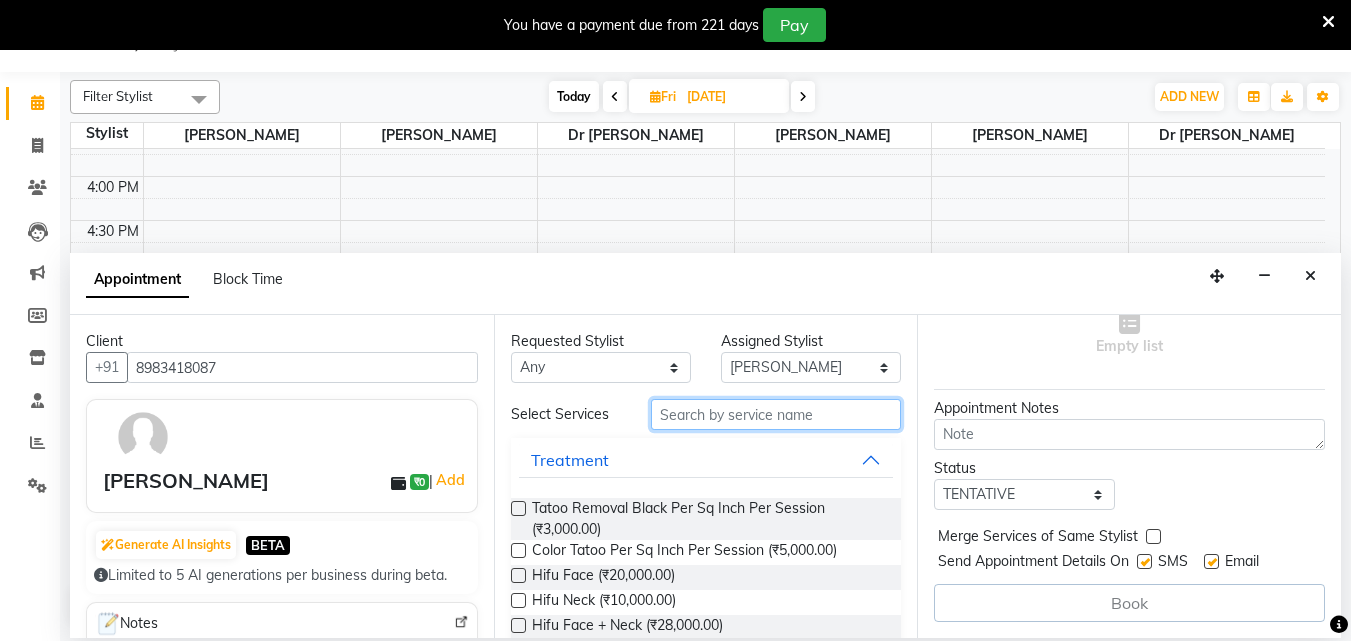 click at bounding box center (776, 414) 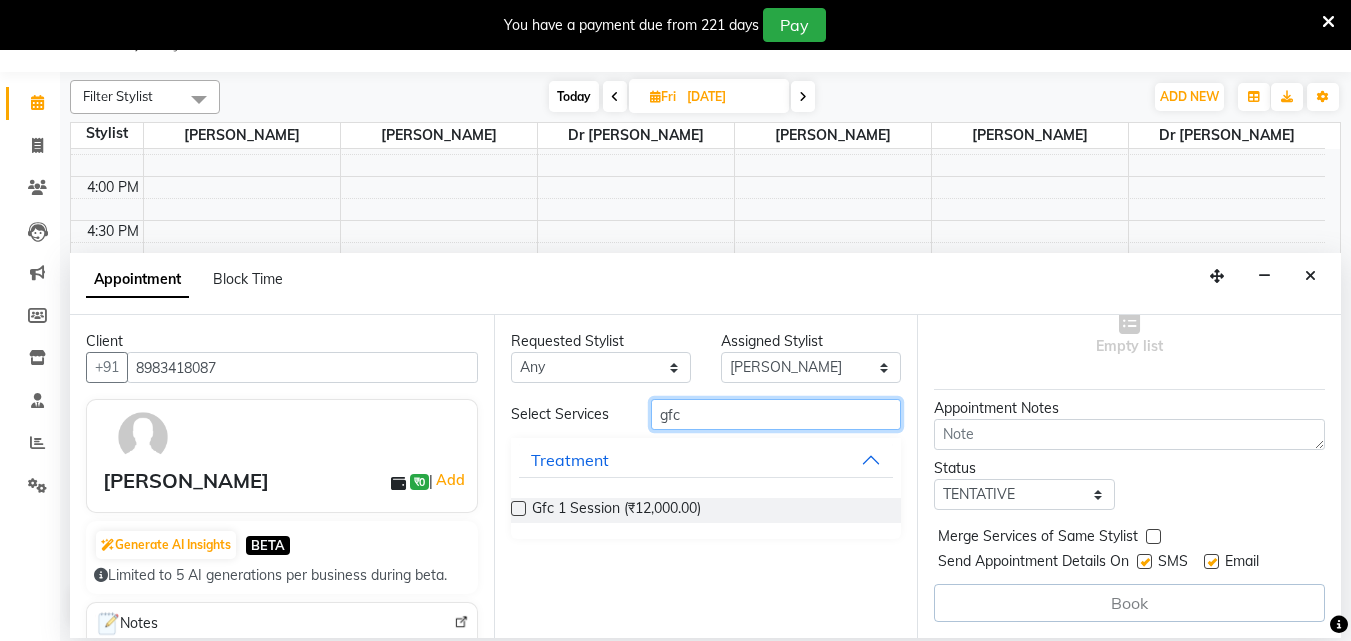 type on "gfc" 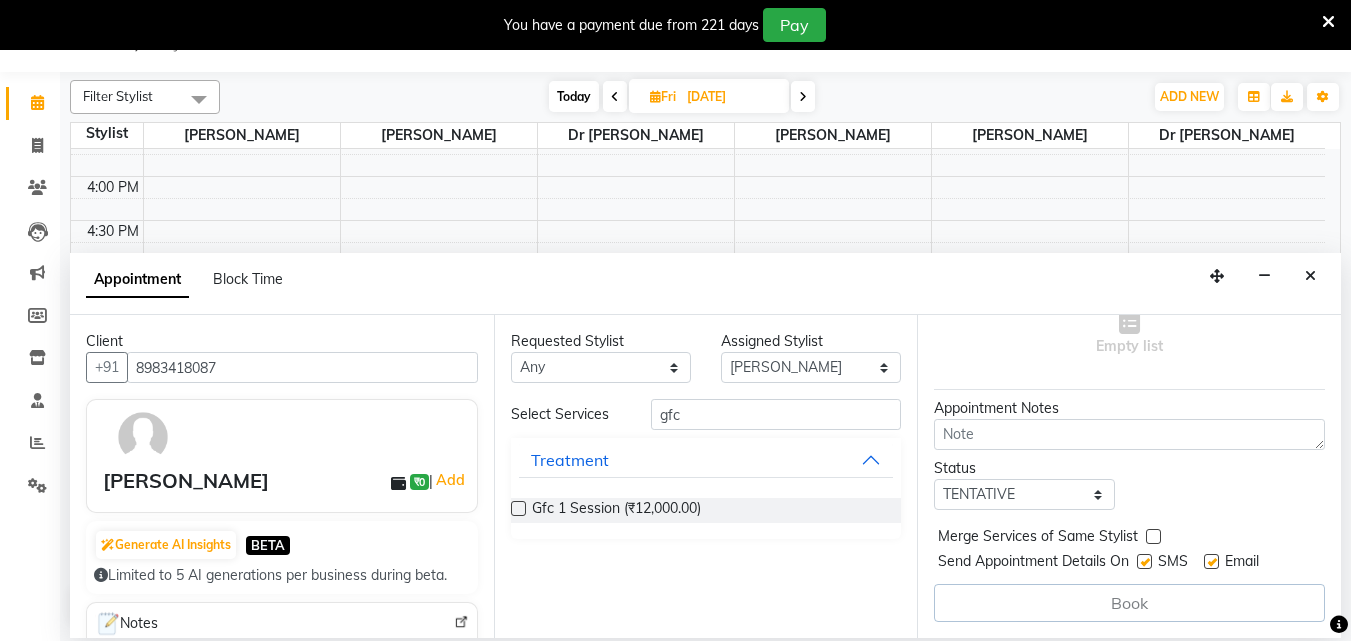 click on "Gfc 1 Session (₹12,000.00)" at bounding box center (706, 510) 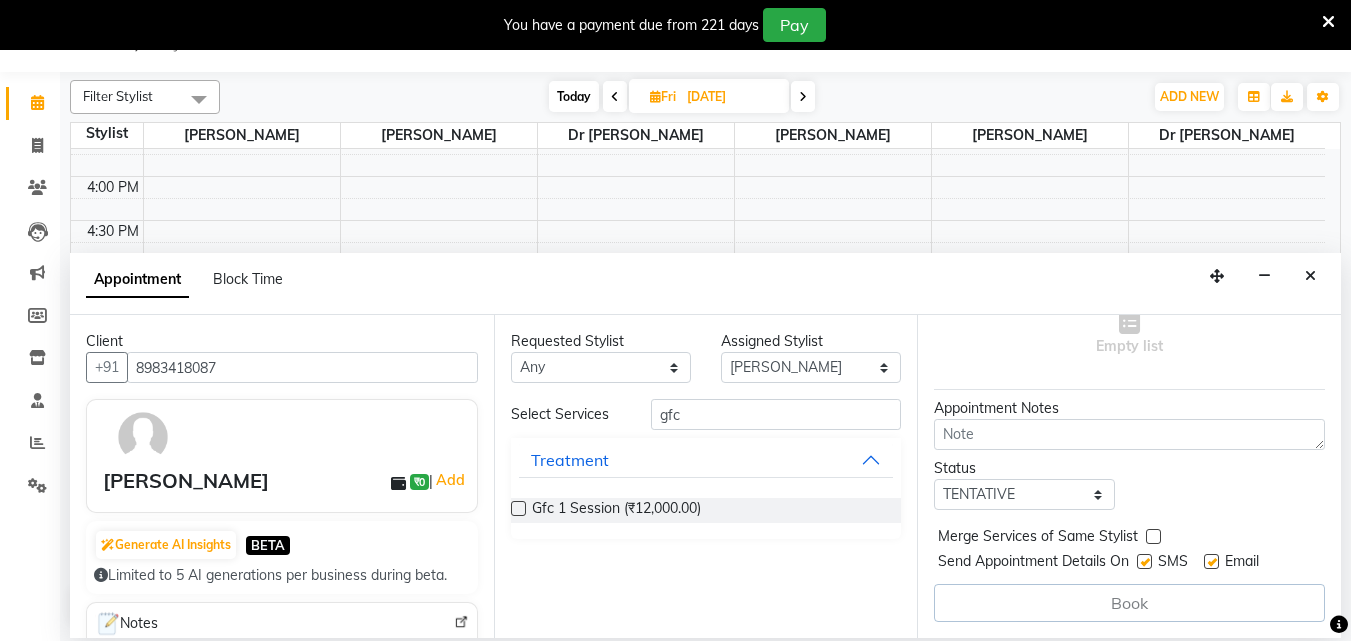 click on "Book" at bounding box center [1129, 603] 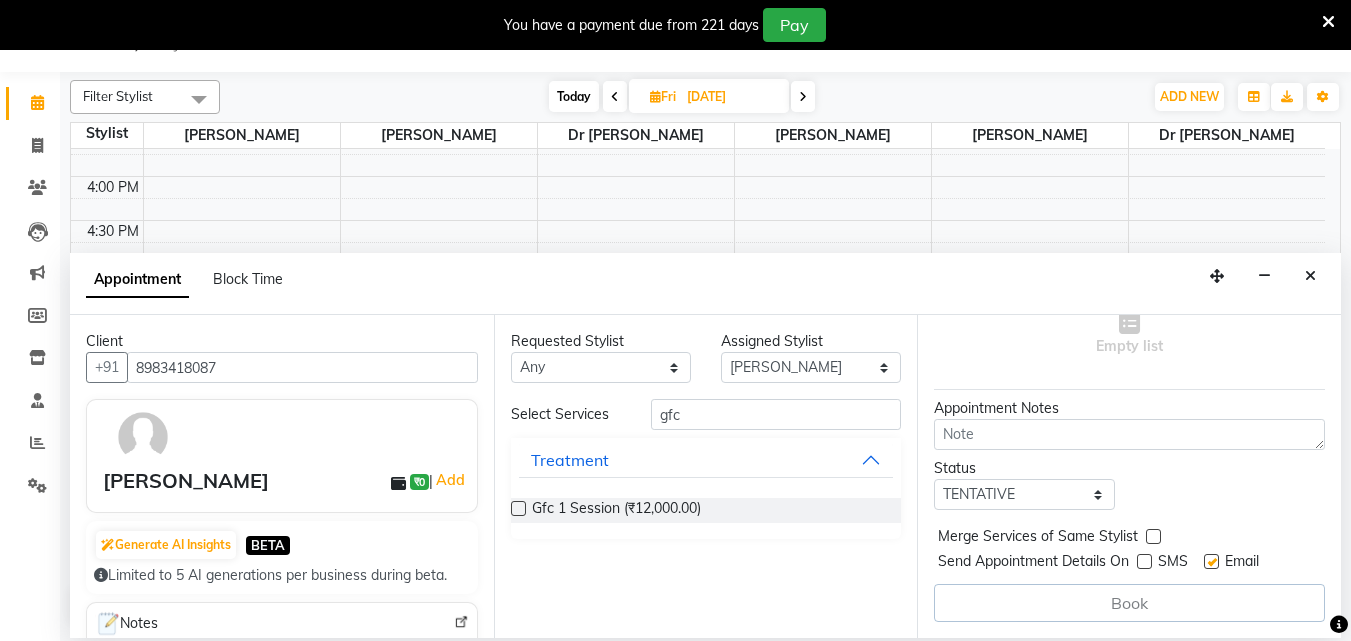 click on "Book" at bounding box center (1129, 603) 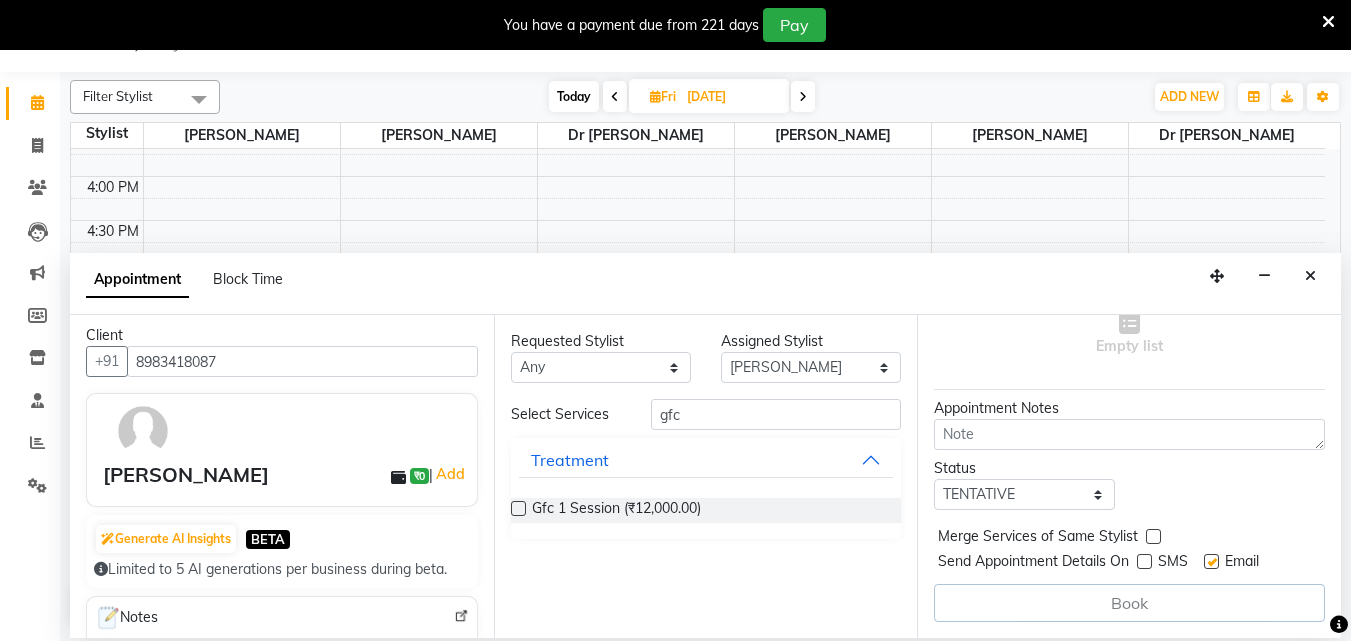 scroll, scrollTop: 0, scrollLeft: 0, axis: both 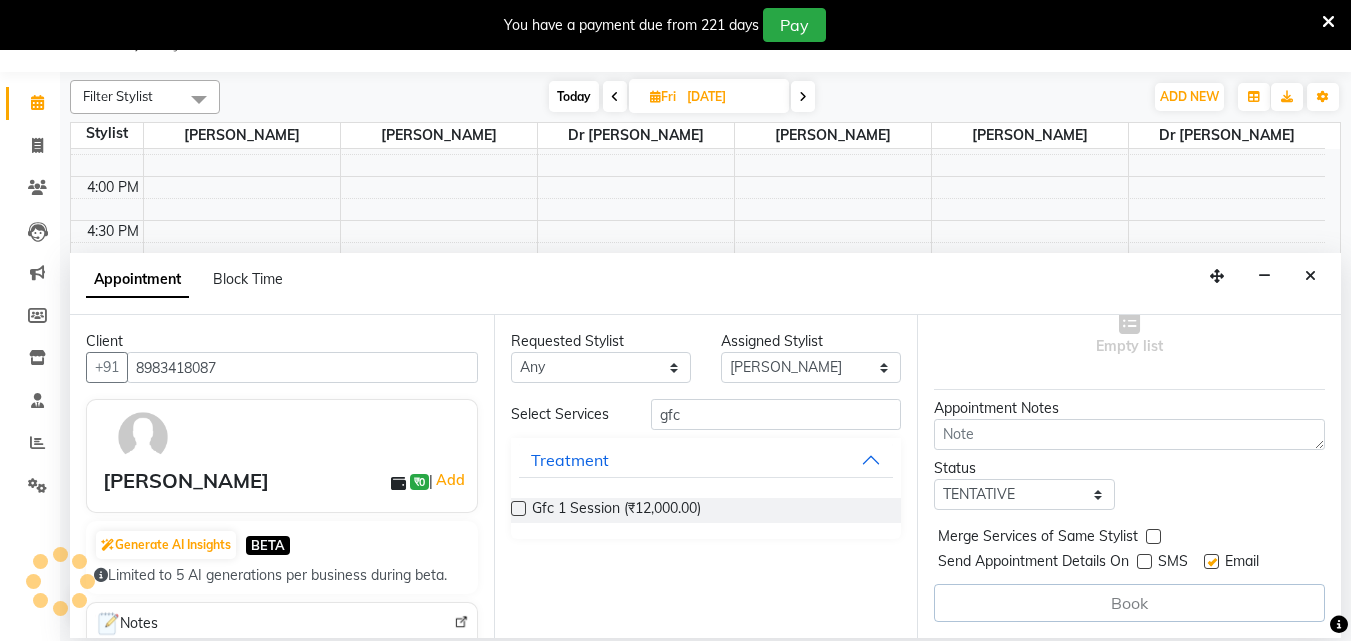 click on "Book" at bounding box center (1129, 603) 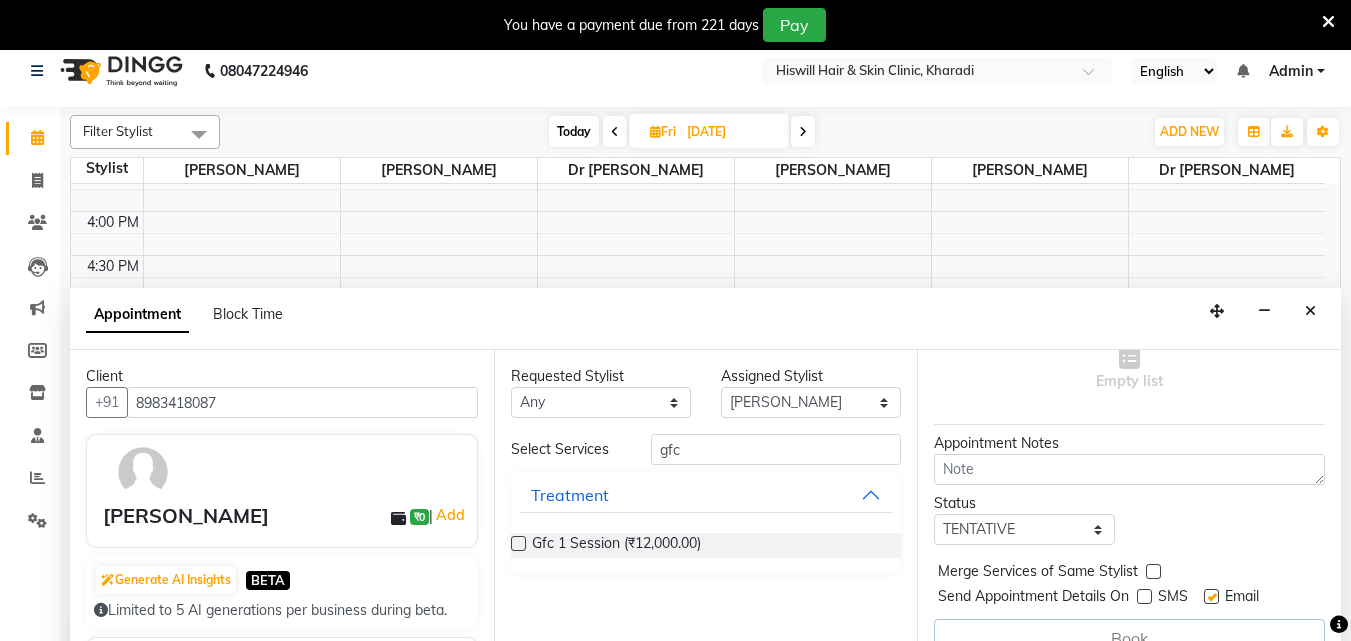 scroll, scrollTop: 0, scrollLeft: 0, axis: both 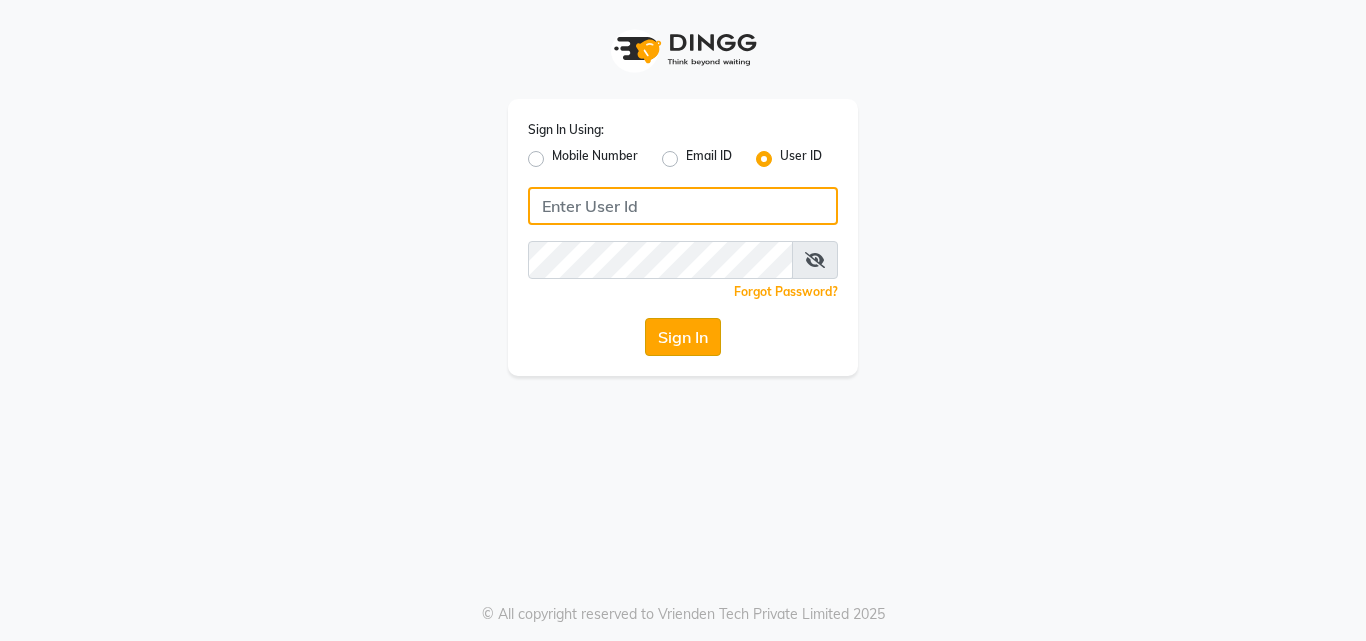 type on "hiswill" 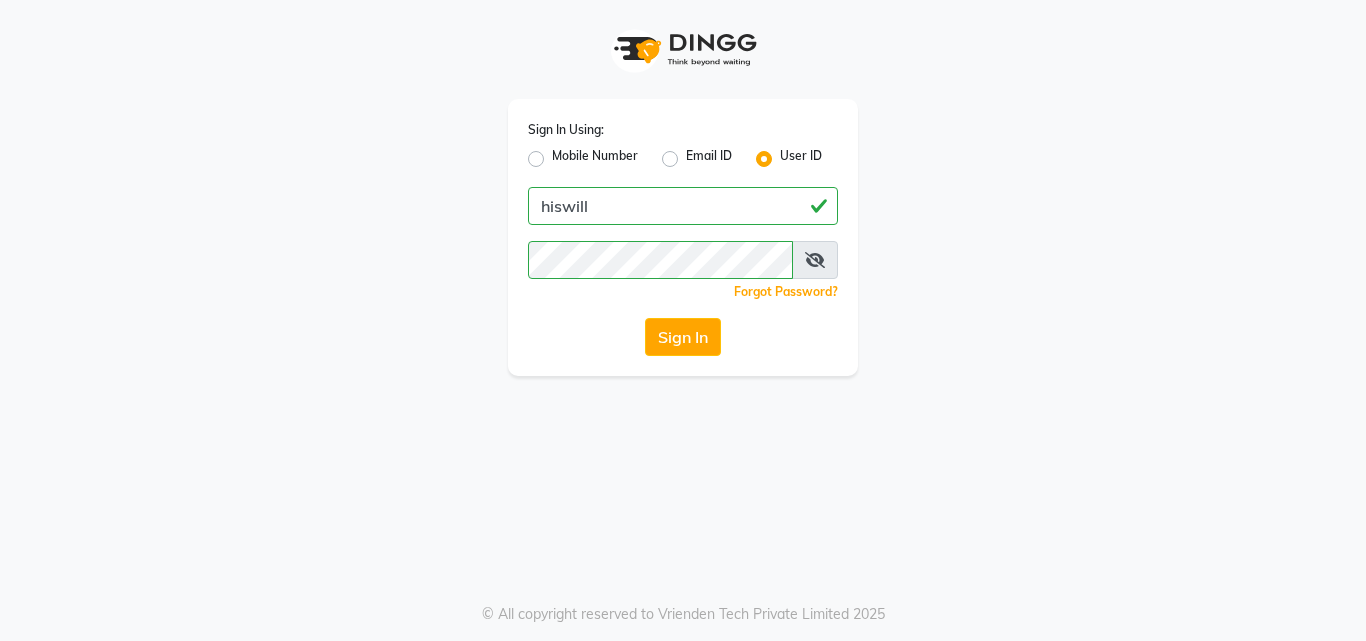 click on "Sign In" 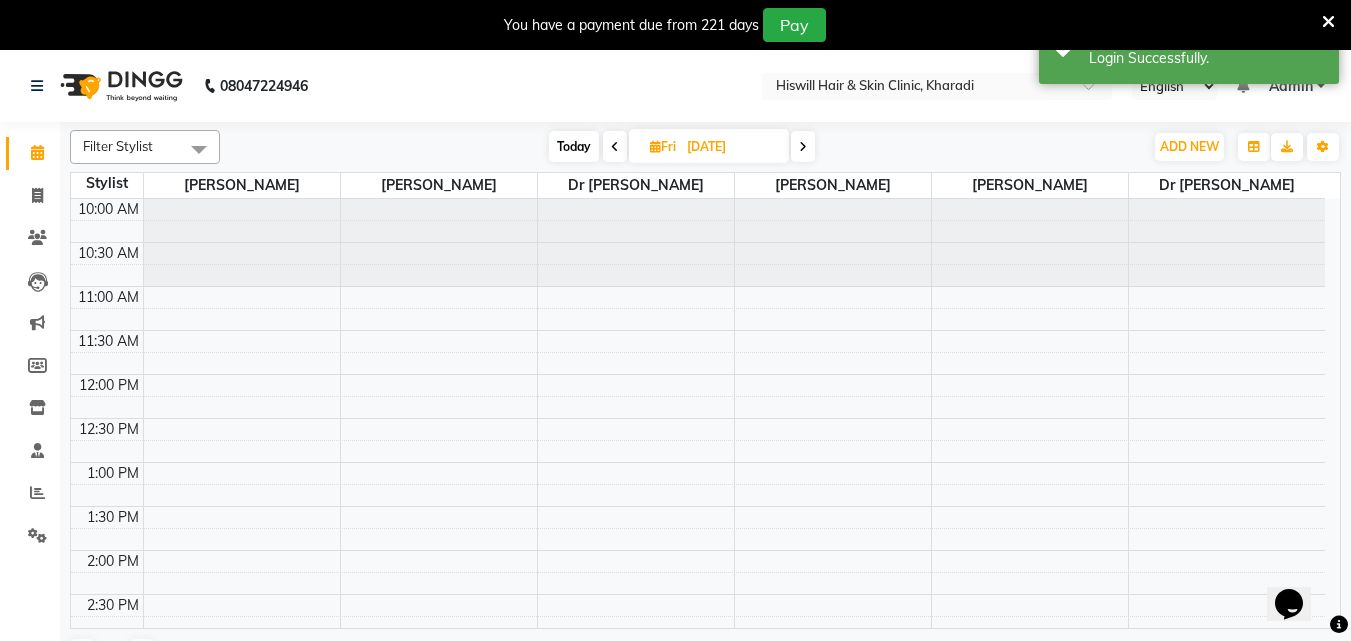 scroll, scrollTop: 0, scrollLeft: 0, axis: both 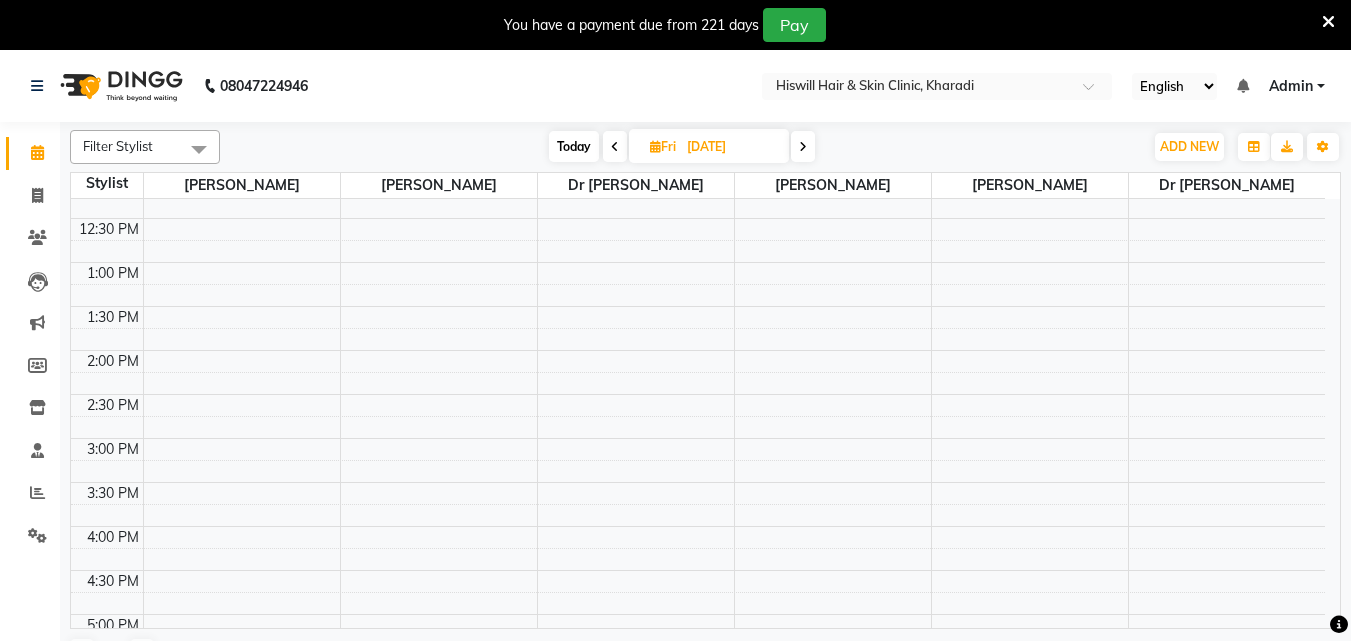 click on "Today" at bounding box center (574, 146) 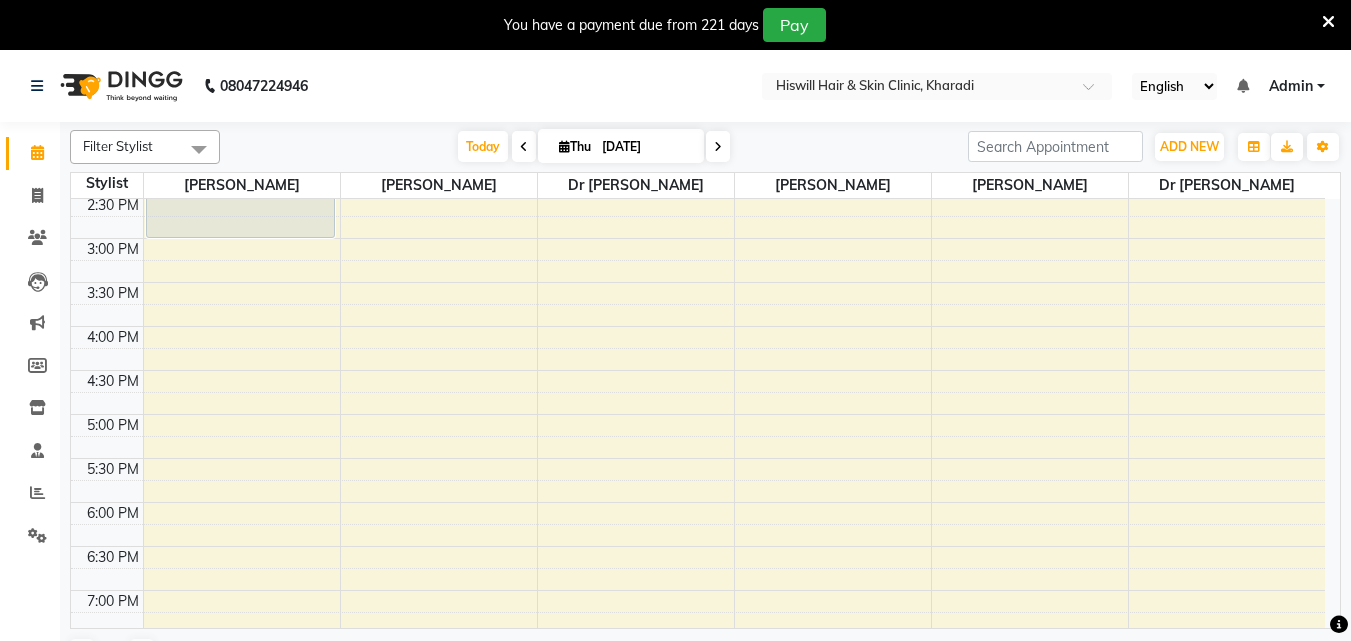 scroll, scrollTop: 500, scrollLeft: 0, axis: vertical 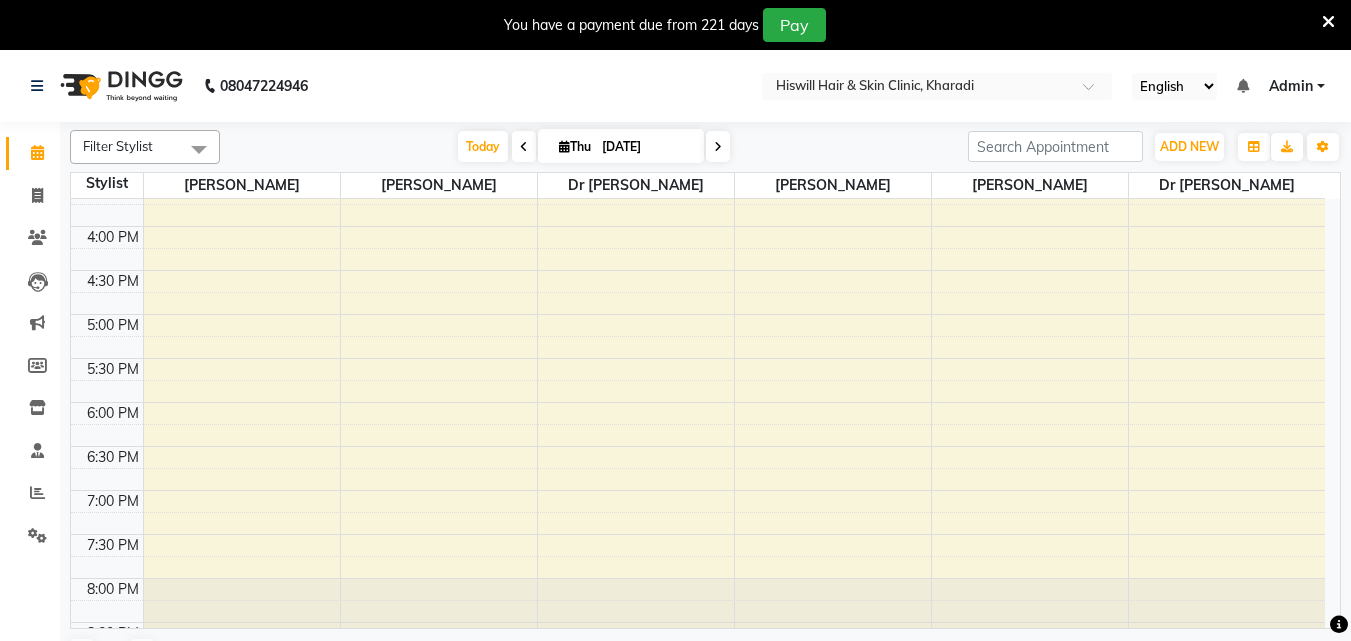 click on "6:30 PM" at bounding box center (113, 457) 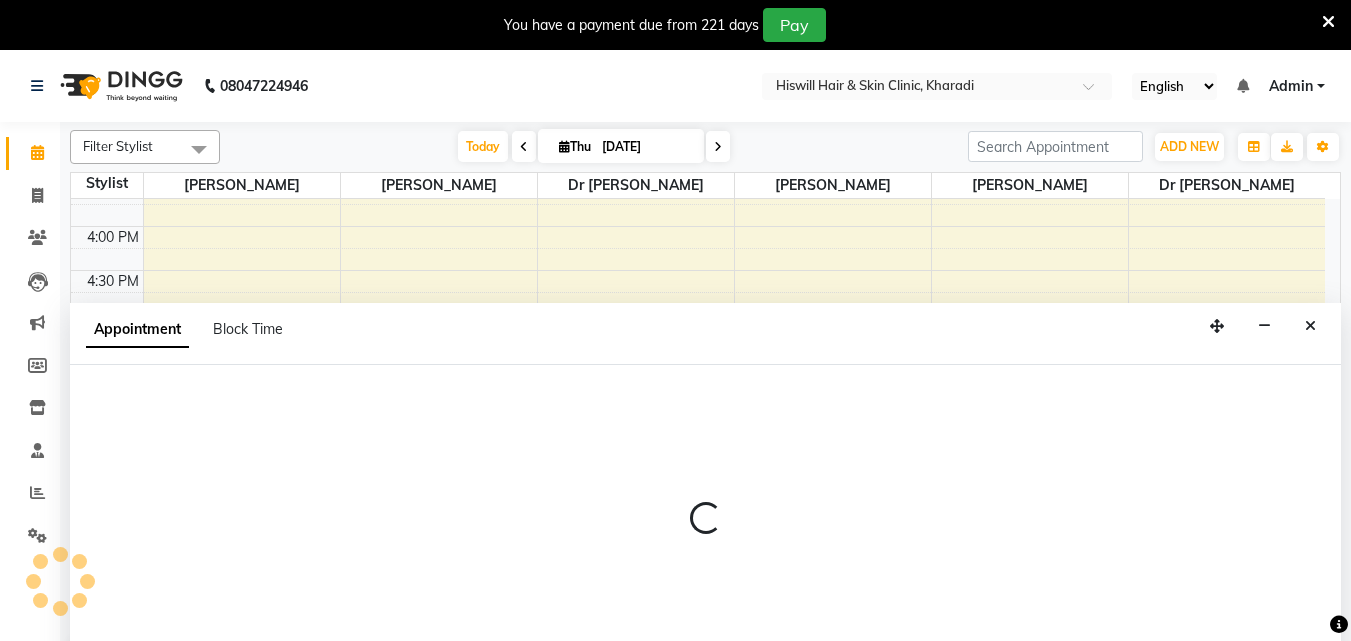 select on "62610" 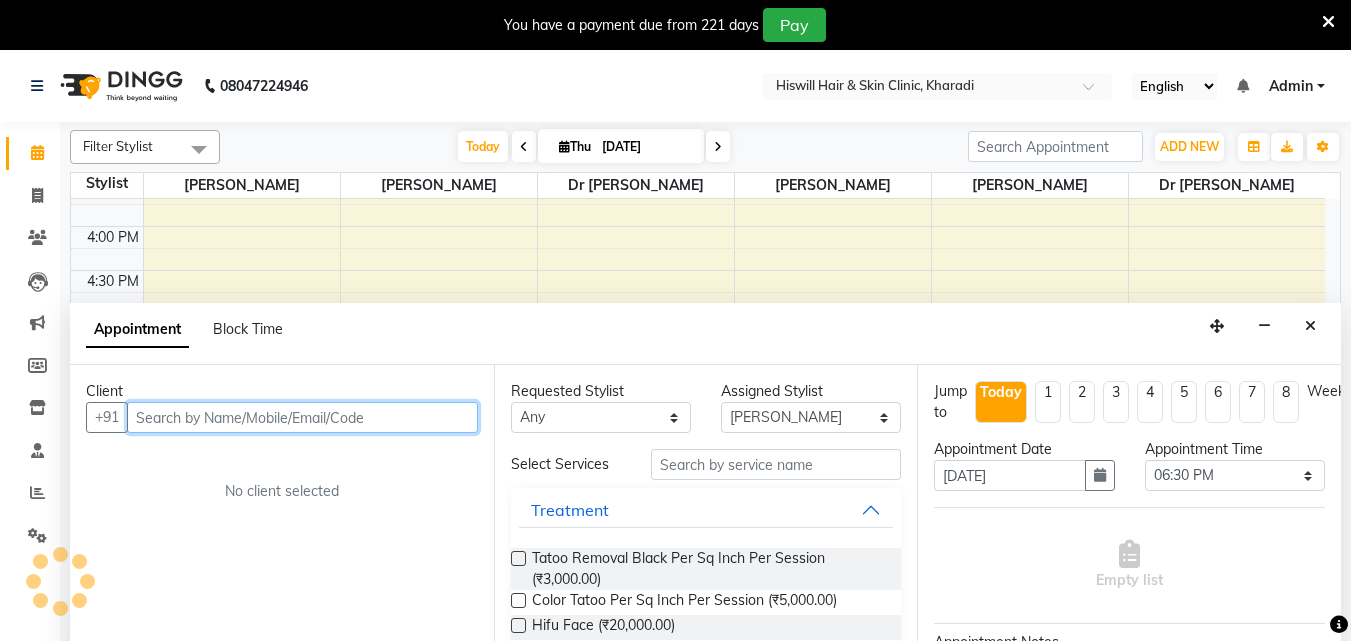 scroll, scrollTop: 50, scrollLeft: 0, axis: vertical 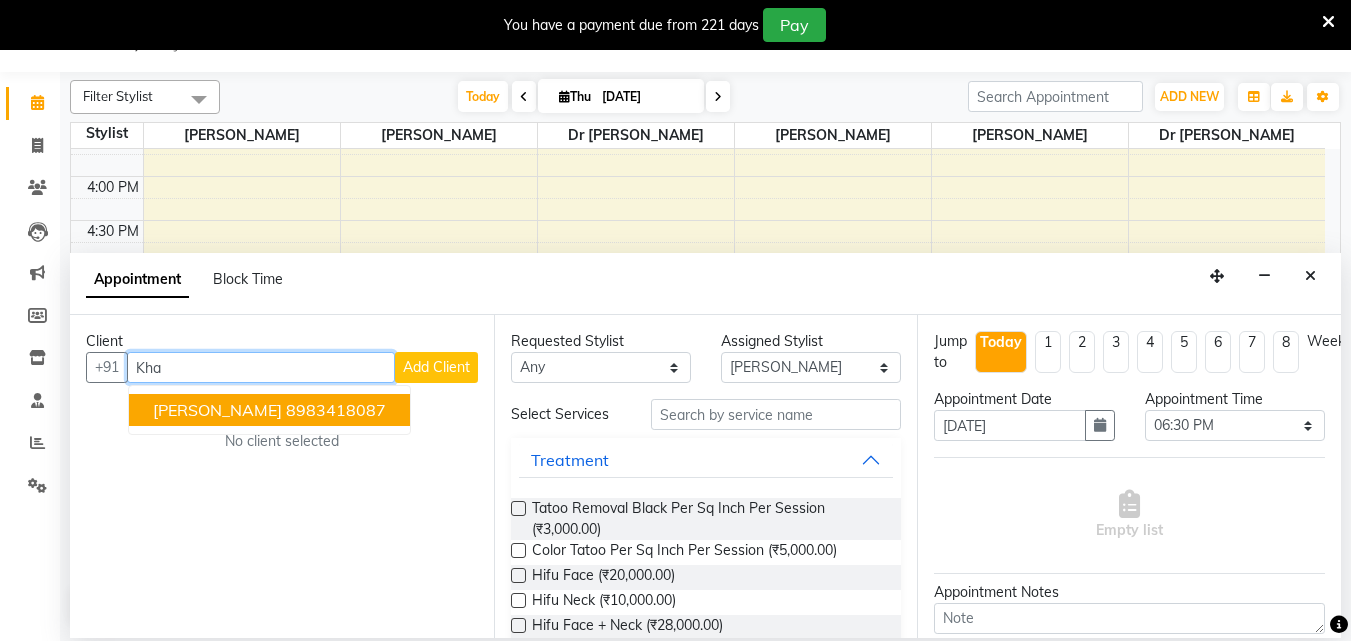 click on "8983418087" at bounding box center [336, 410] 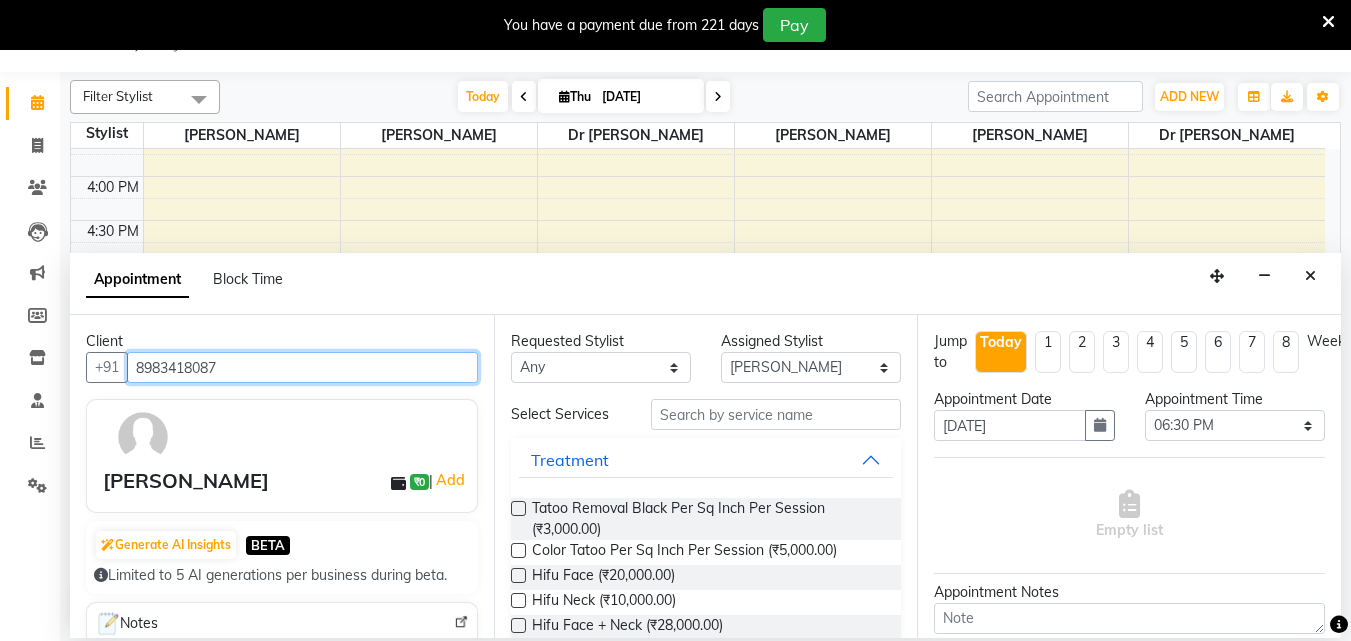type on "8983418087" 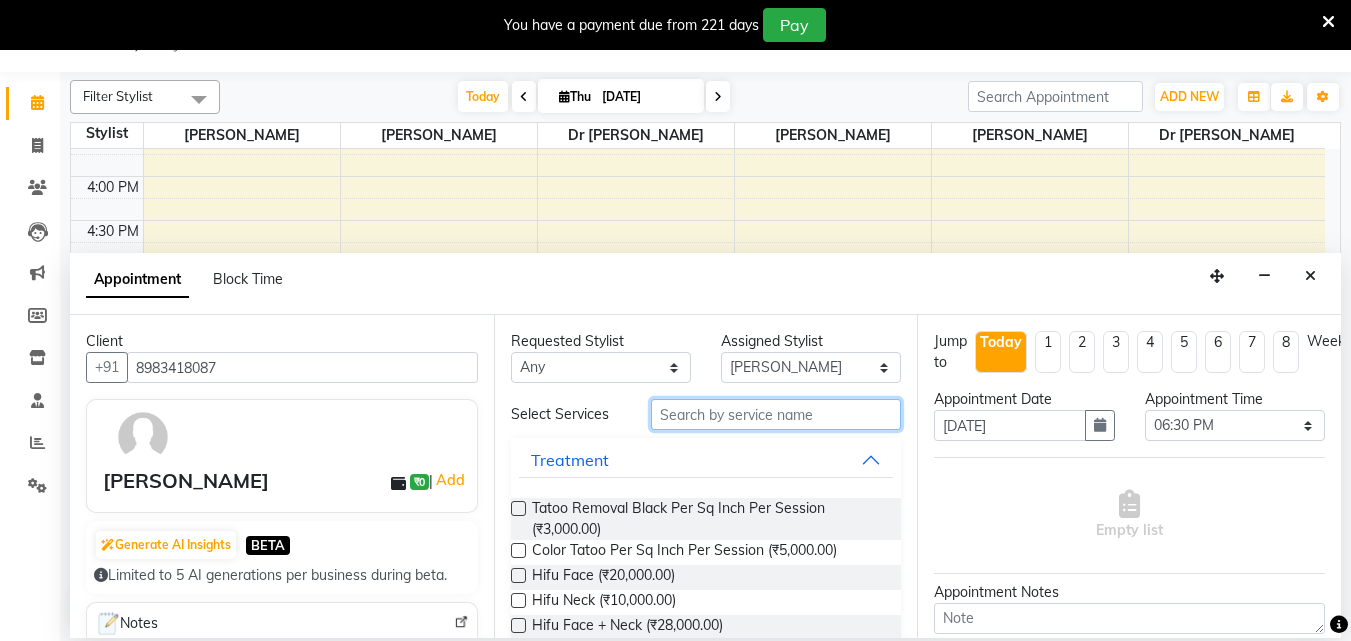 click at bounding box center (776, 414) 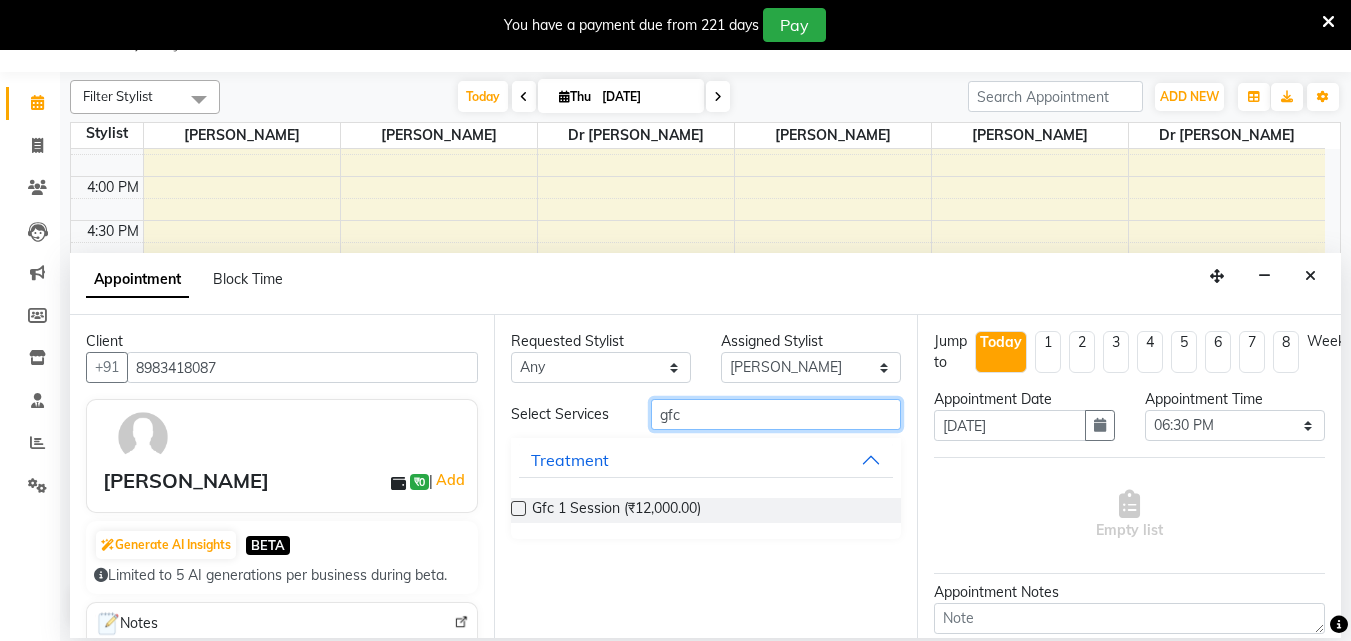 type on "gfc" 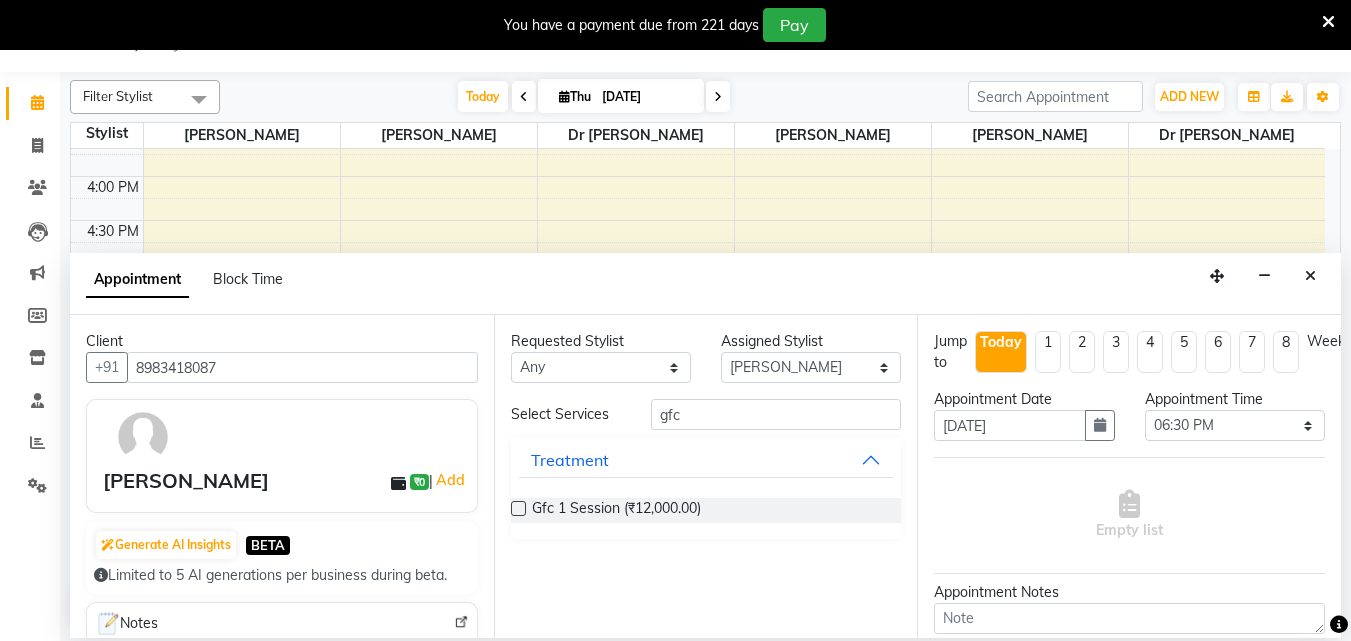 click on "Gfc 1 Session (₹12,000.00)" at bounding box center [706, 510] 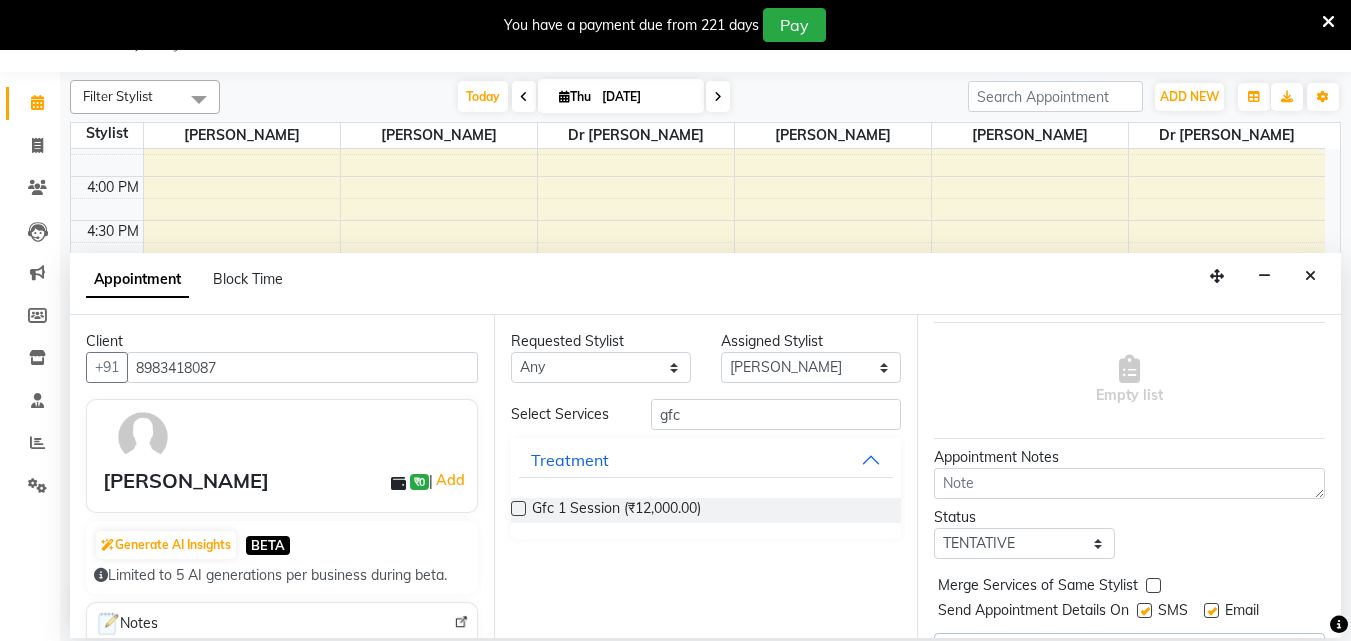 scroll, scrollTop: 199, scrollLeft: 0, axis: vertical 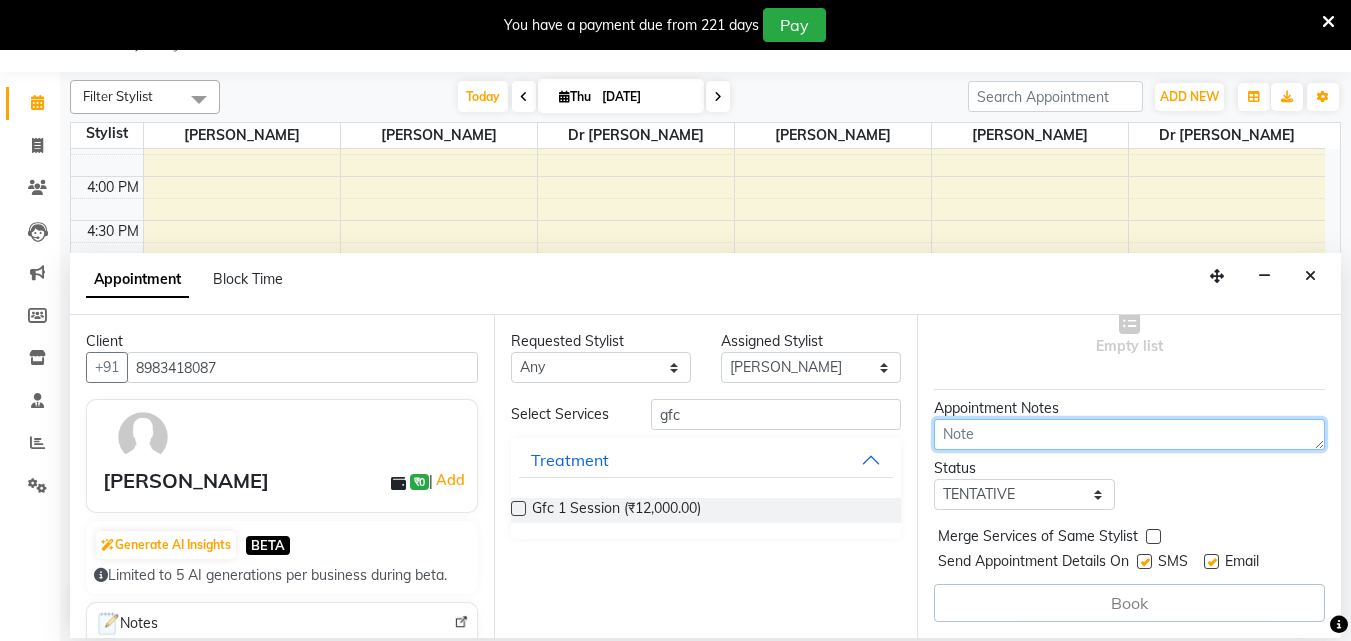 click at bounding box center (1129, 434) 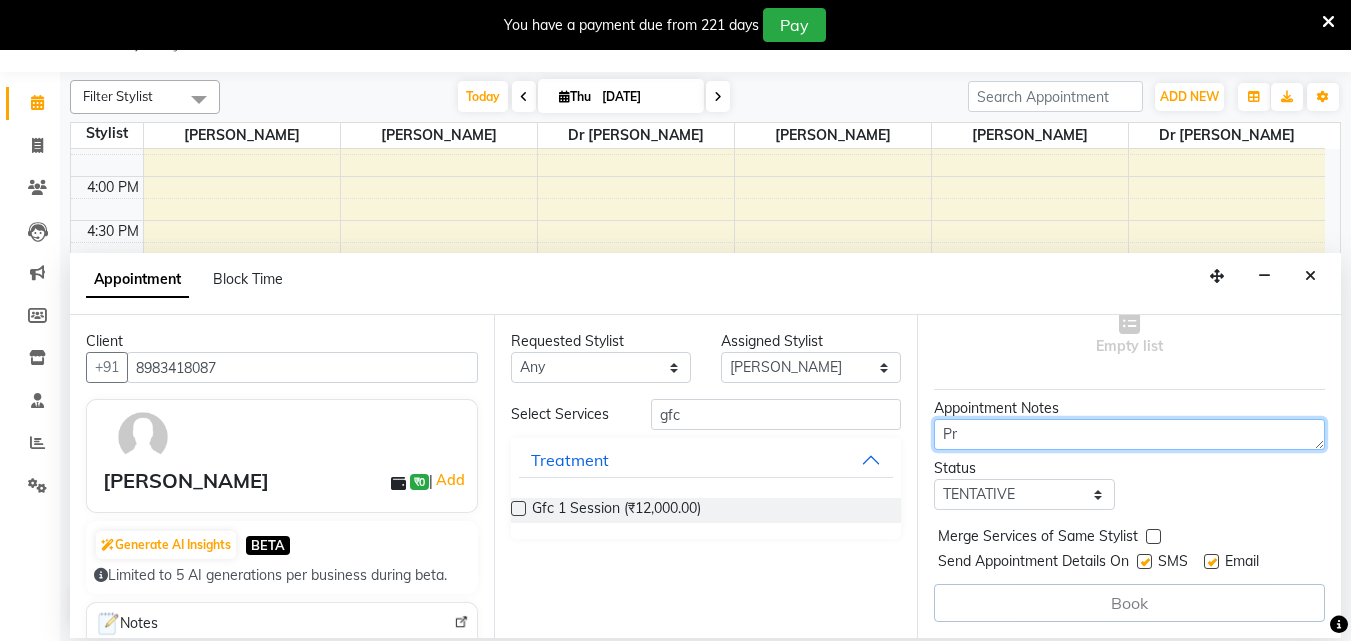 type on "P" 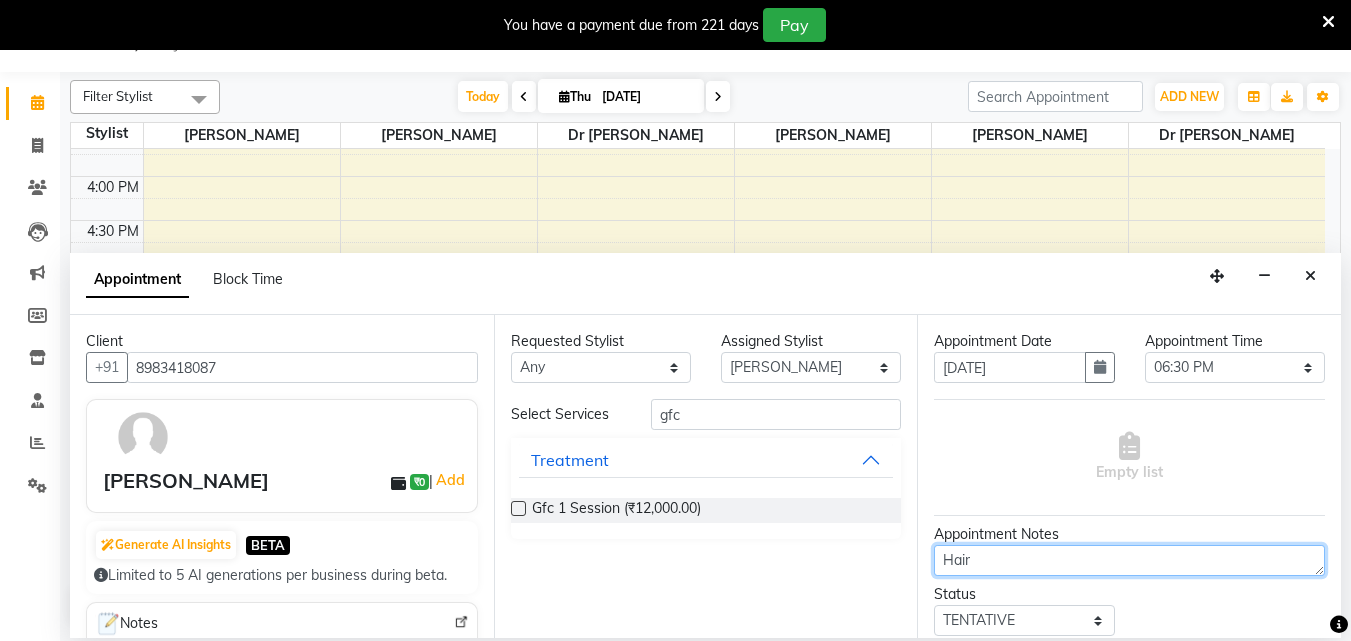 scroll, scrollTop: 0, scrollLeft: 0, axis: both 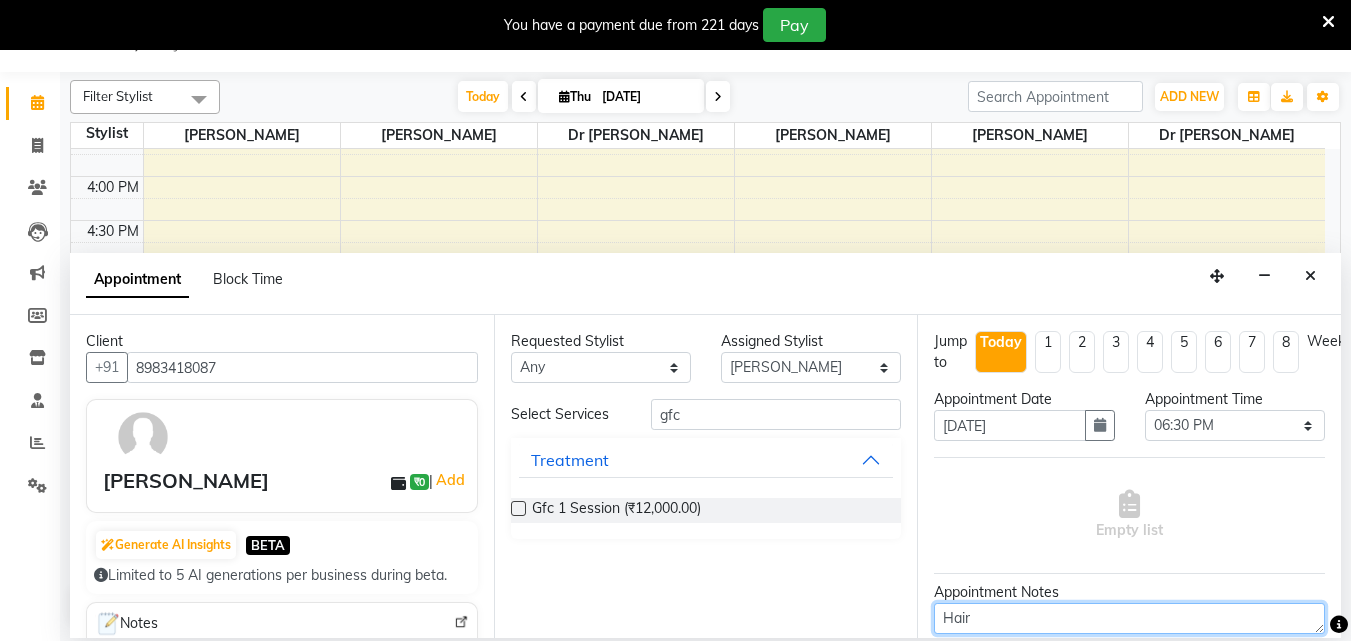 type on "Hair" 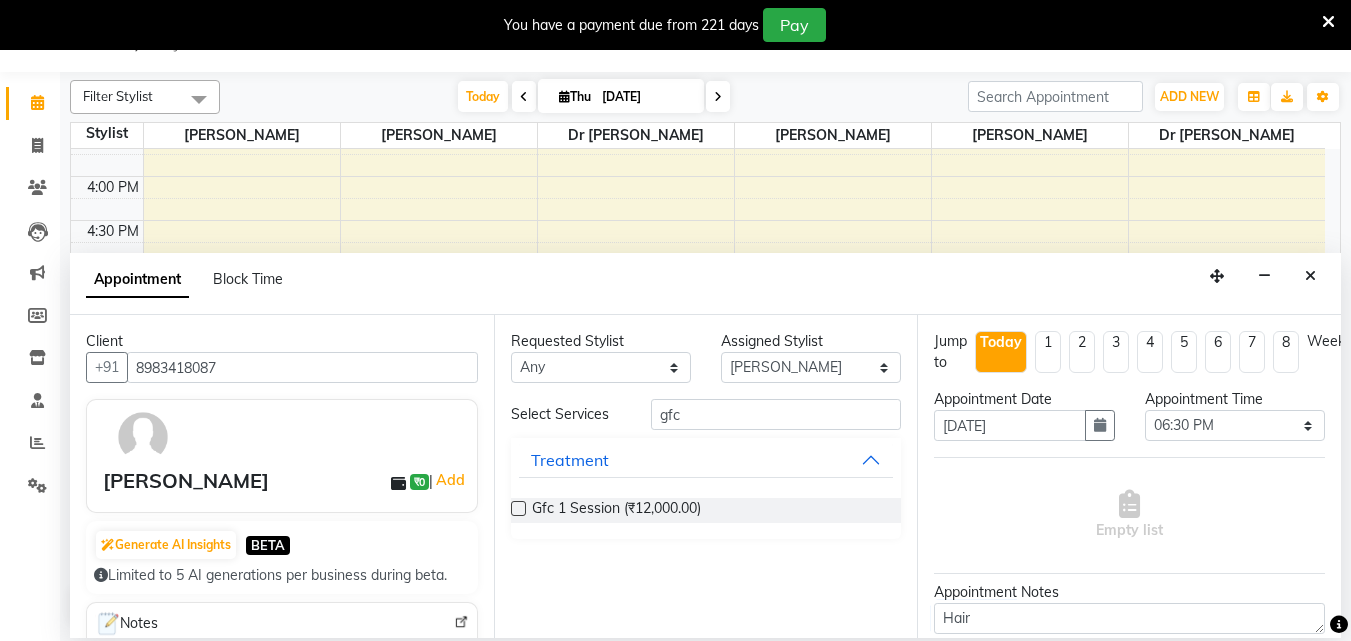 click on "Gfc 1 Session (₹12,000.00)" at bounding box center (706, 510) 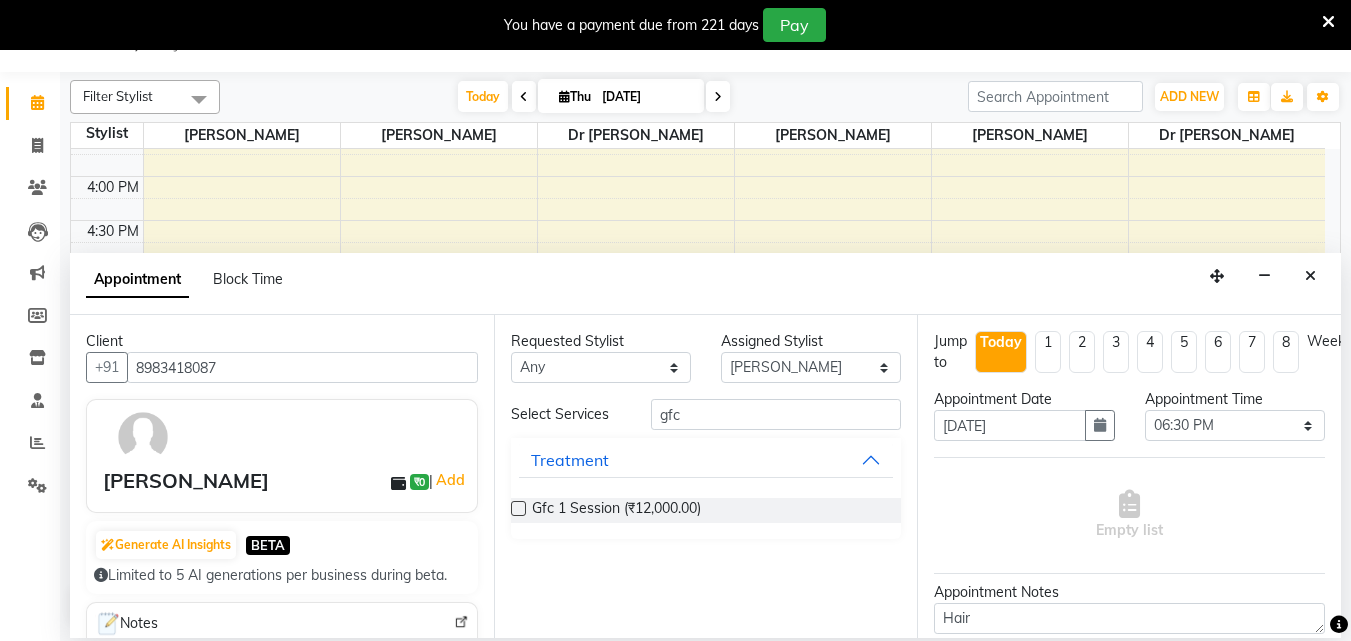 scroll, scrollTop: 199, scrollLeft: 0, axis: vertical 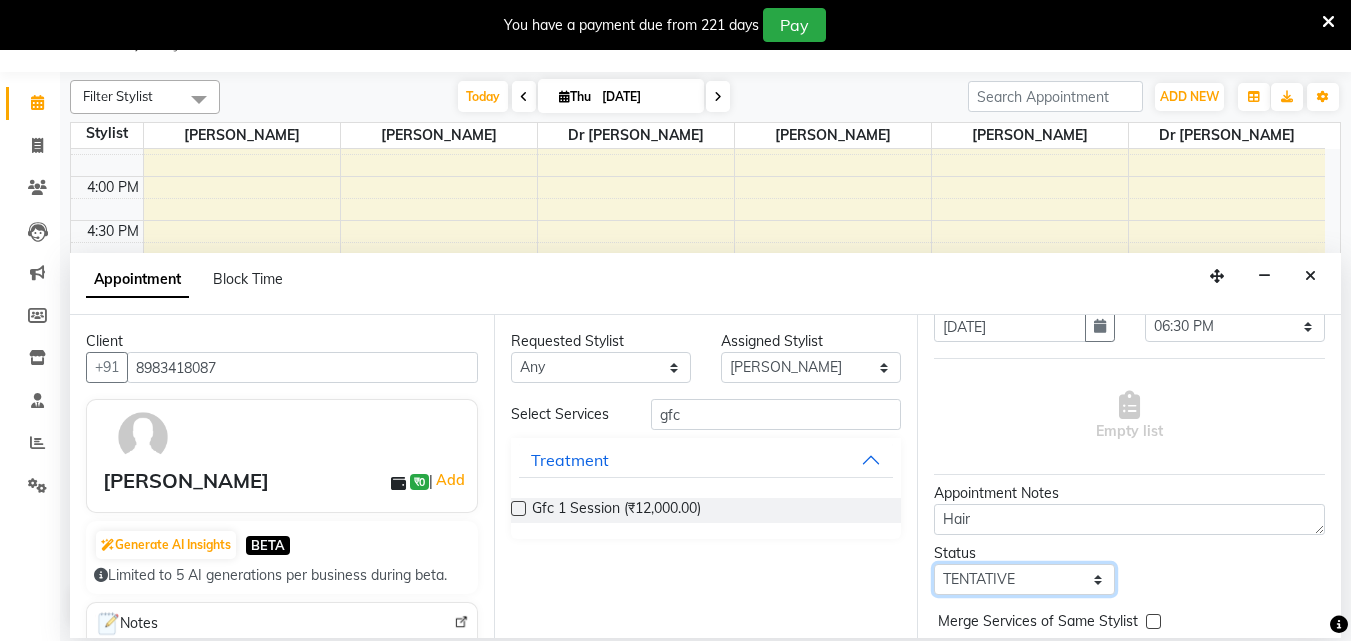 click on "Select TENTATIVE CONFIRM CHECK-IN UPCOMING" at bounding box center (1024, 579) 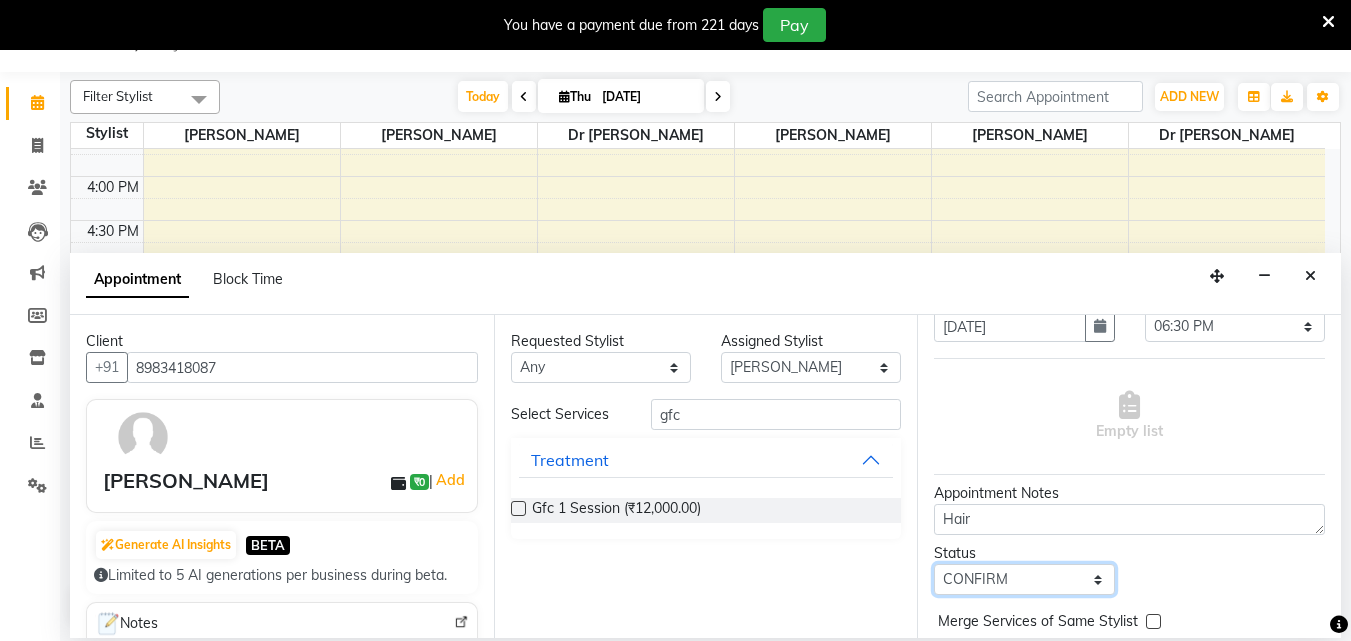 click on "Select TENTATIVE CONFIRM CHECK-IN UPCOMING" at bounding box center (1024, 579) 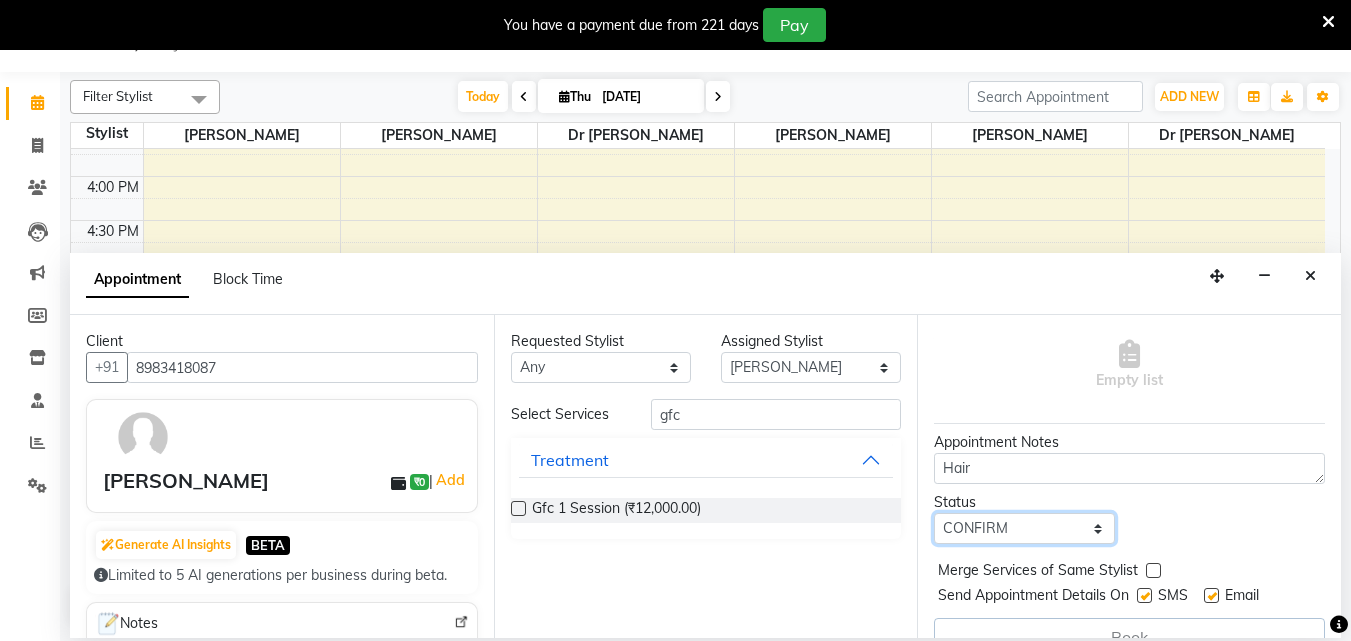 scroll, scrollTop: 199, scrollLeft: 0, axis: vertical 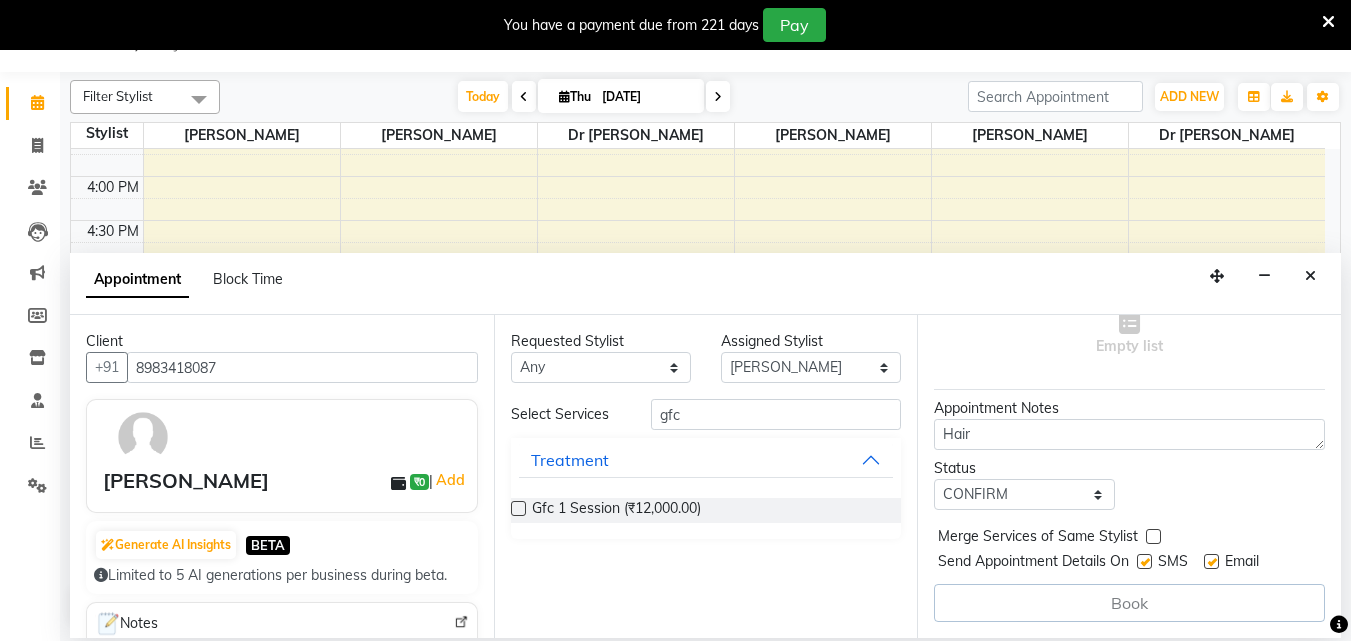 click on "Book" at bounding box center (1129, 603) 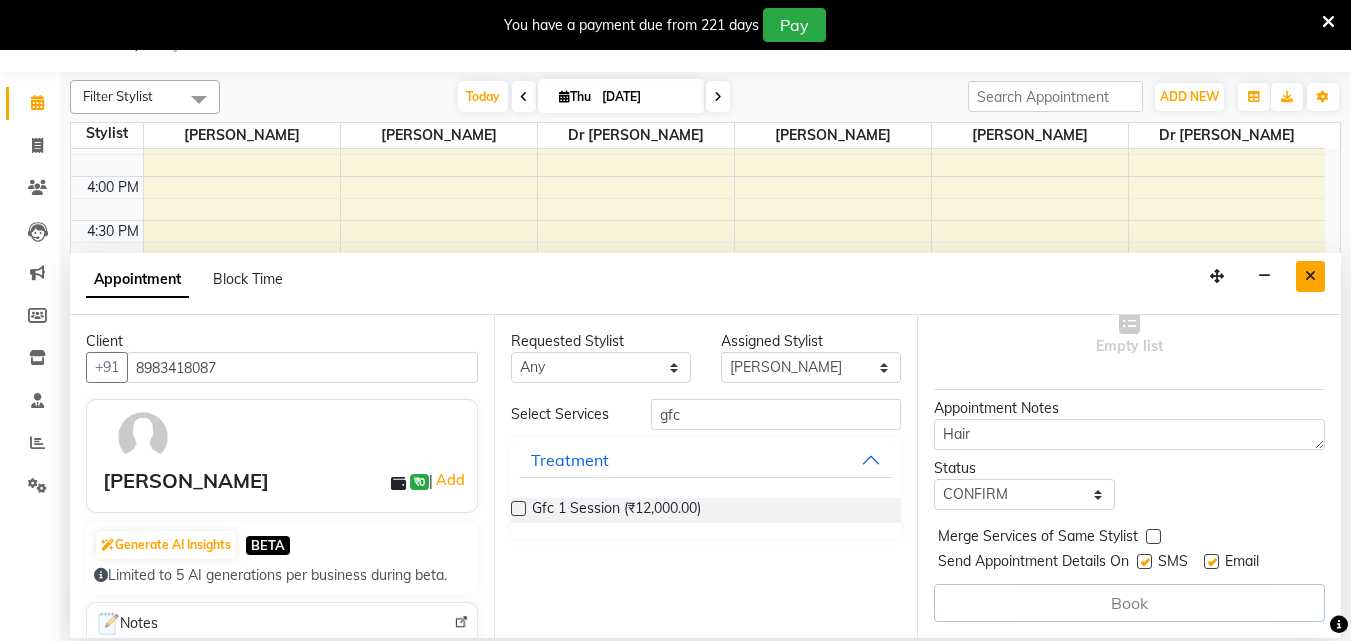 click at bounding box center [1310, 276] 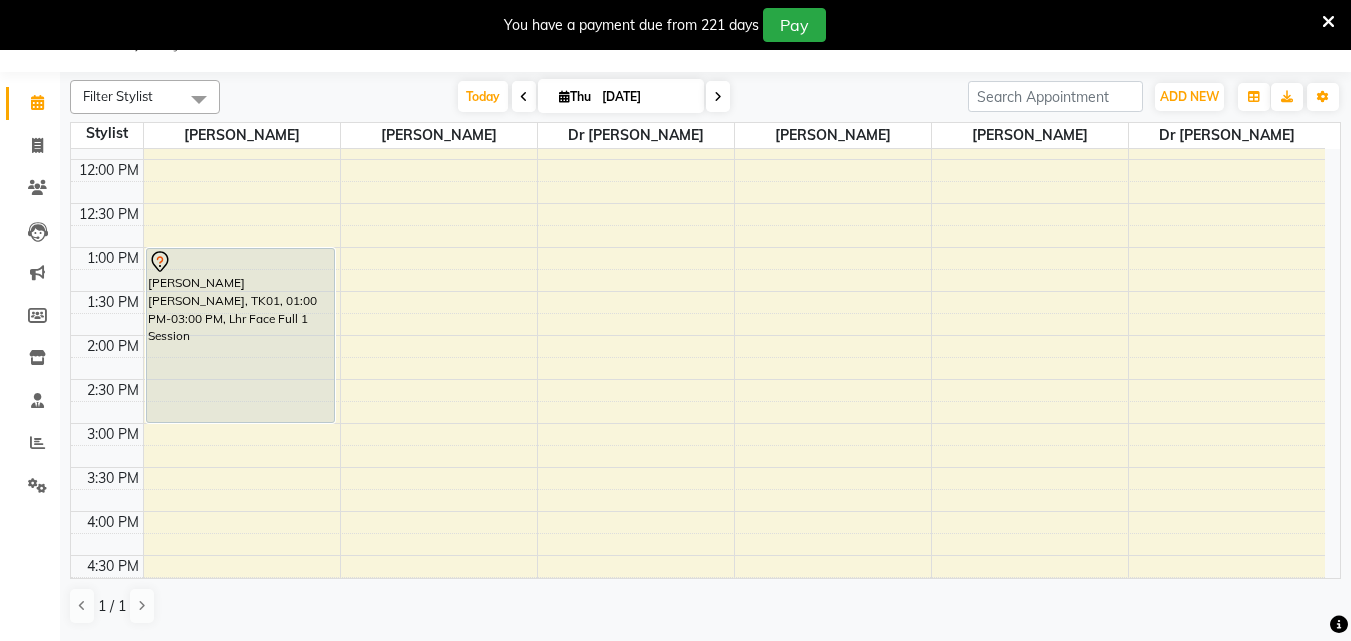 scroll, scrollTop: 200, scrollLeft: 0, axis: vertical 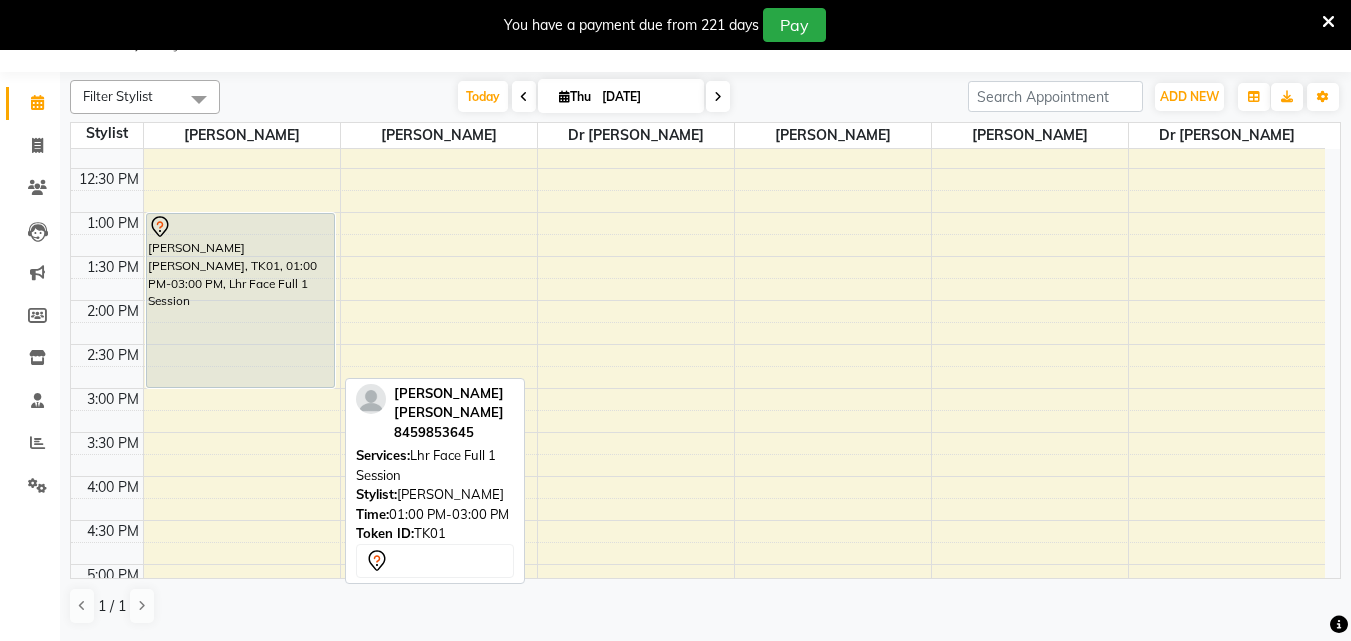 click on "amol amol, TK01, 01:00 PM-03:00 PM, Lhr Face Full 1 Session" at bounding box center [240, 300] 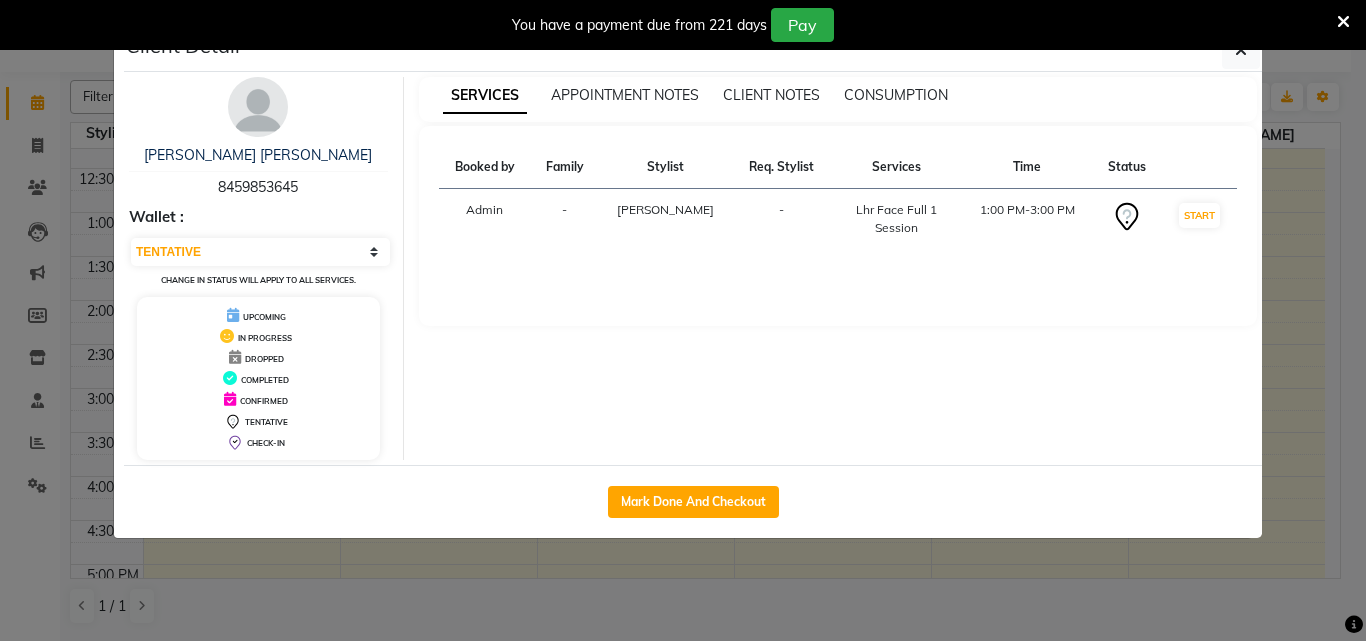 click on "Client Detail  amol amol   8459853645 Wallet : Select IN SERVICE CONFIRMED TENTATIVE CHECK IN MARK DONE DROPPED UPCOMING Change in status will apply to all services. UPCOMING IN PROGRESS DROPPED COMPLETED CONFIRMED TENTATIVE CHECK-IN SERVICES APPOINTMENT NOTES CLIENT NOTES CONSUMPTION Booked by Family Stylist Req. Stylist Services Time Status  Admin  - Ishwar -  Lhr Face Full 1 Session   1:00 PM-3:00 PM   START   Mark Done And Checkout" 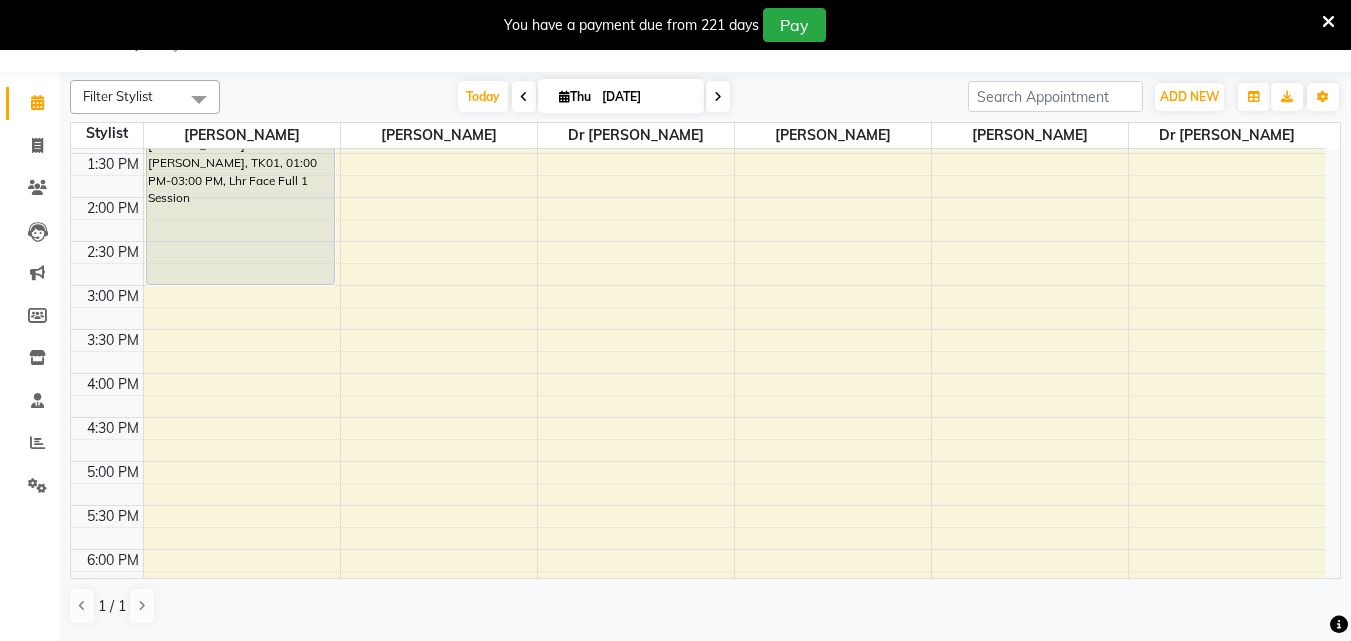scroll, scrollTop: 400, scrollLeft: 0, axis: vertical 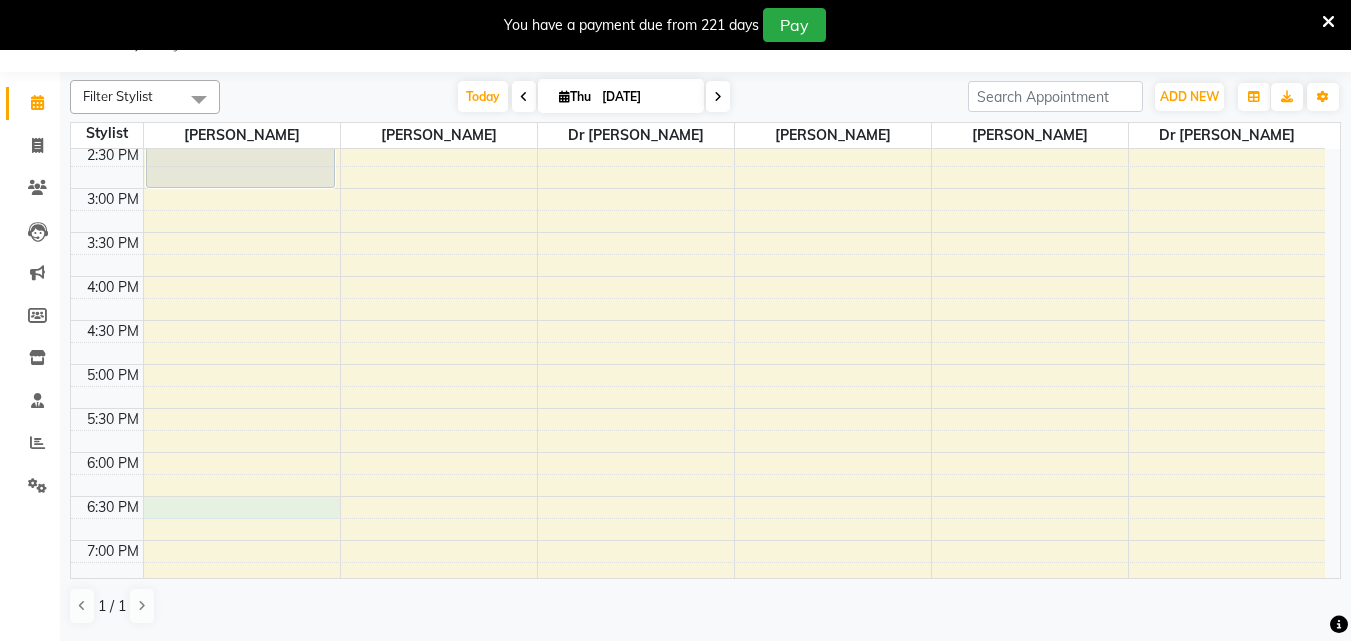 click on "10:00 AM 10:30 AM 11:00 AM 11:30 AM 12:00 PM 12:30 PM 1:00 PM 1:30 PM 2:00 PM 2:30 PM 3:00 PM 3:30 PM 4:00 PM 4:30 PM 5:00 PM 5:30 PM 6:00 PM 6:30 PM 7:00 PM 7:30 PM 8:00 PM 8:30 PM             amol amol, TK01, 01:00 PM-03:00 PM, Lhr Face Full 1 Session" at bounding box center [698, 232] 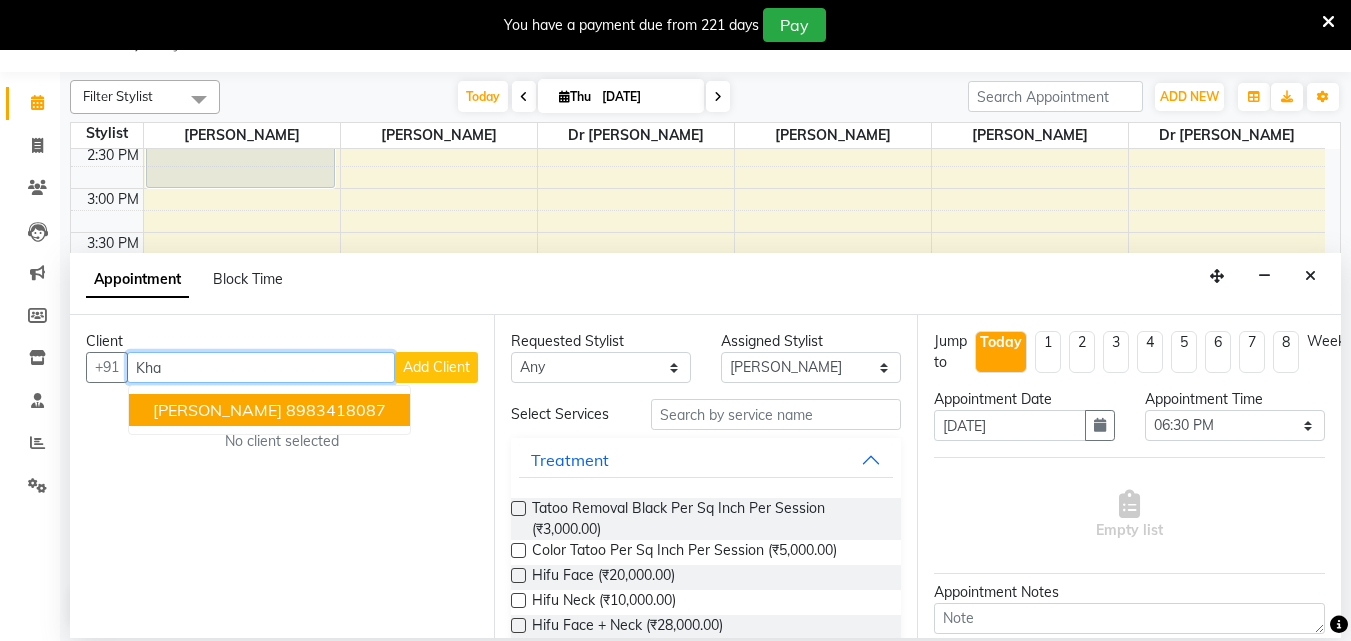click on "8983418087" at bounding box center (336, 410) 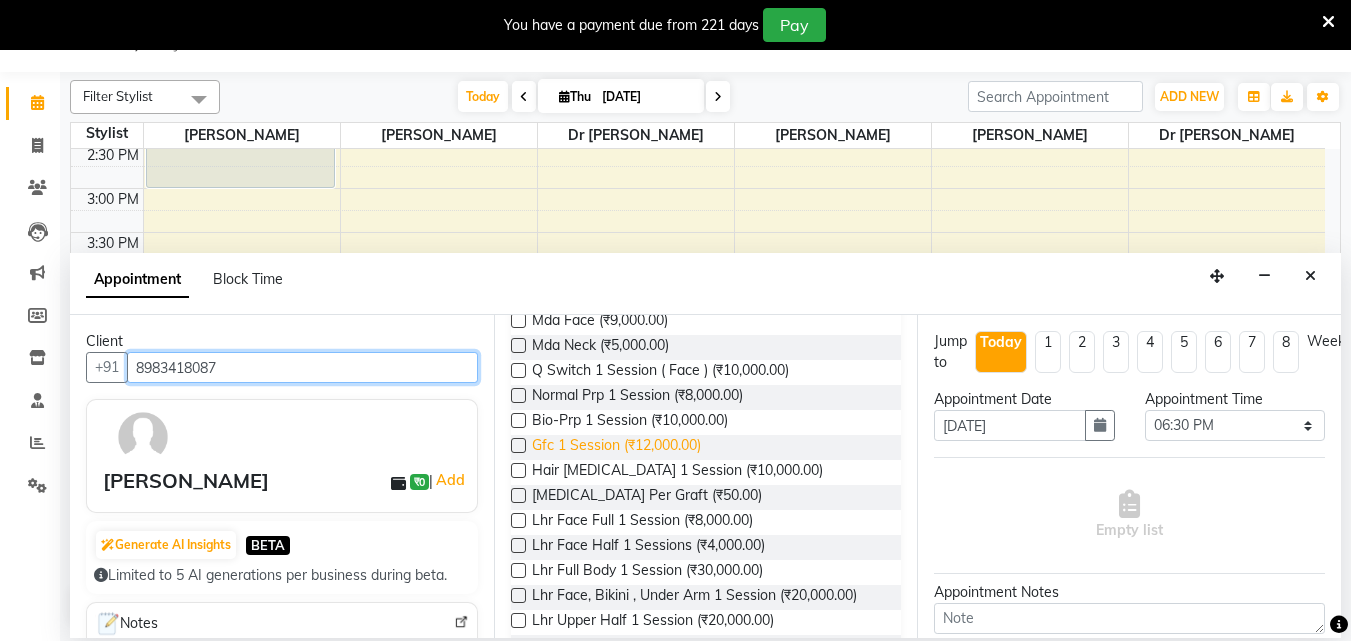 scroll, scrollTop: 1200, scrollLeft: 0, axis: vertical 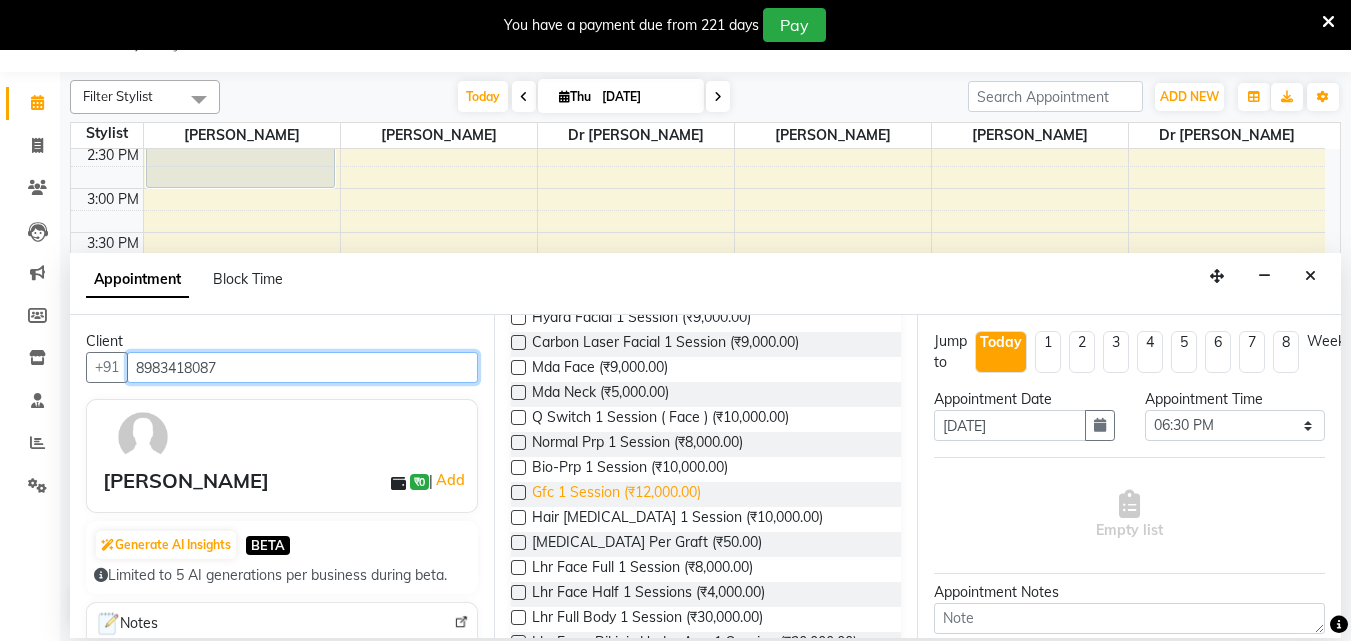 type on "8983418087" 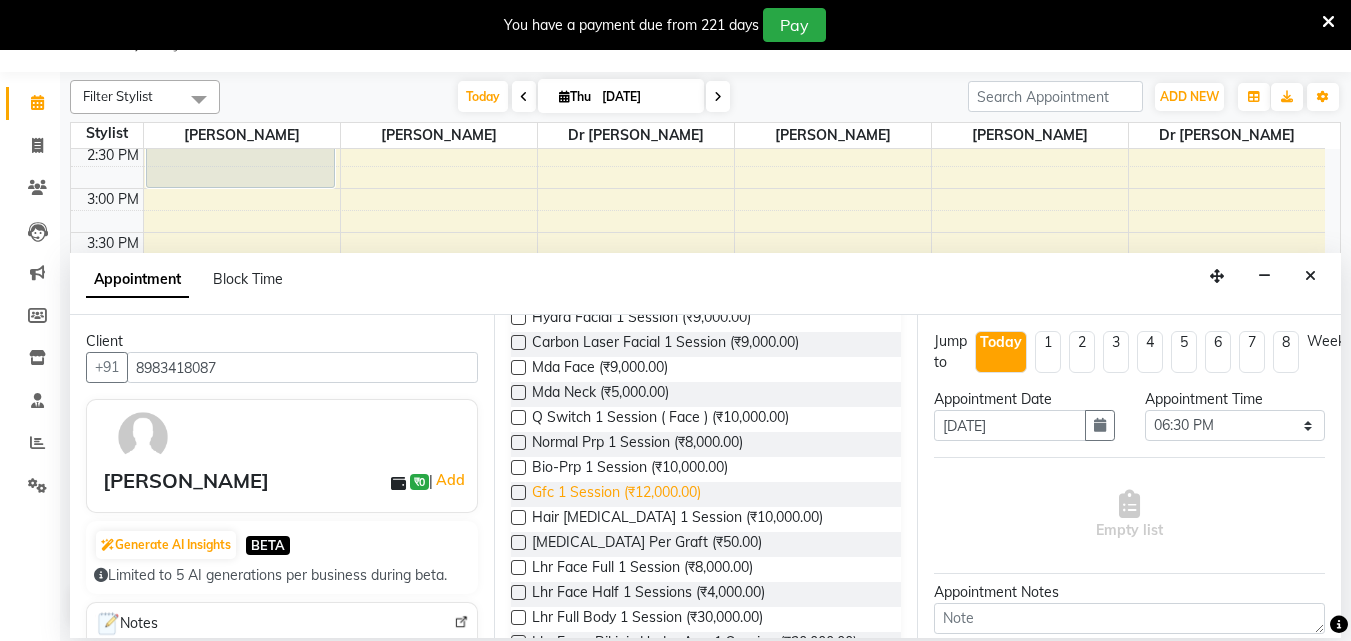 click on "Gfc 1 Session (₹12,000.00)" at bounding box center (616, 494) 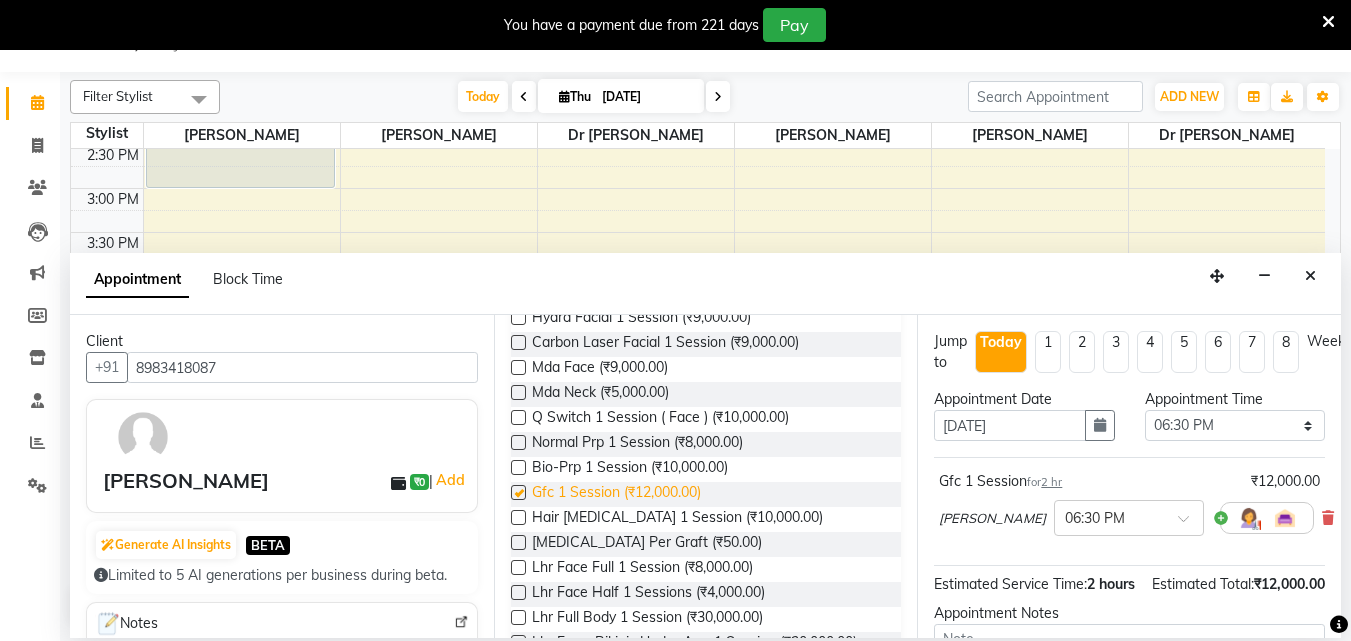 checkbox on "false" 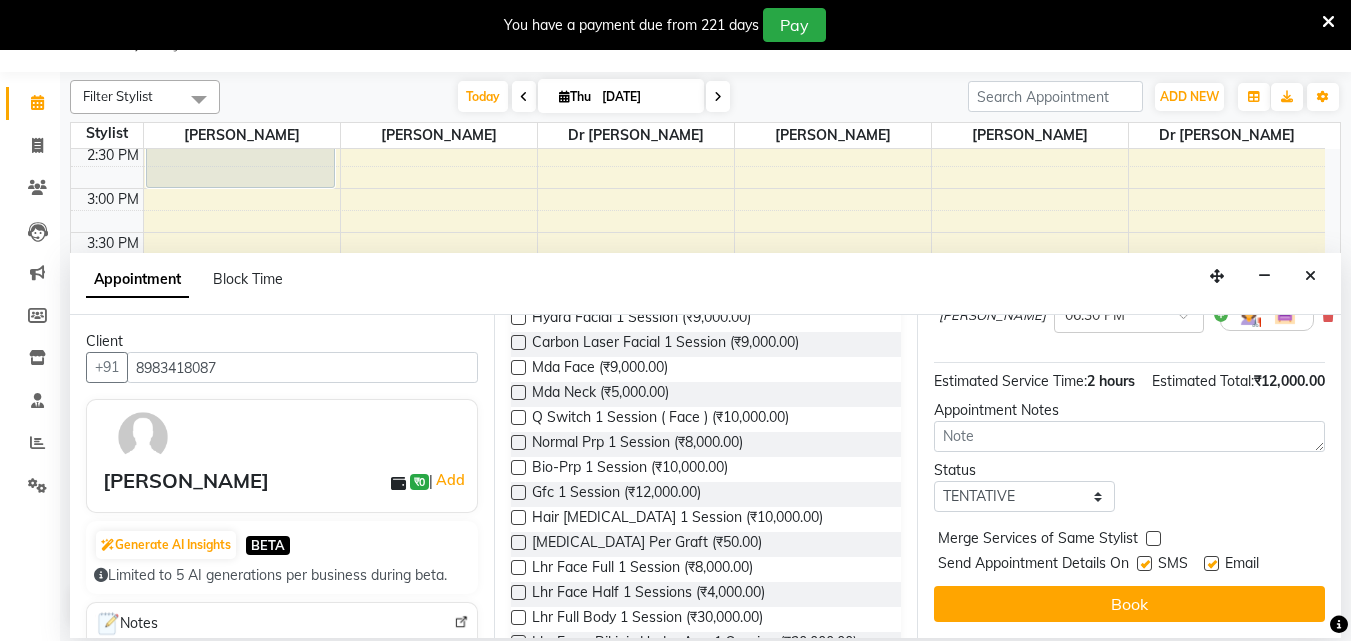 scroll, scrollTop: 239, scrollLeft: 0, axis: vertical 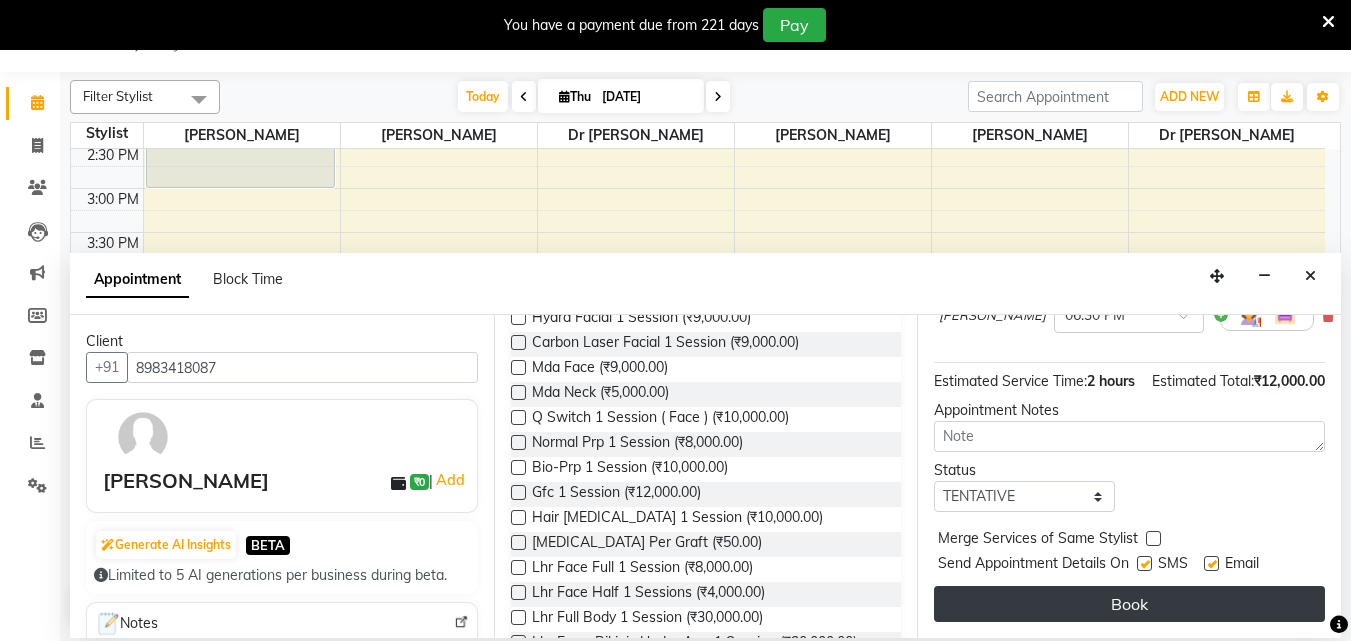 click on "Book" at bounding box center [1129, 604] 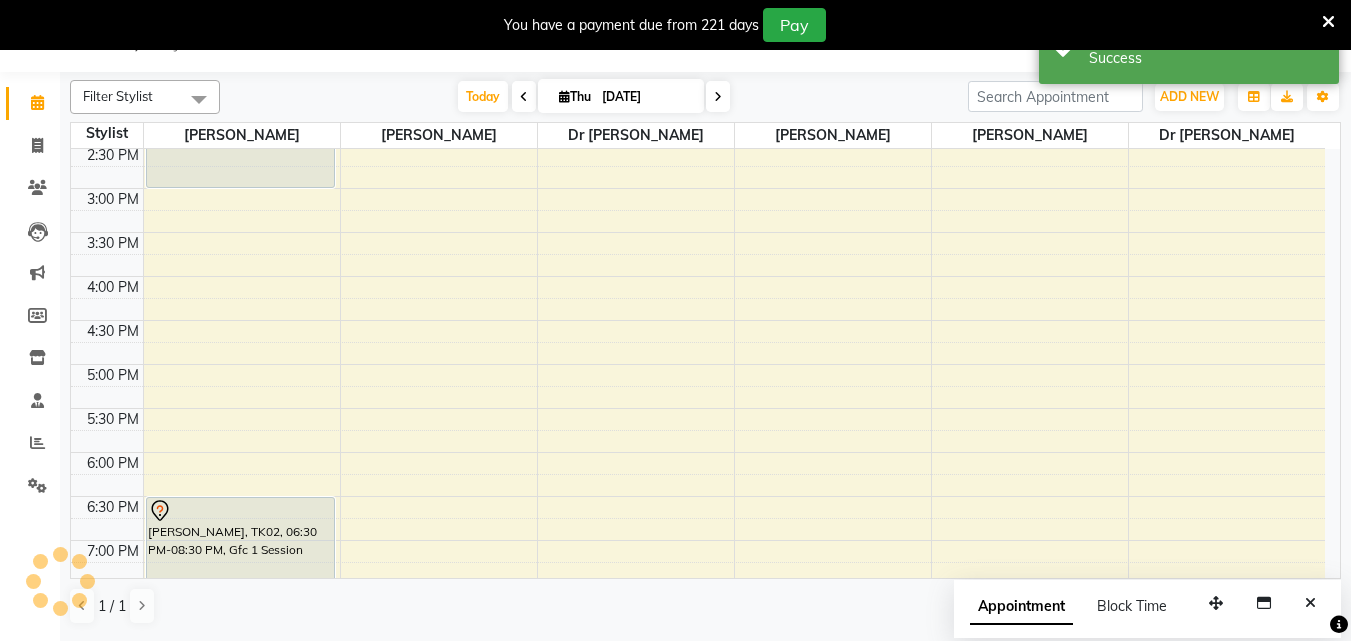 scroll, scrollTop: 0, scrollLeft: 0, axis: both 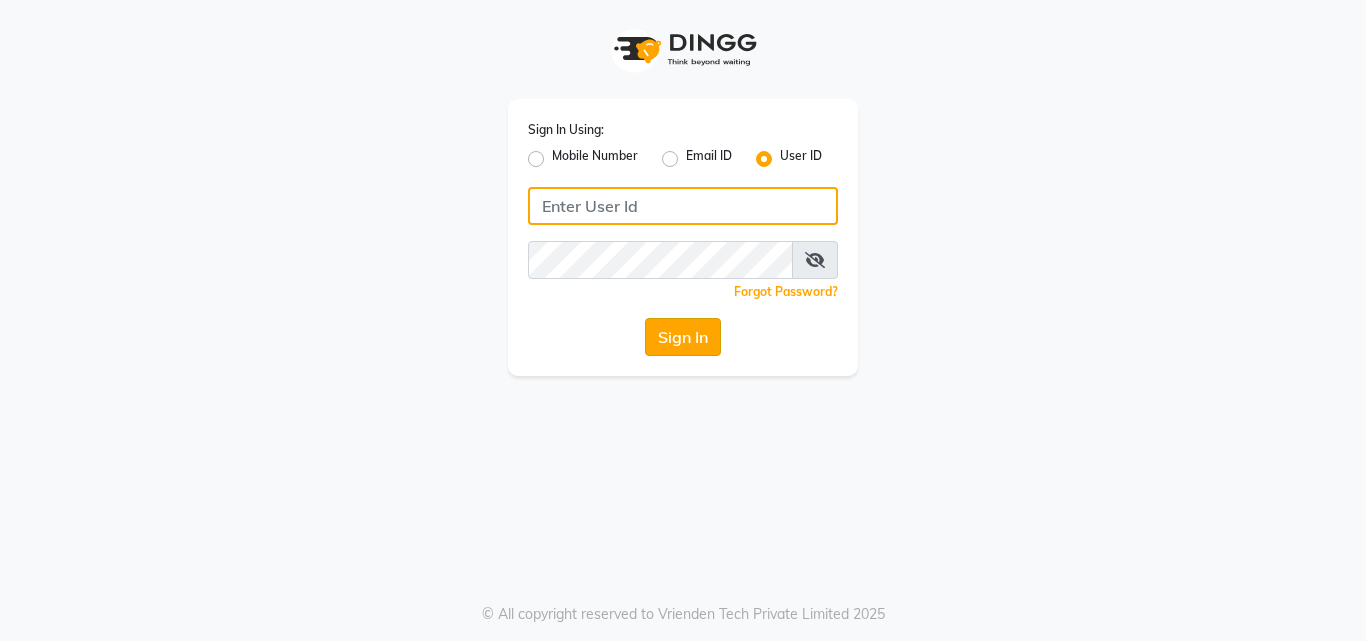 type on "hiswill" 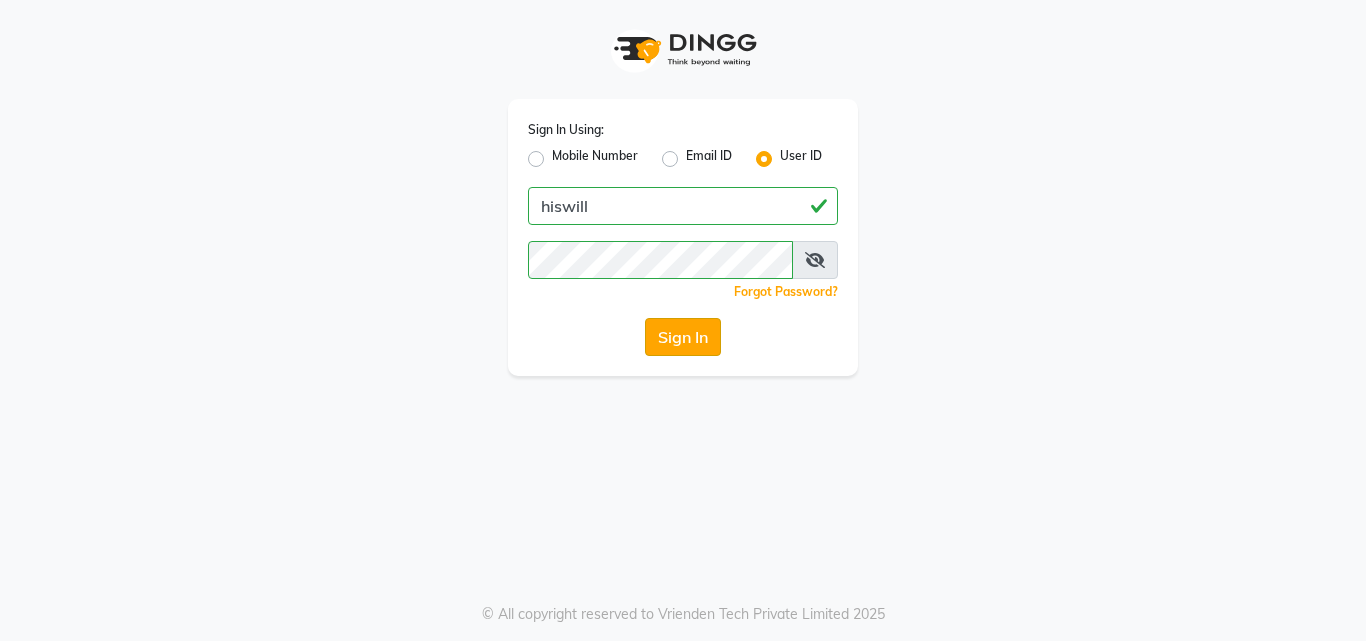click on "Sign In" 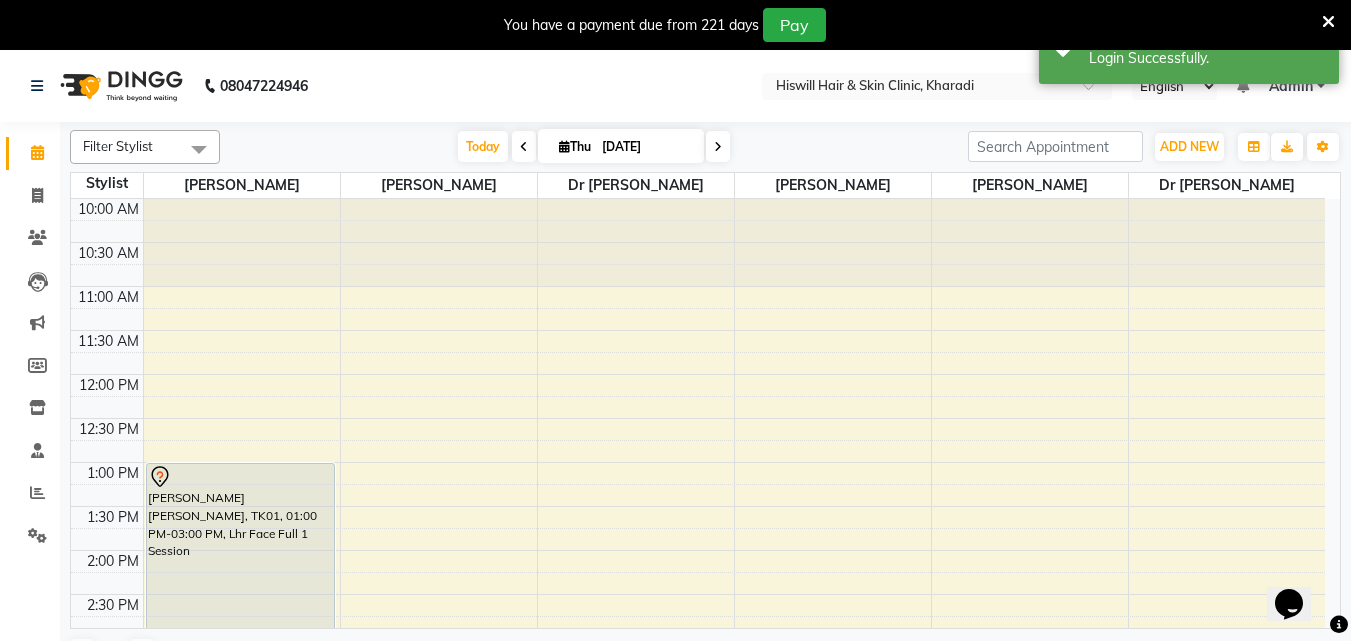 scroll, scrollTop: 0, scrollLeft: 0, axis: both 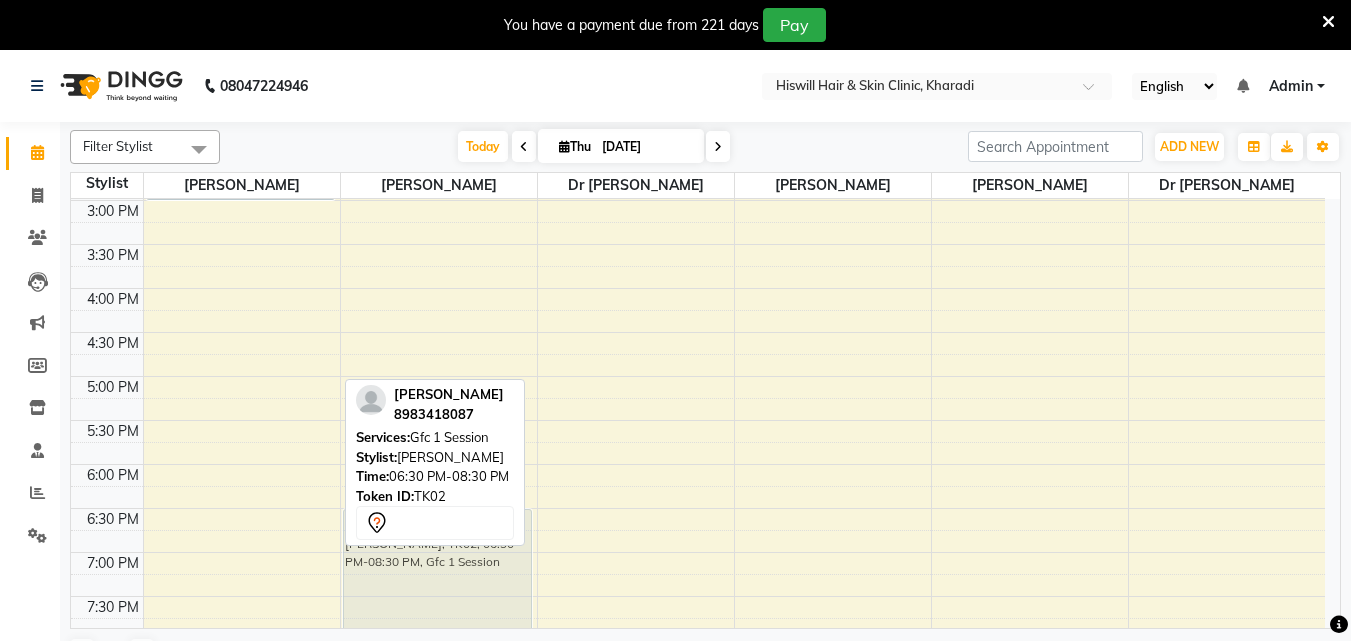 drag, startPoint x: 262, startPoint y: 548, endPoint x: 404, endPoint y: 556, distance: 142.22517 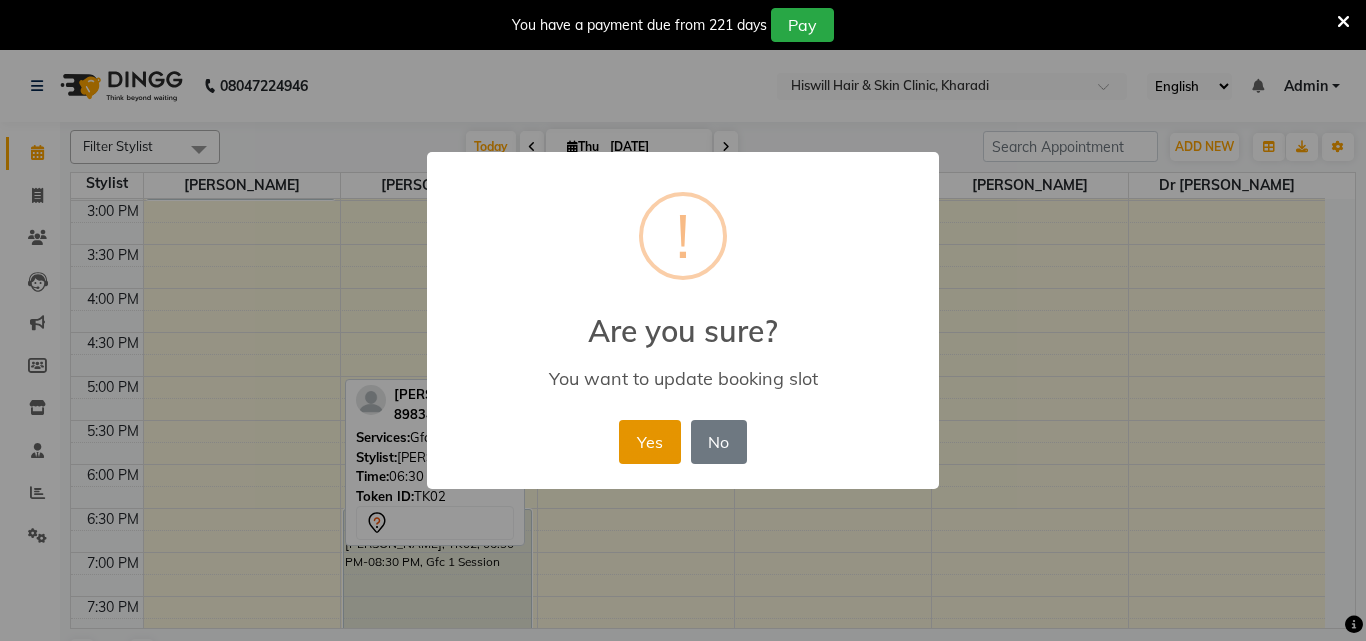 click on "Yes" at bounding box center [649, 442] 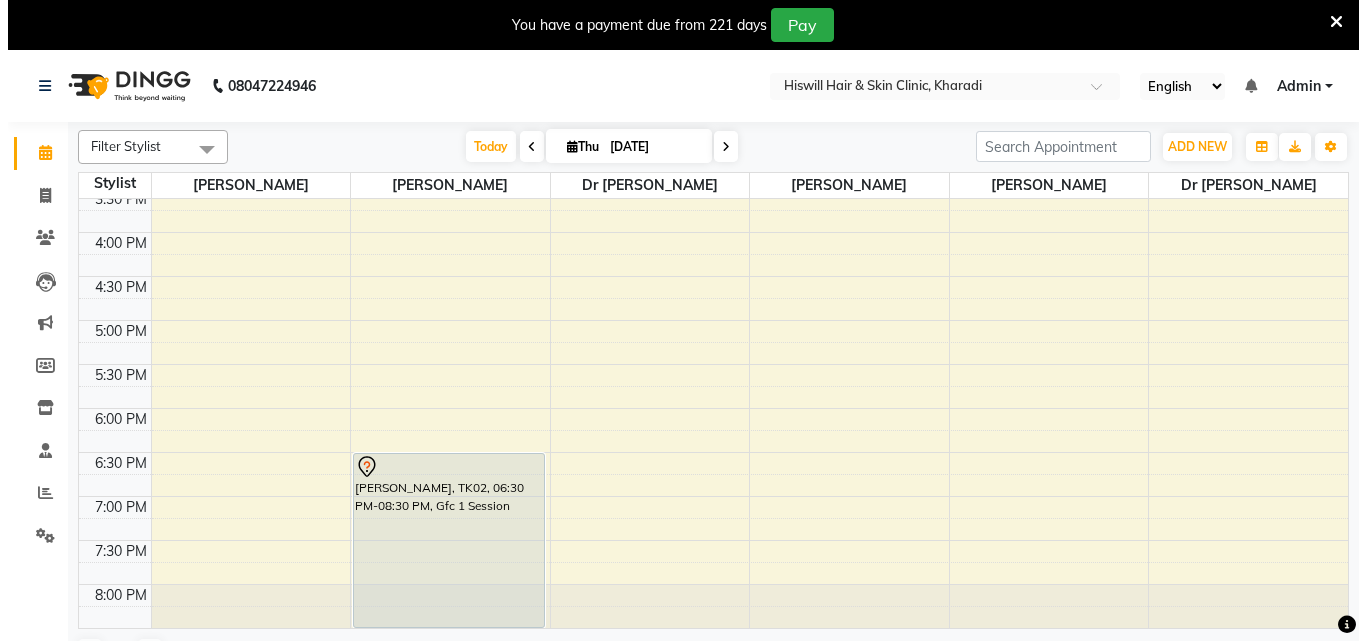 scroll, scrollTop: 538, scrollLeft: 0, axis: vertical 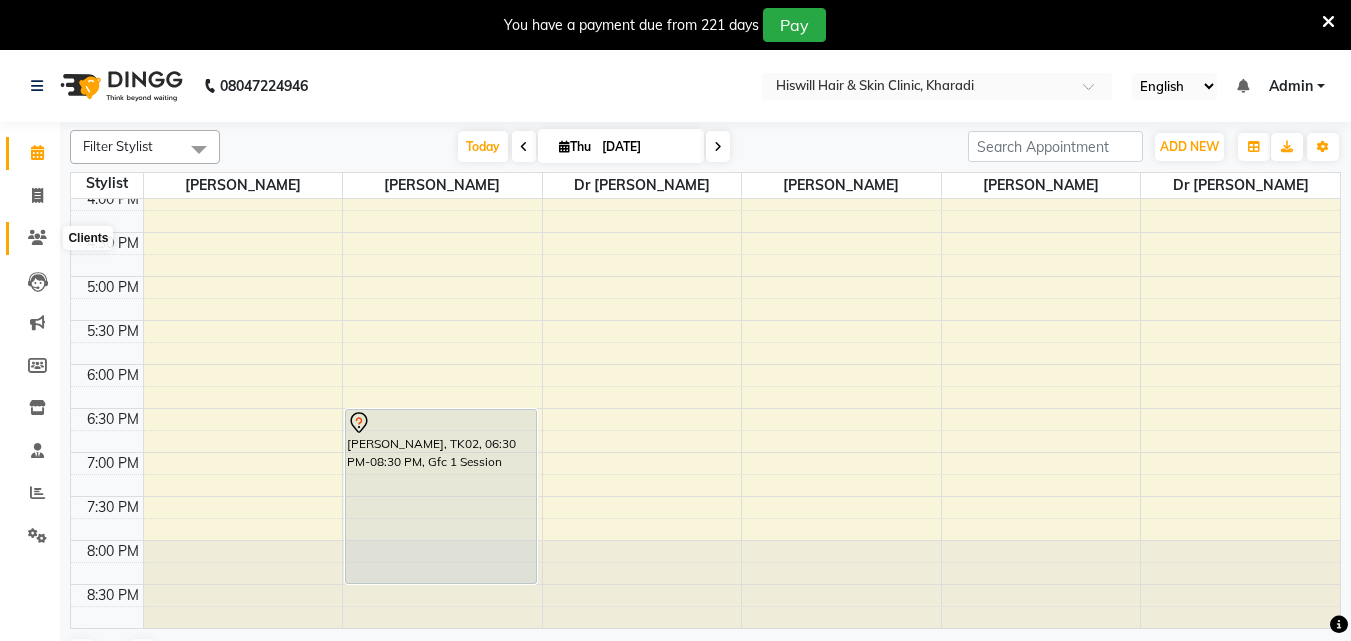 click 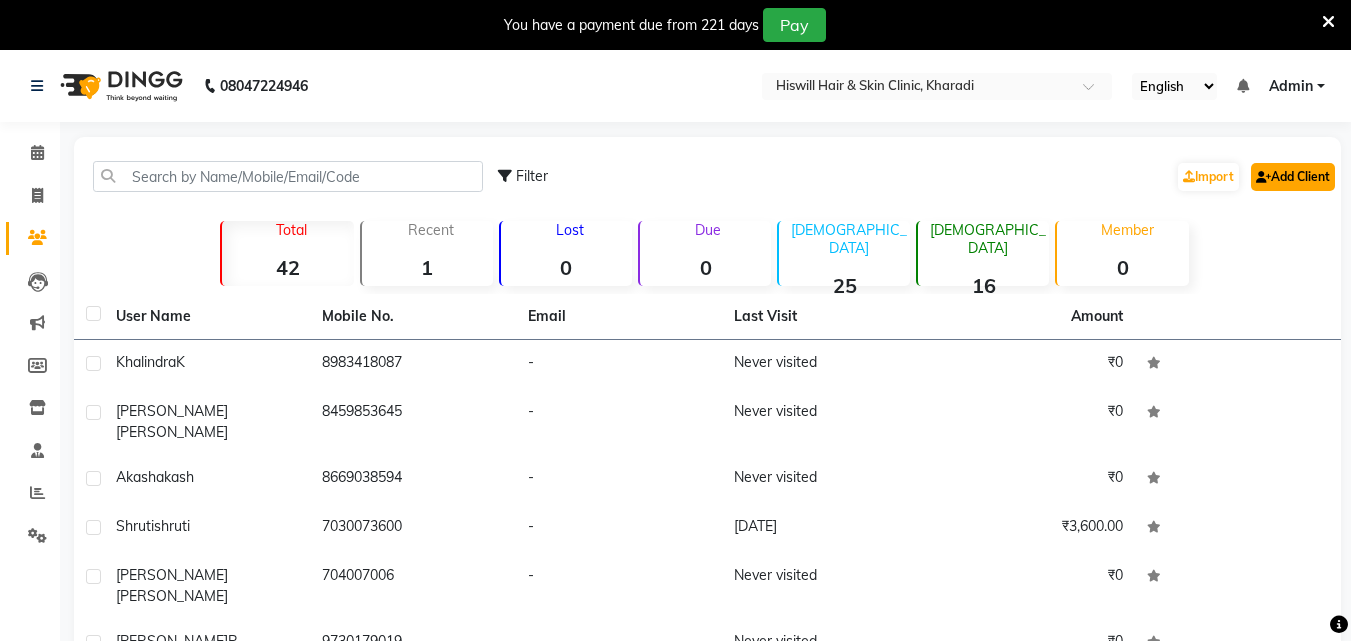 click on "Add Client" 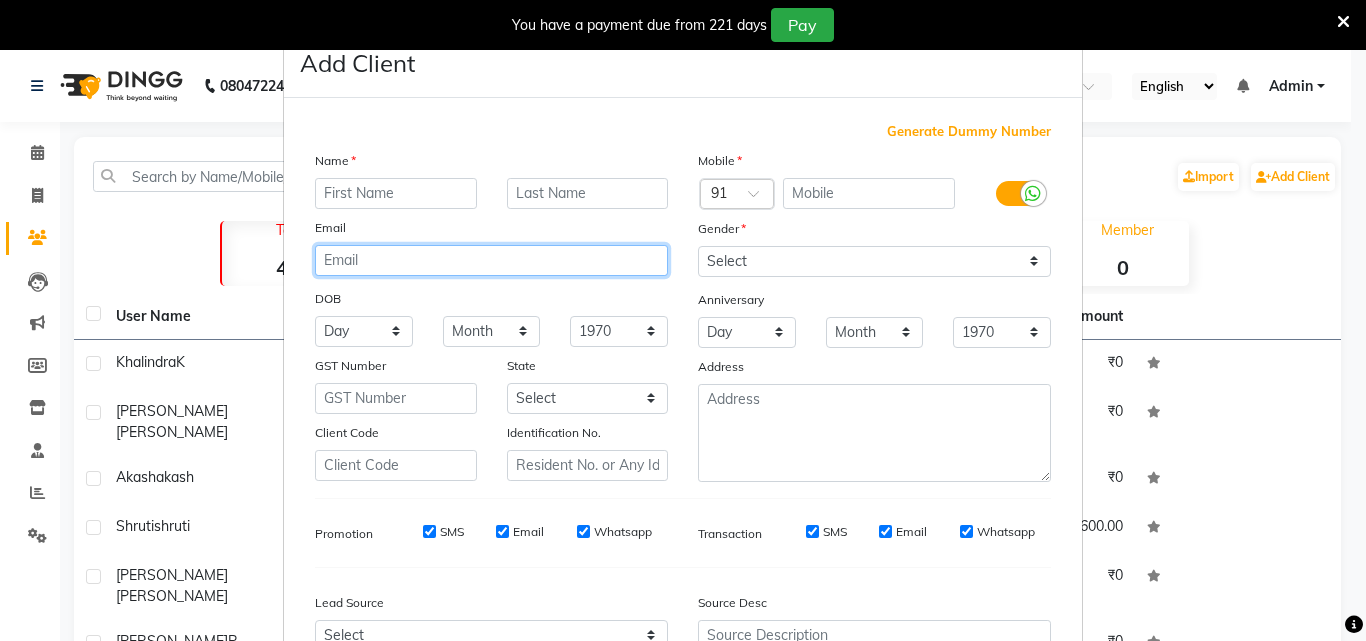 click at bounding box center (491, 260) 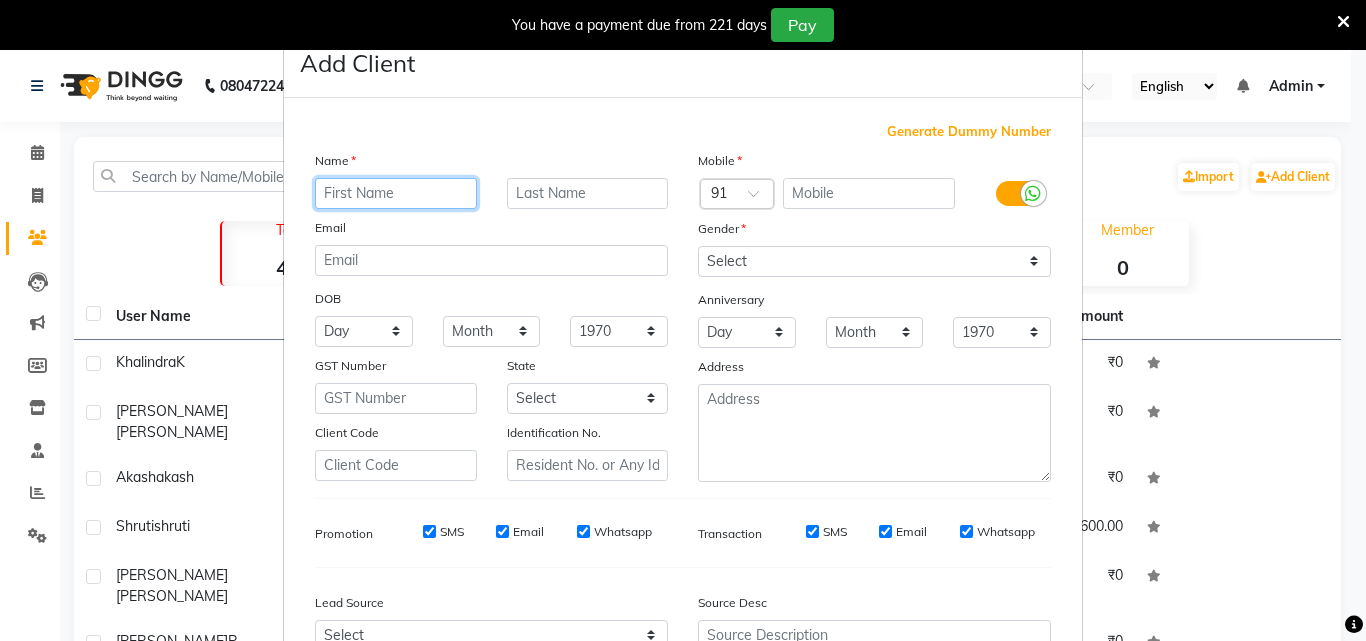 click at bounding box center (396, 193) 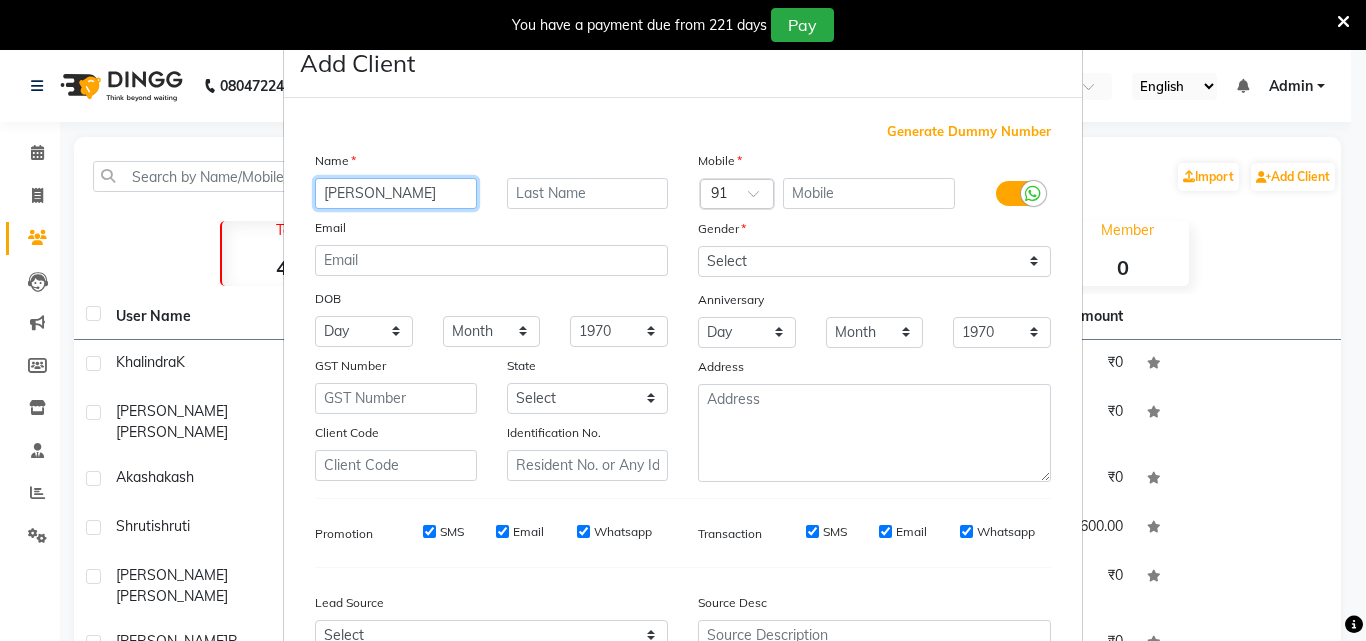type on "dipali" 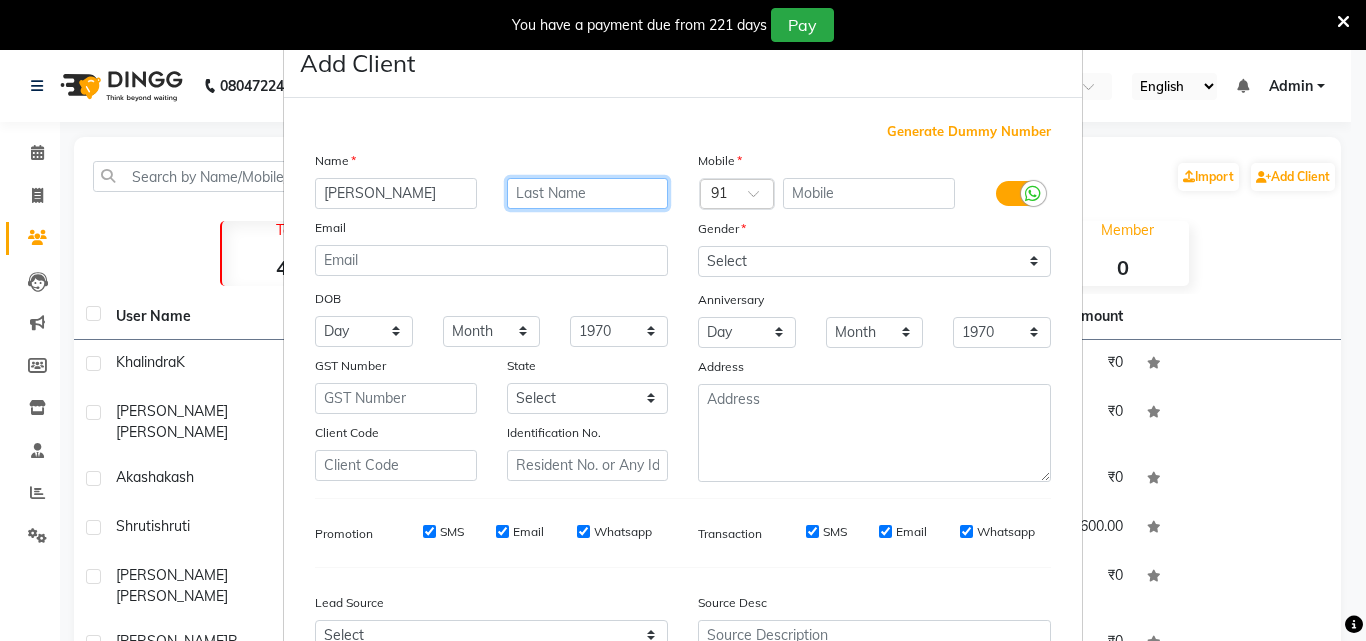 click at bounding box center (588, 193) 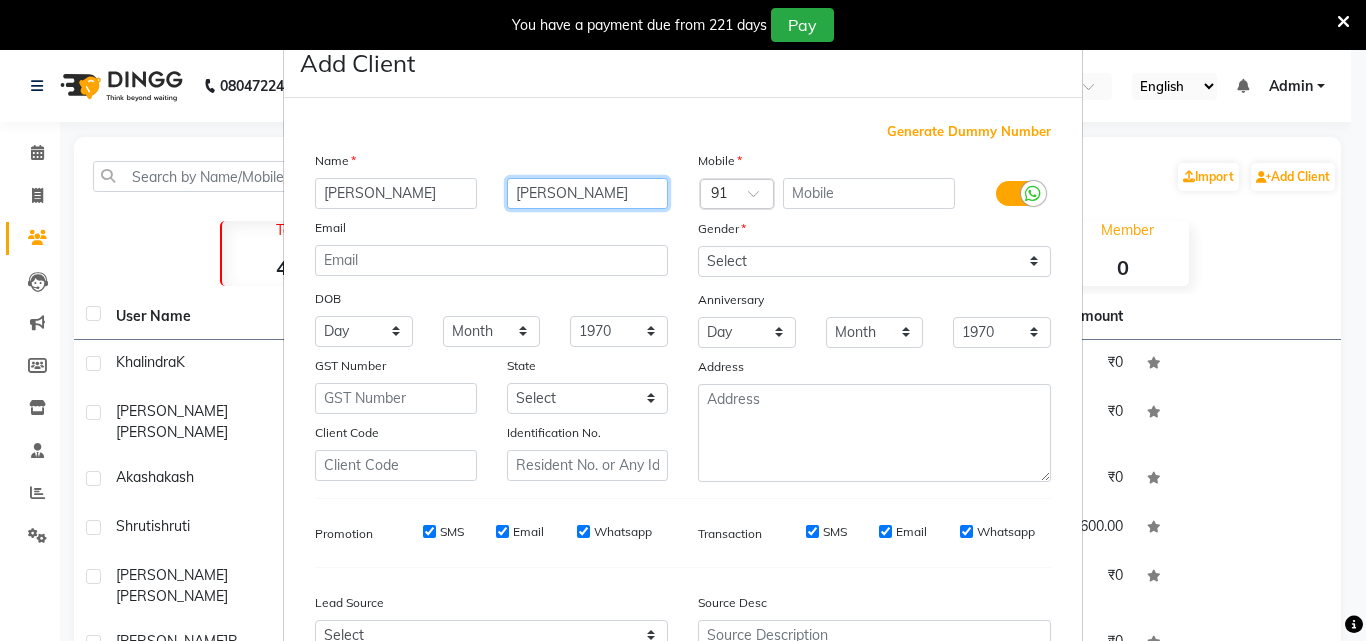 type on "dipali" 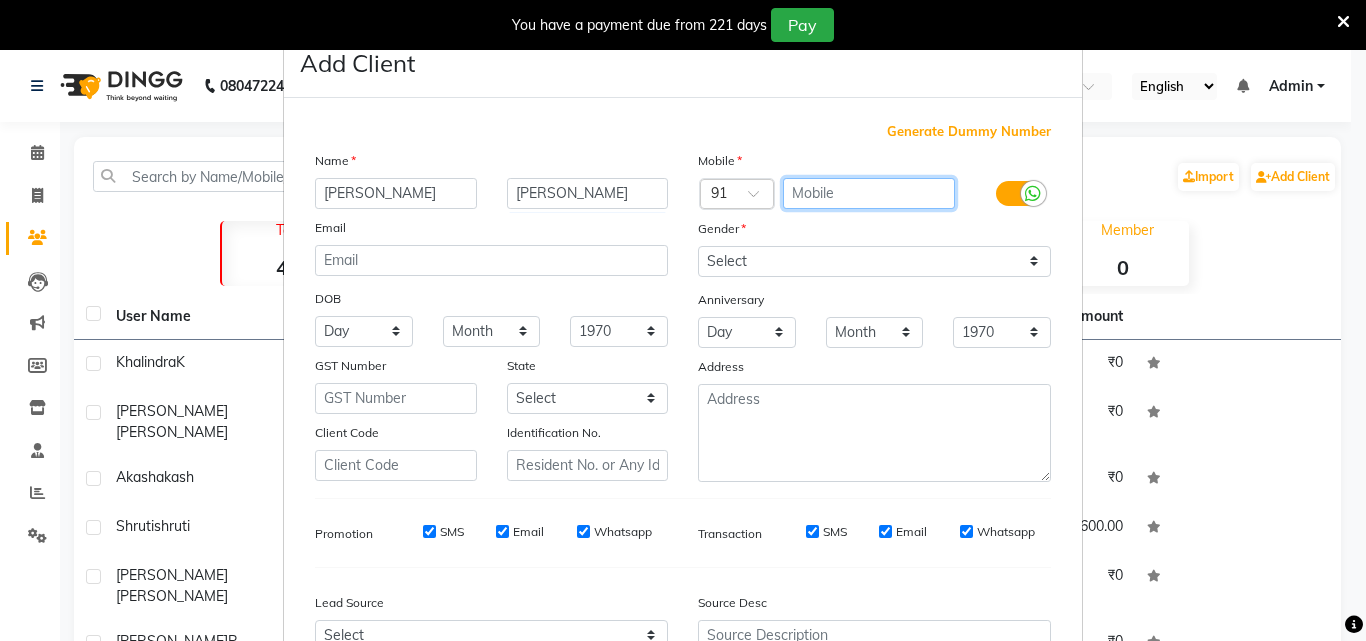 click at bounding box center [869, 193] 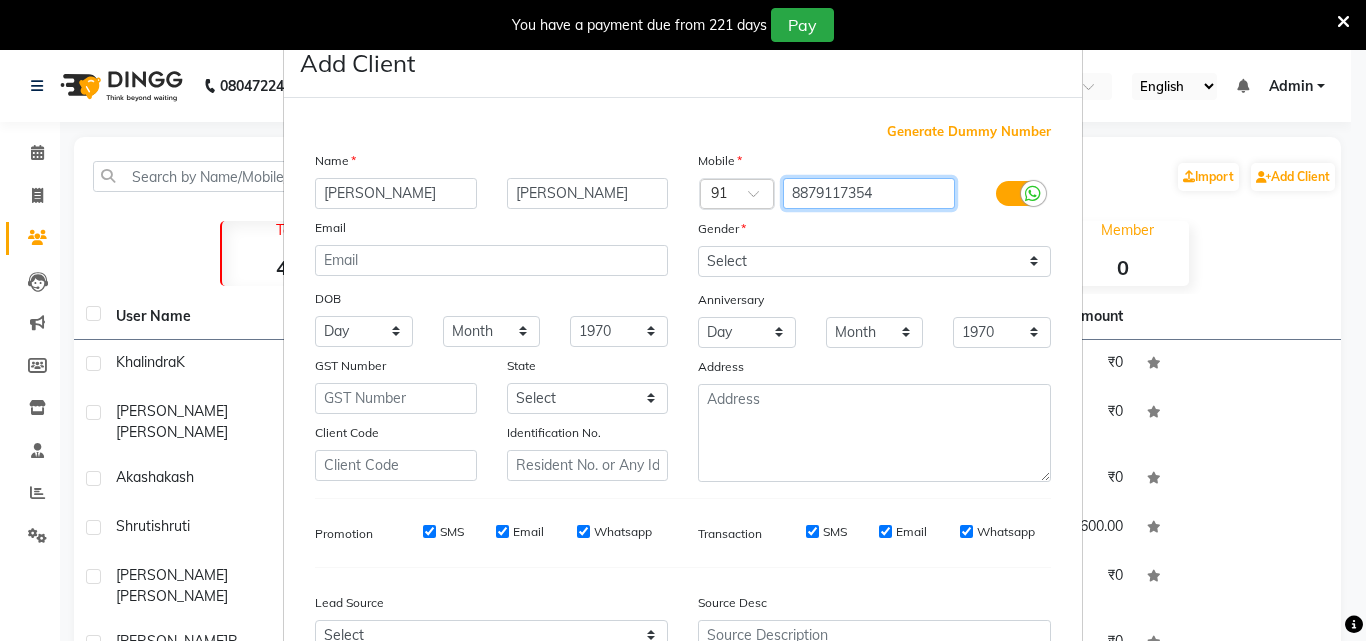 type on "8879117354" 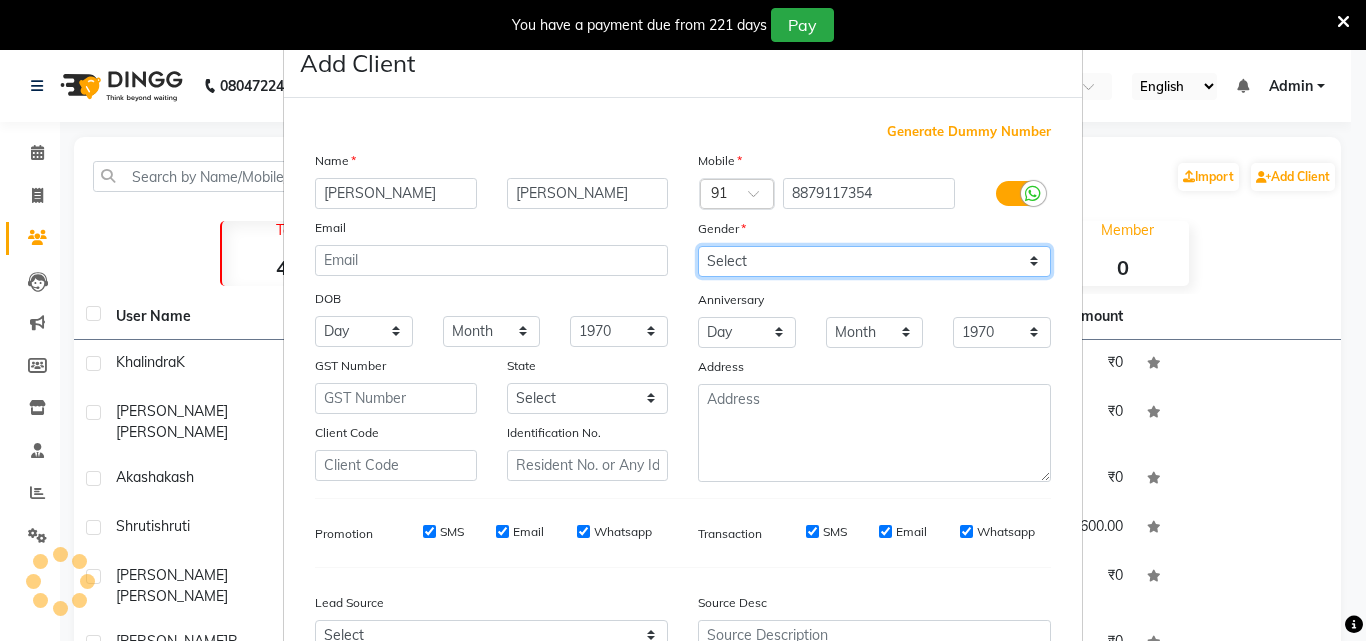 click on "Select Male Female Other Prefer Not To Say" at bounding box center (874, 261) 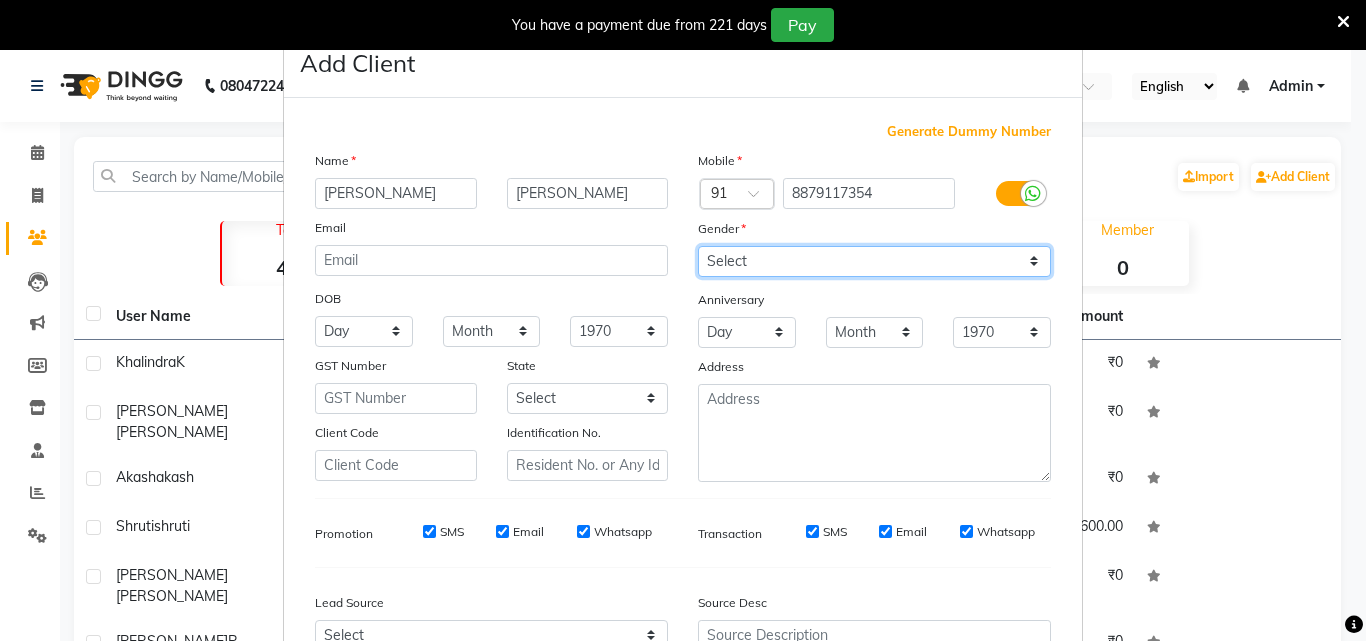 select on "female" 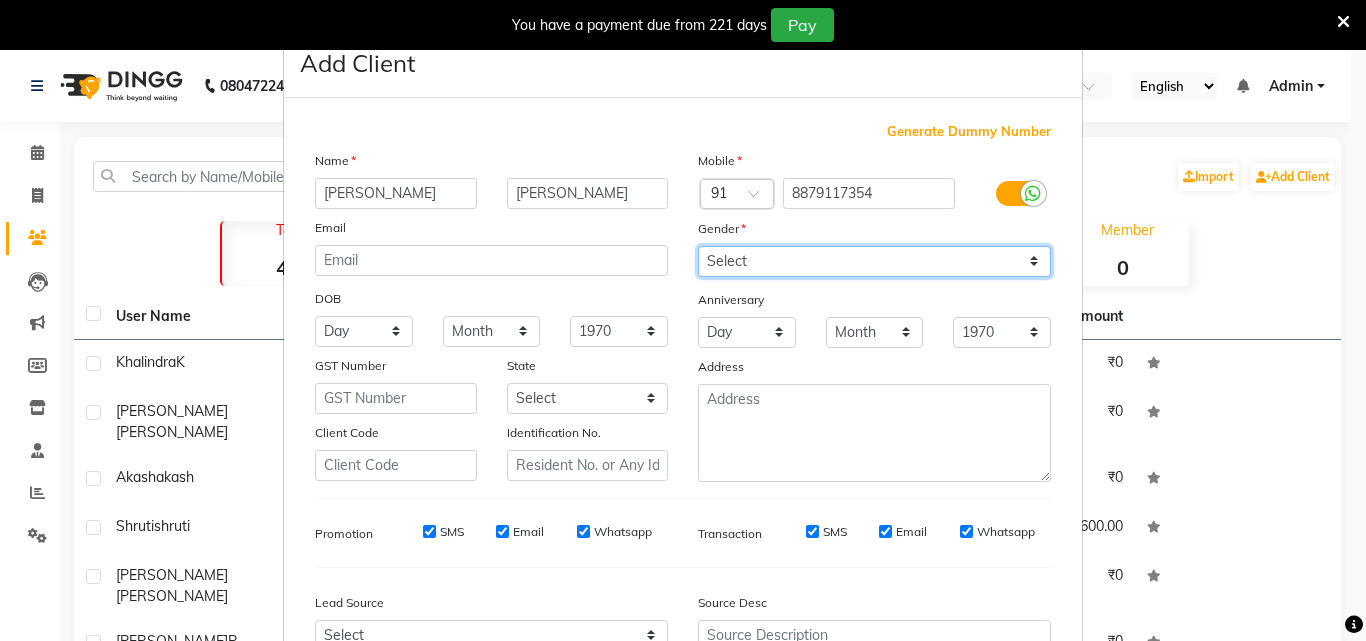 click on "Select Male Female Other Prefer Not To Say" at bounding box center (874, 261) 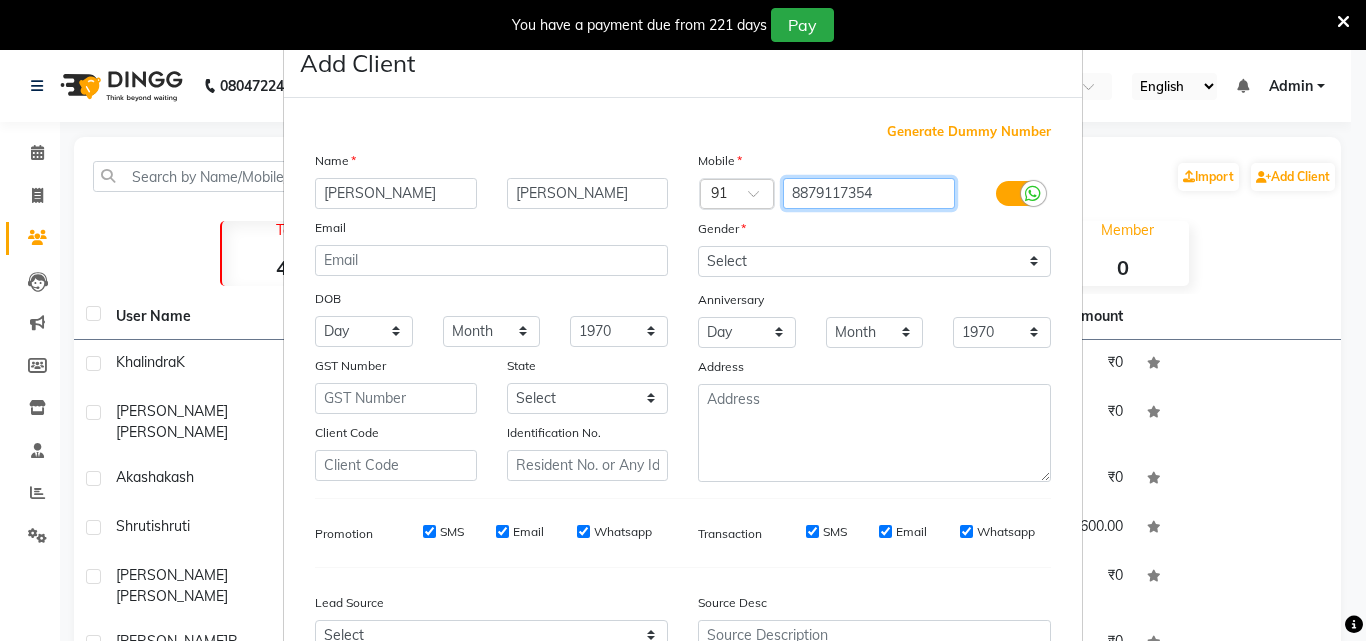 click on "8879117354" at bounding box center (869, 193) 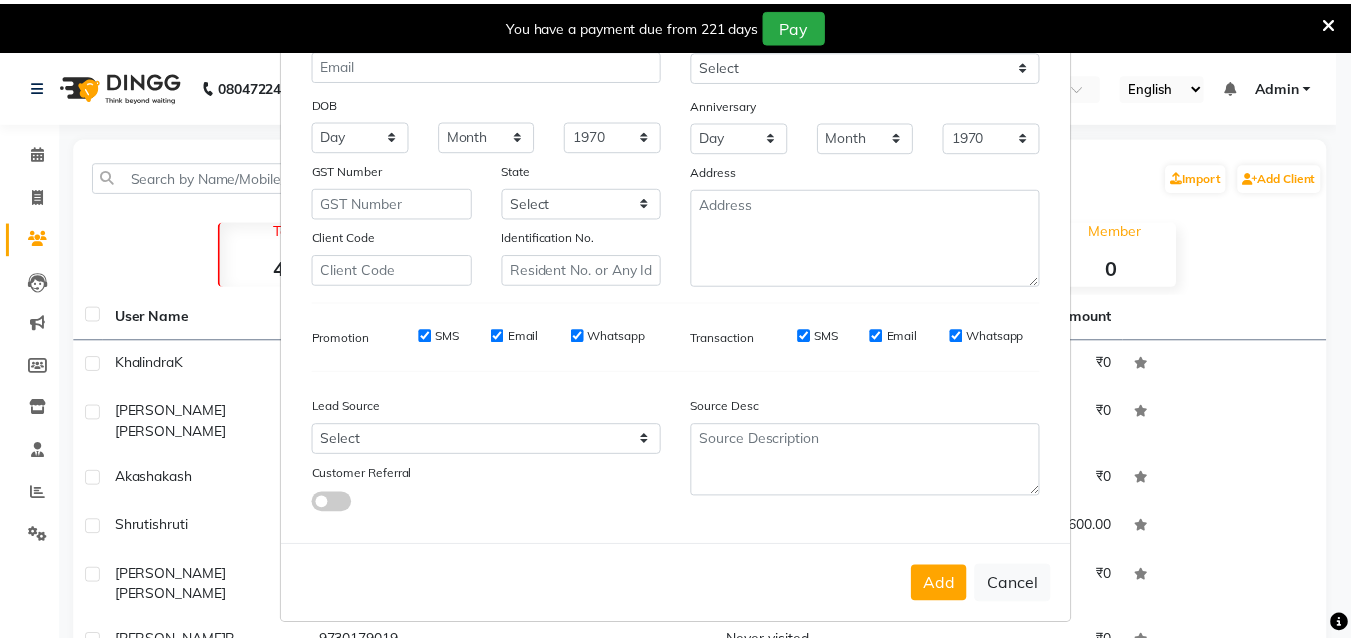 scroll, scrollTop: 200, scrollLeft: 0, axis: vertical 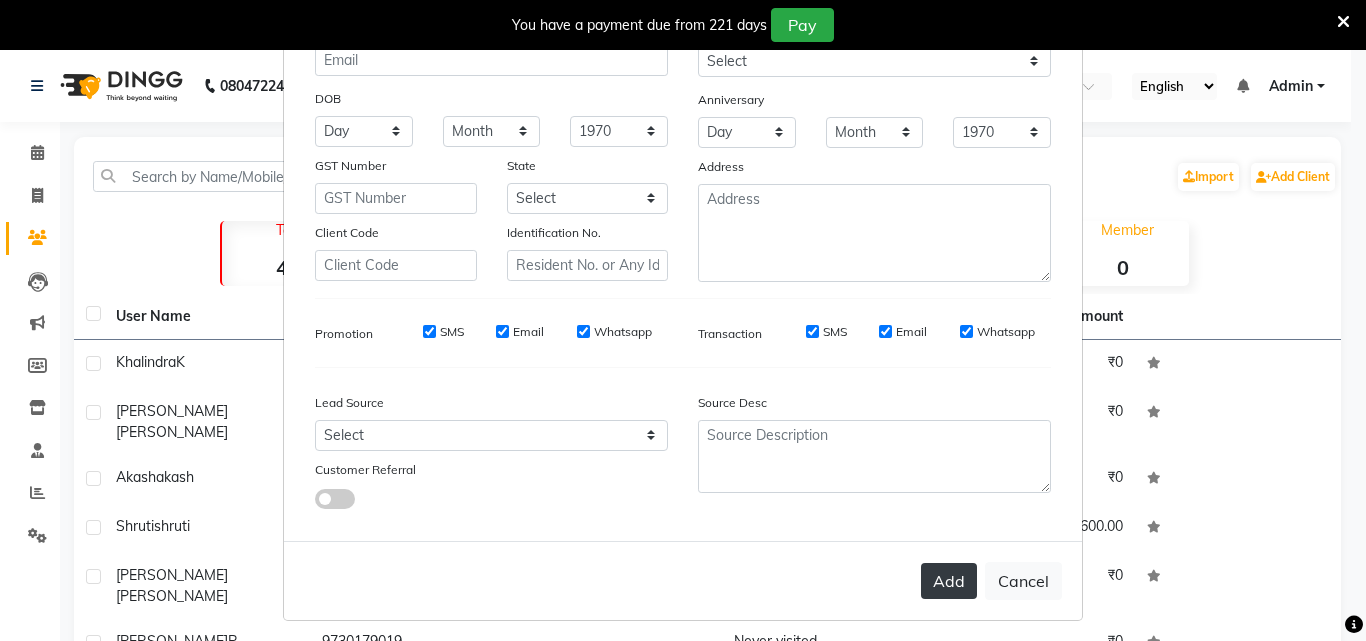 click on "Add" at bounding box center (949, 581) 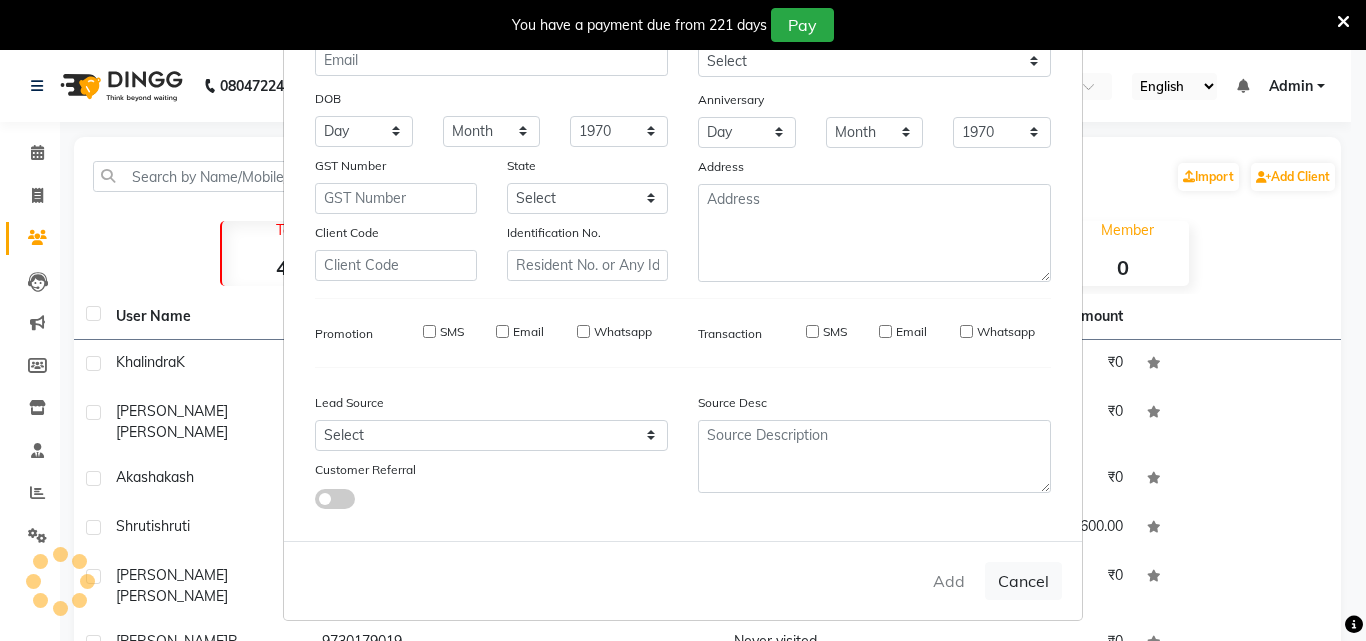 type 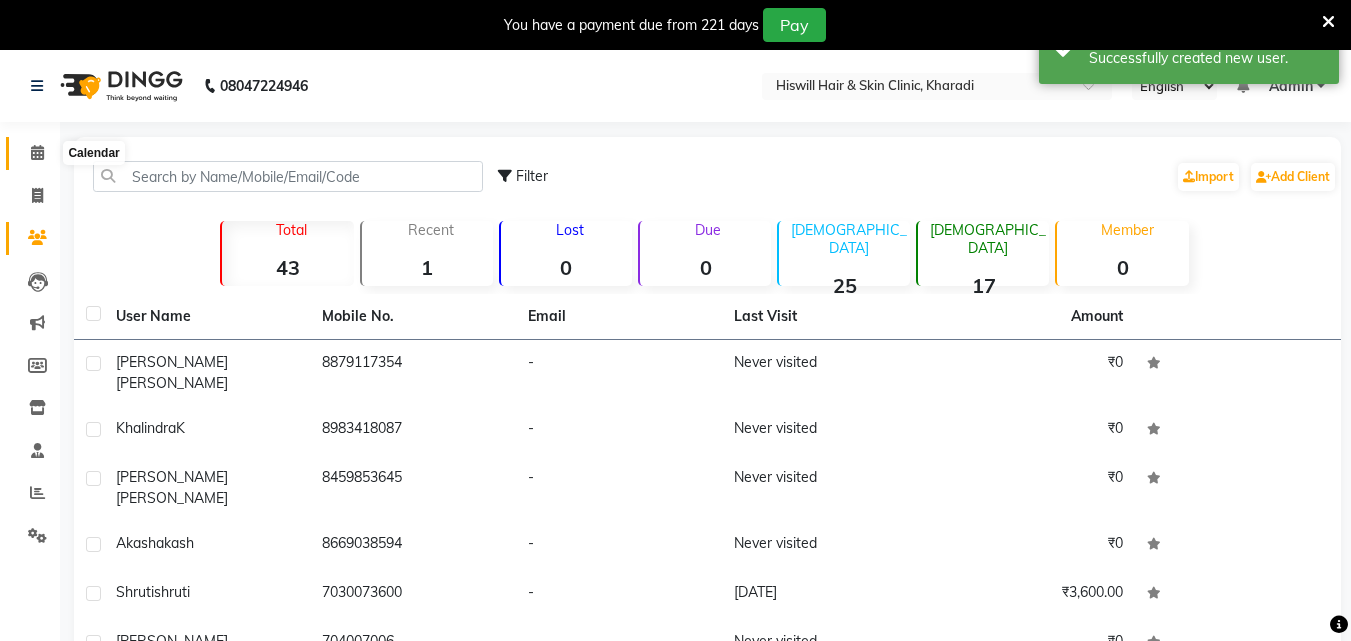 click 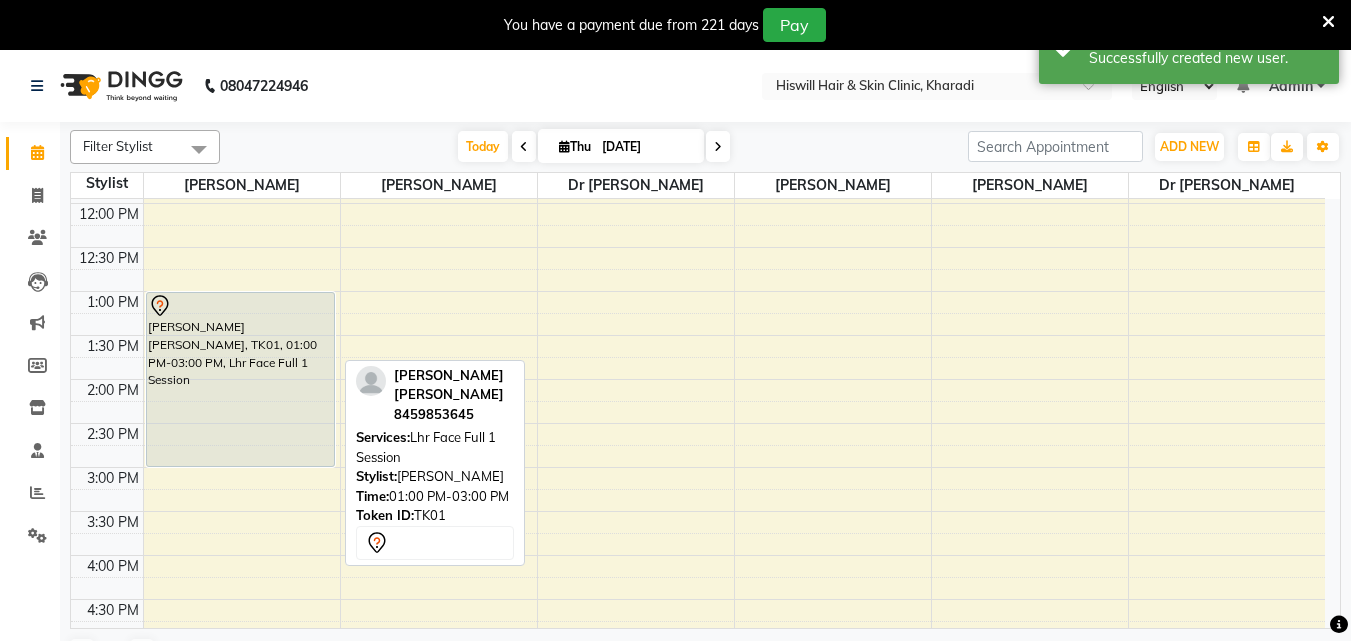 scroll, scrollTop: 400, scrollLeft: 0, axis: vertical 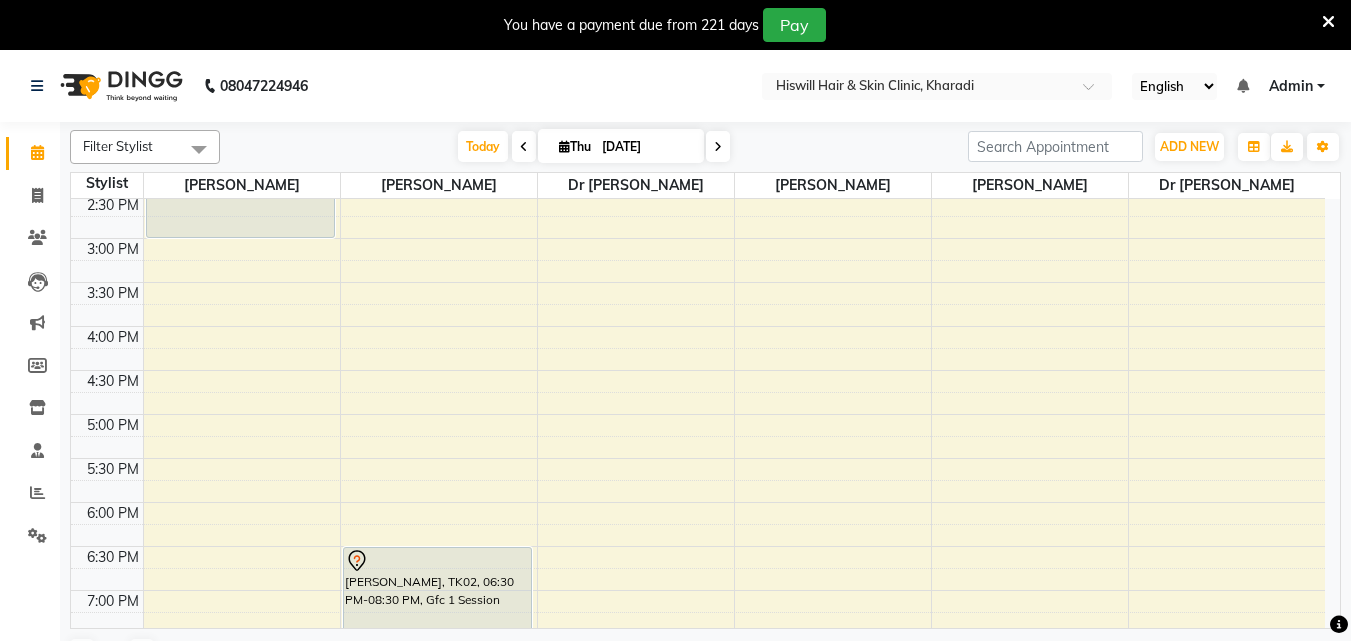 click on "10:00 AM 10:30 AM 11:00 AM 11:30 AM 12:00 PM 12:30 PM 1:00 PM 1:30 PM 2:00 PM 2:30 PM 3:00 PM 3:30 PM 4:00 PM 4:30 PM 5:00 PM 5:30 PM 6:00 PM 6:30 PM 7:00 PM 7:30 PM 8:00 PM 8:30 PM             amol amol, TK01, 01:00 PM-03:00 PM, Lhr Face Full 1 Session             Khalindra K, TK02, 06:30 PM-08:30 PM, Gfc 1 Session" at bounding box center [698, 282] 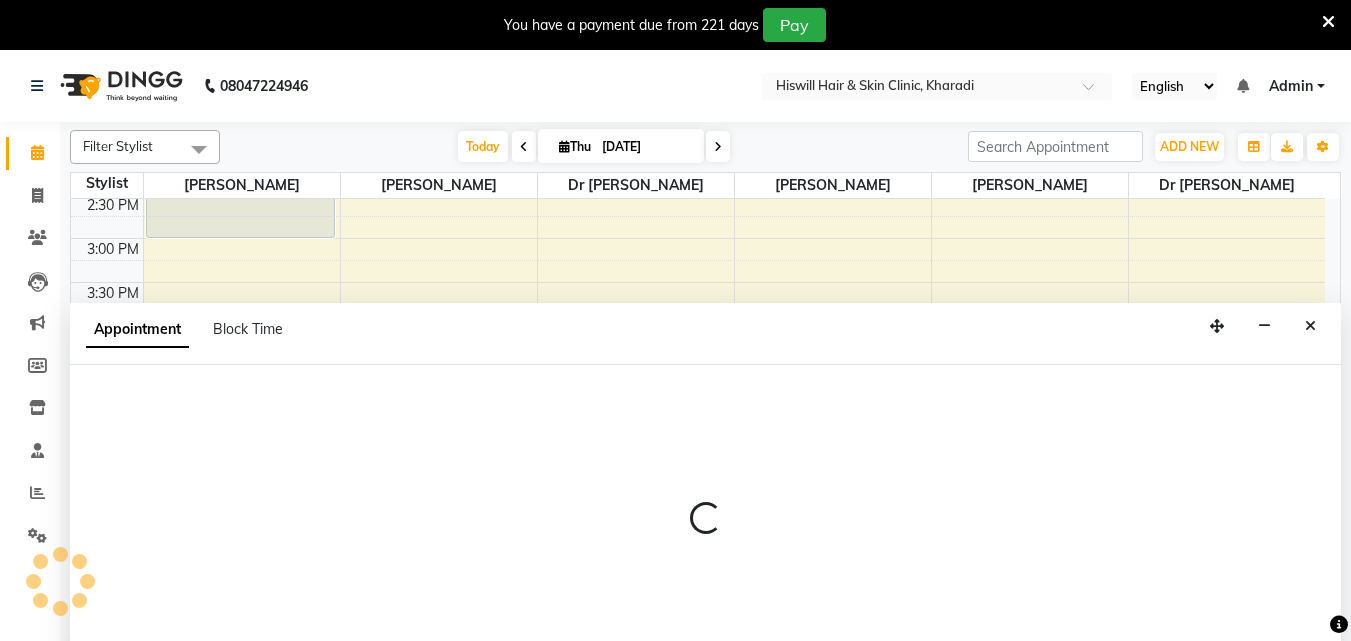 select on "62610" 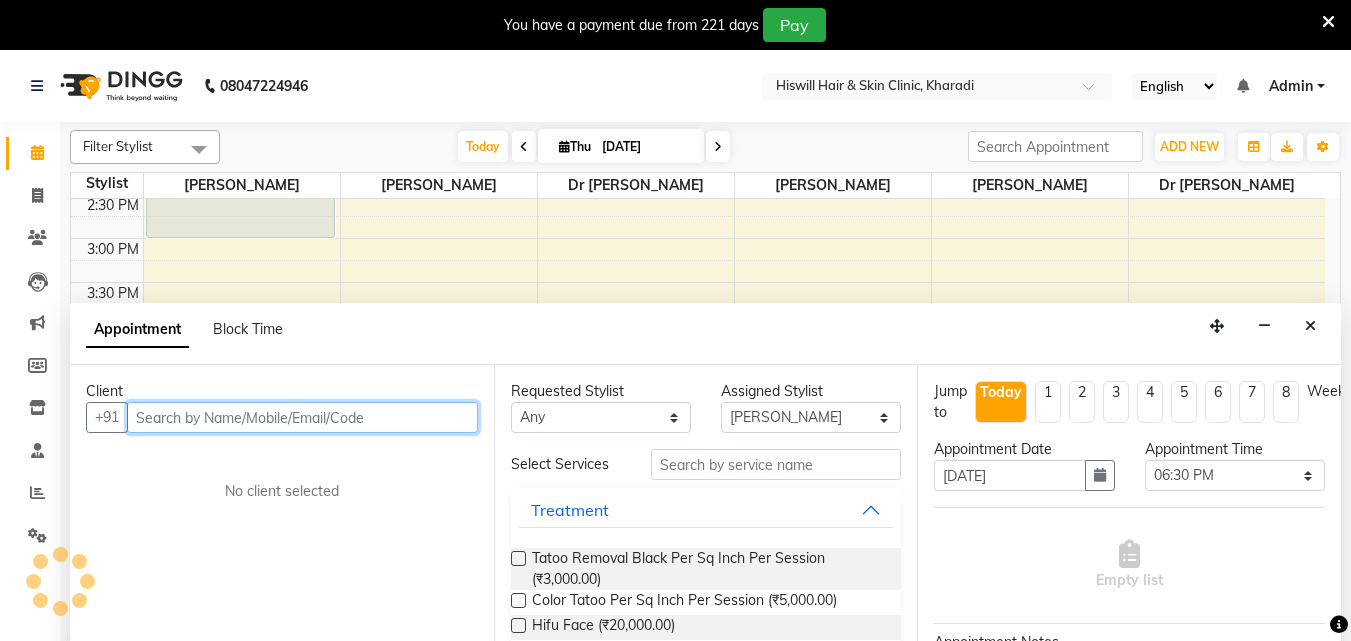 scroll, scrollTop: 50, scrollLeft: 0, axis: vertical 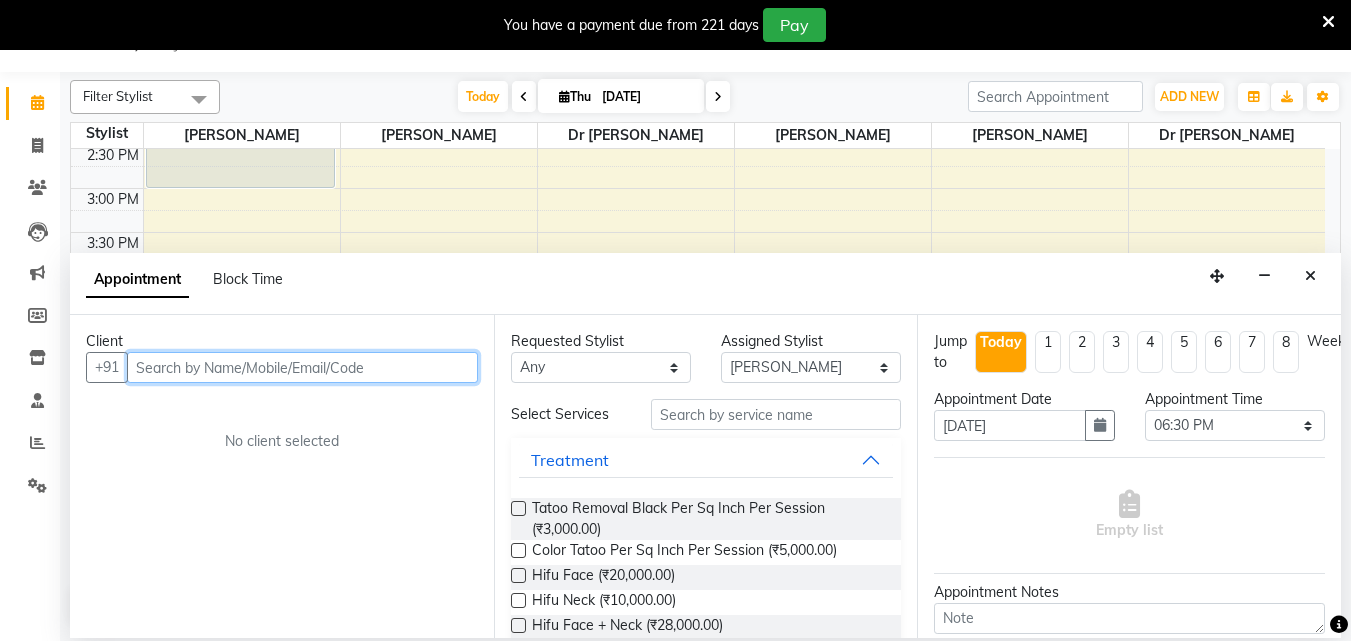 click at bounding box center (302, 367) 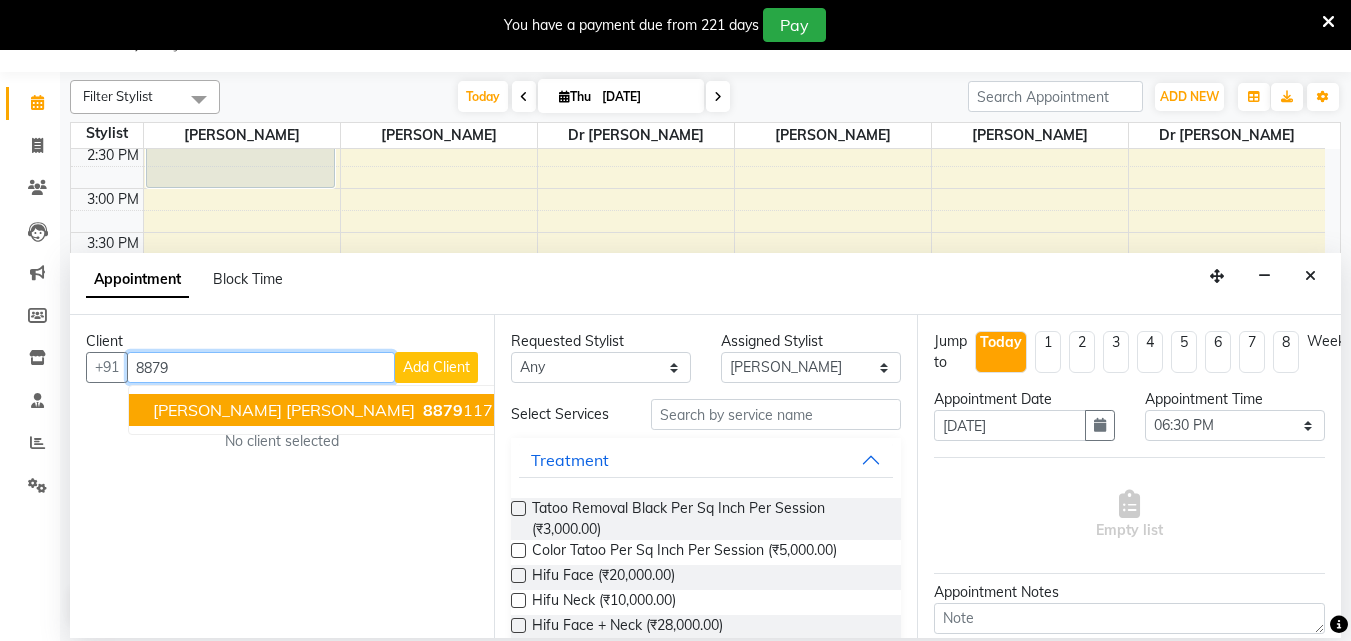 click on "8879" at bounding box center (443, 410) 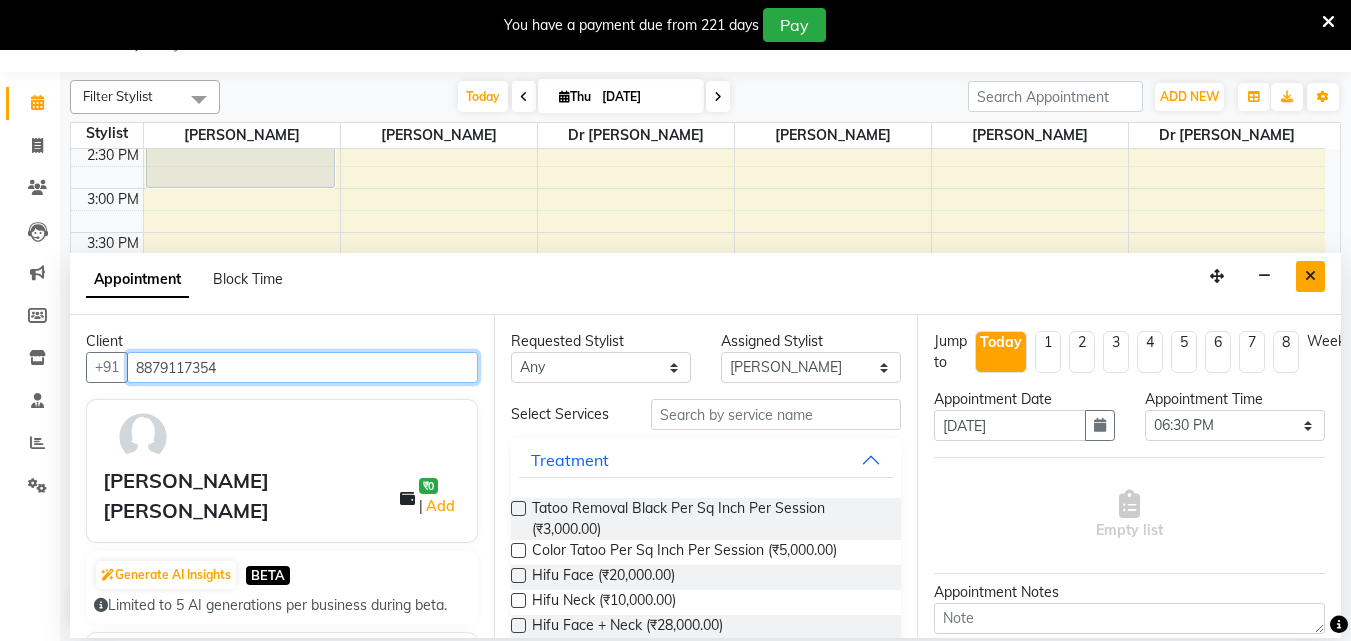 type on "8879117354" 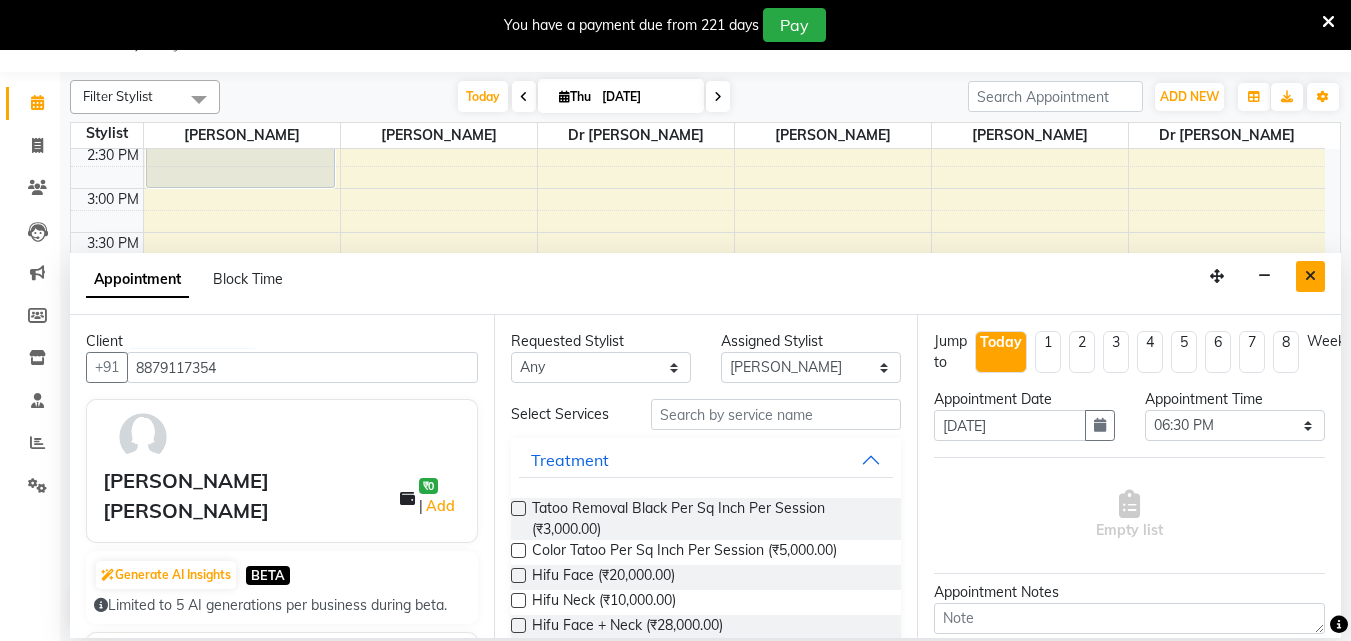 click at bounding box center (1310, 276) 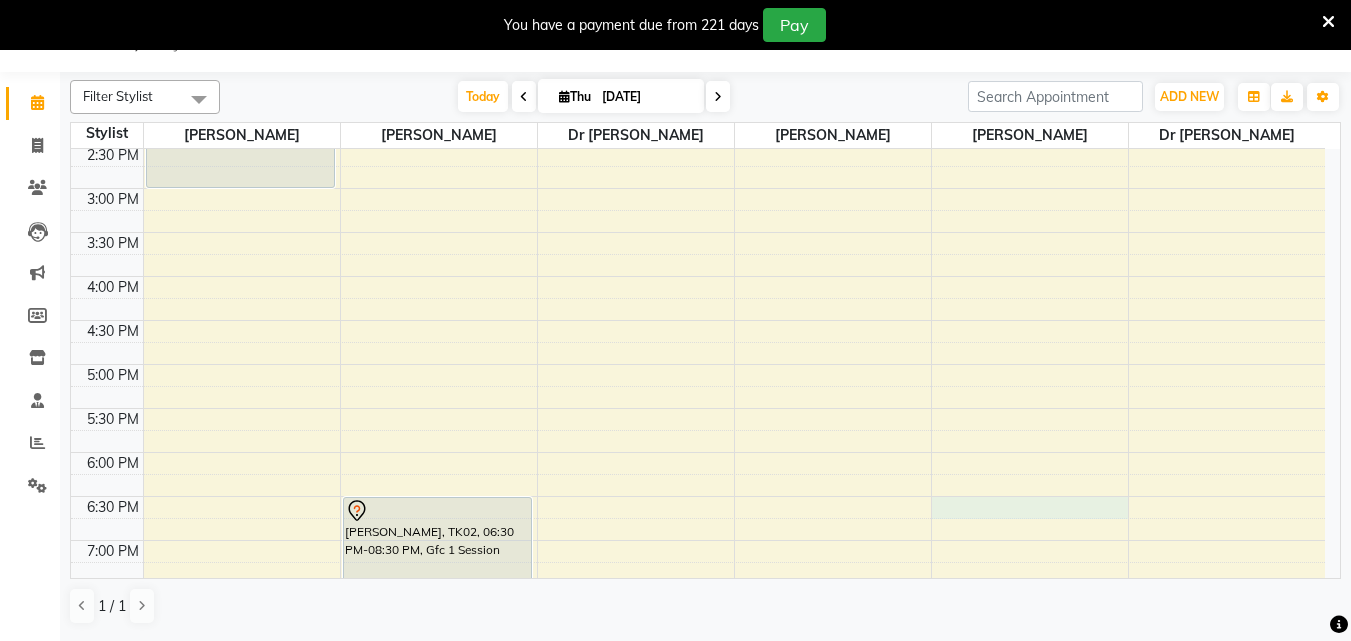 click on "10:00 AM 10:30 AM 11:00 AM 11:30 AM 12:00 PM 12:30 PM 1:00 PM 1:30 PM 2:00 PM 2:30 PM 3:00 PM 3:30 PM 4:00 PM 4:30 PM 5:00 PM 5:30 PM 6:00 PM 6:30 PM 7:00 PM 7:30 PM 8:00 PM 8:30 PM             amol amol, TK01, 01:00 PM-03:00 PM, Lhr Face Full 1 Session             Khalindra K, TK02, 06:30 PM-08:30 PM, Gfc 1 Session" at bounding box center [698, 232] 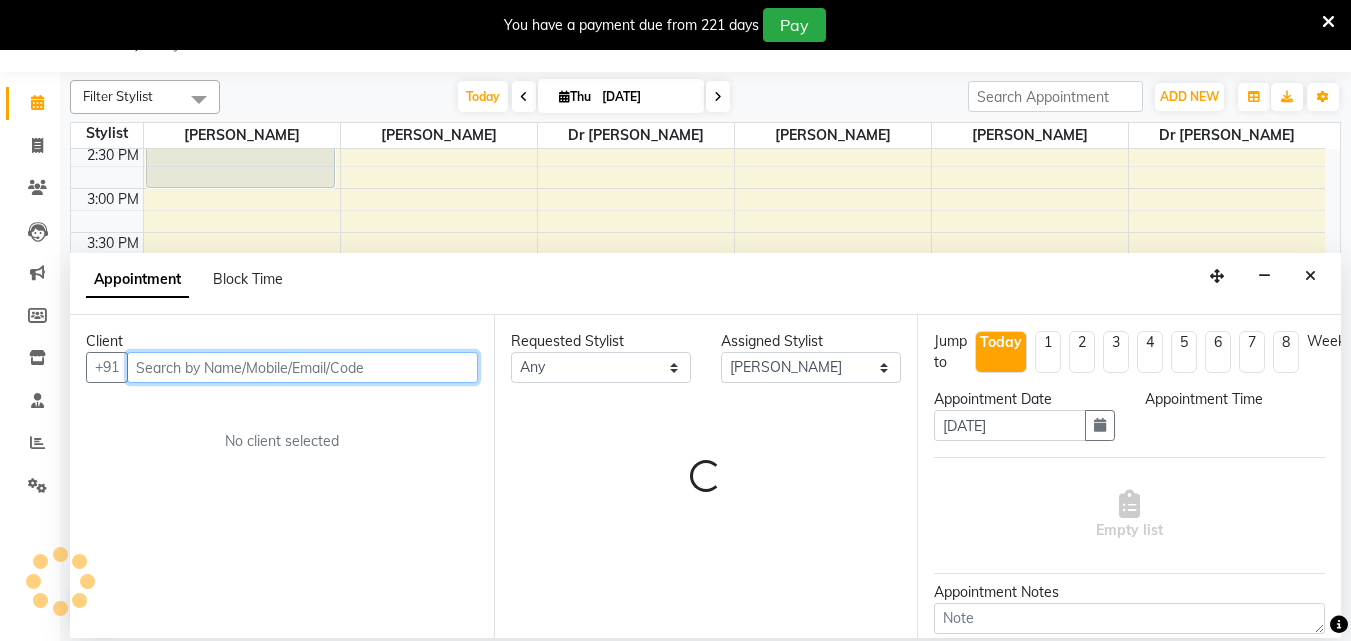 select on "1110" 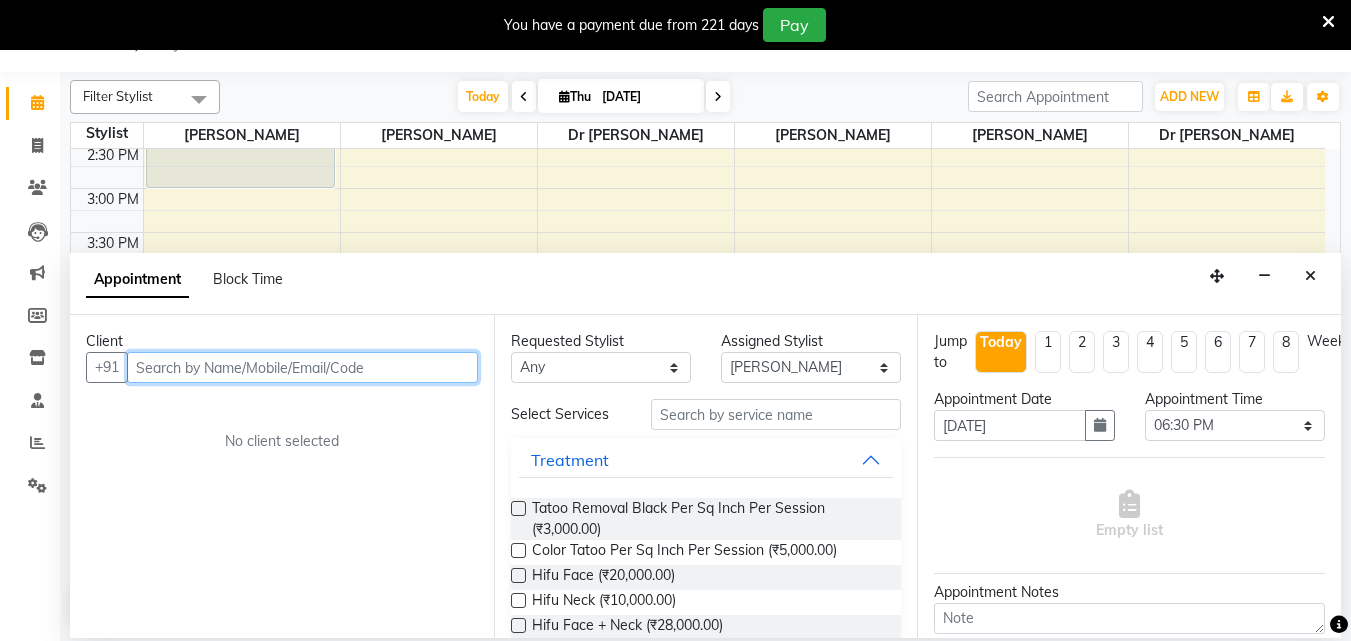 click at bounding box center (302, 367) 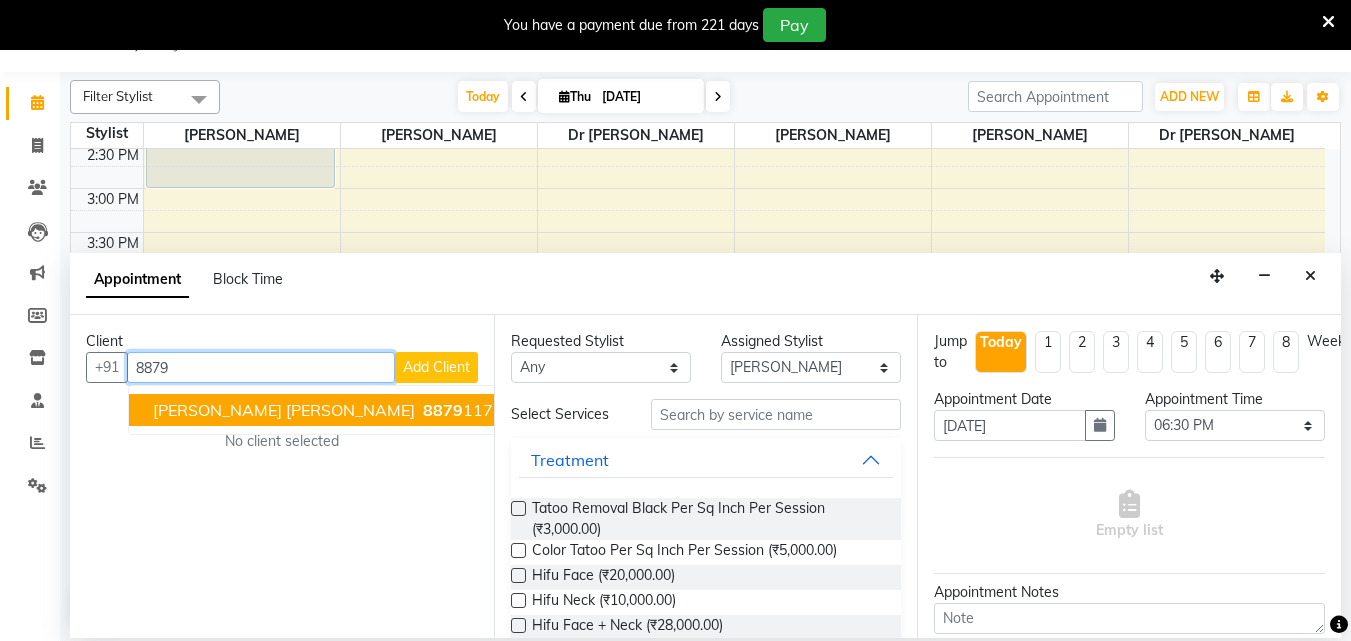 click on "8879 117354" at bounding box center [471, 410] 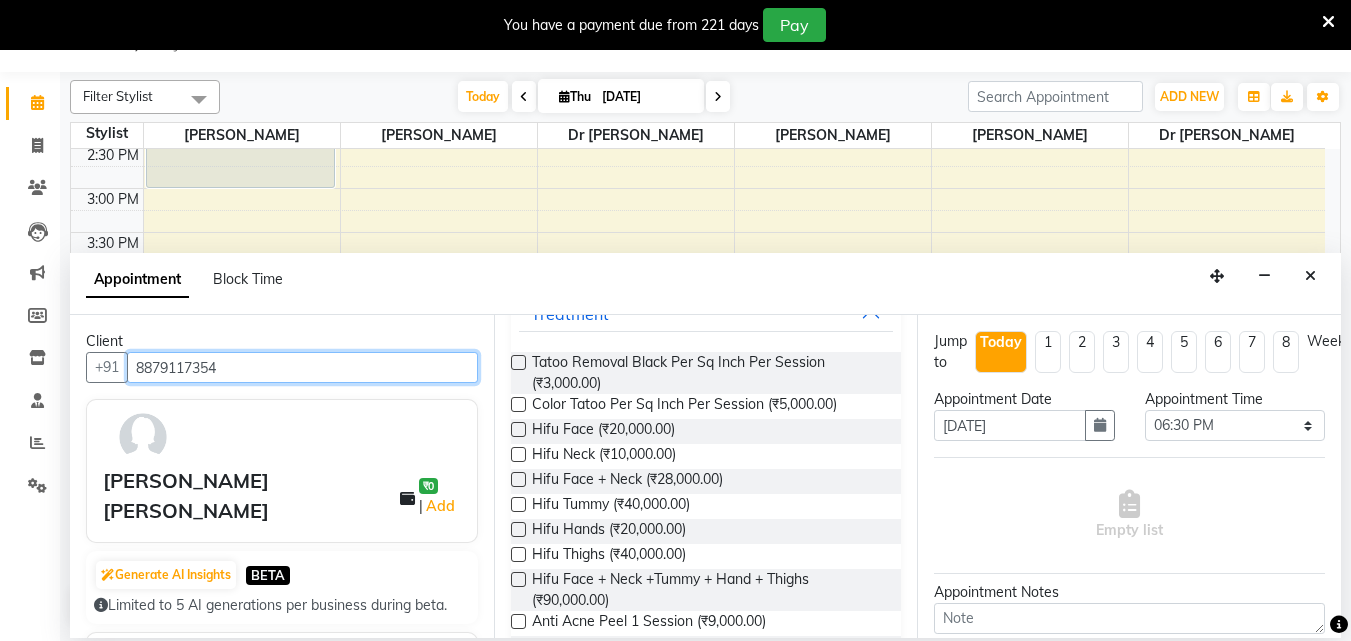 scroll, scrollTop: 100, scrollLeft: 0, axis: vertical 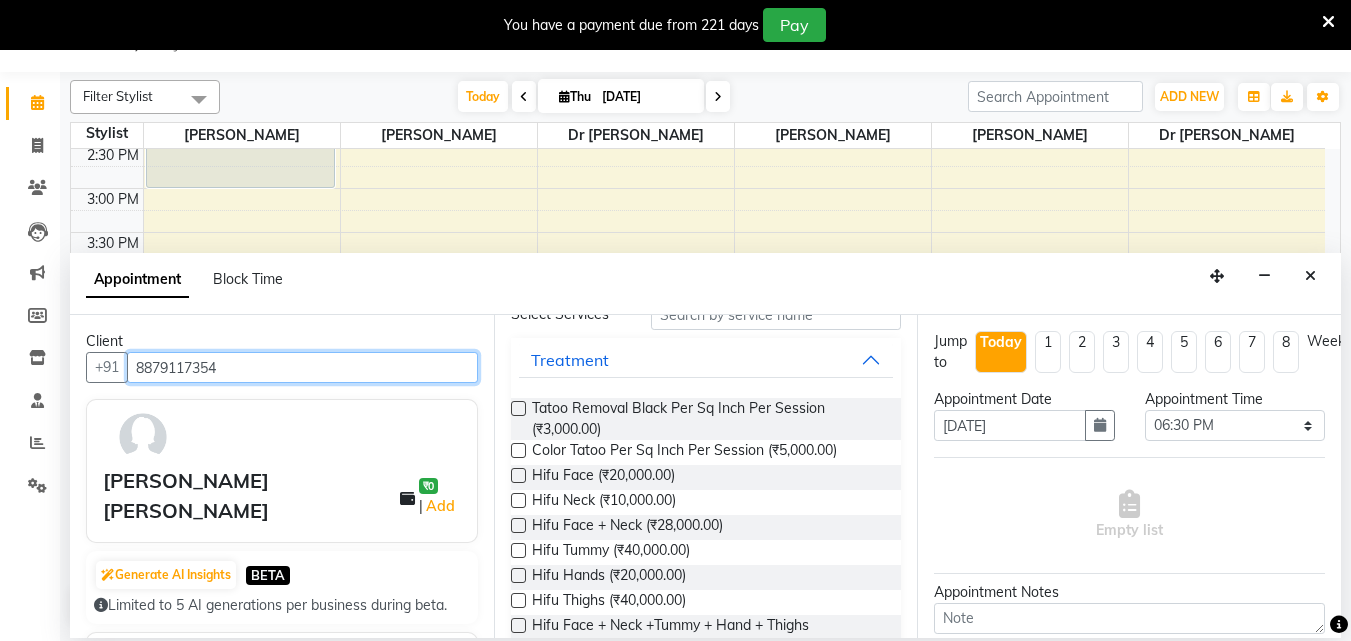 type on "8879117354" 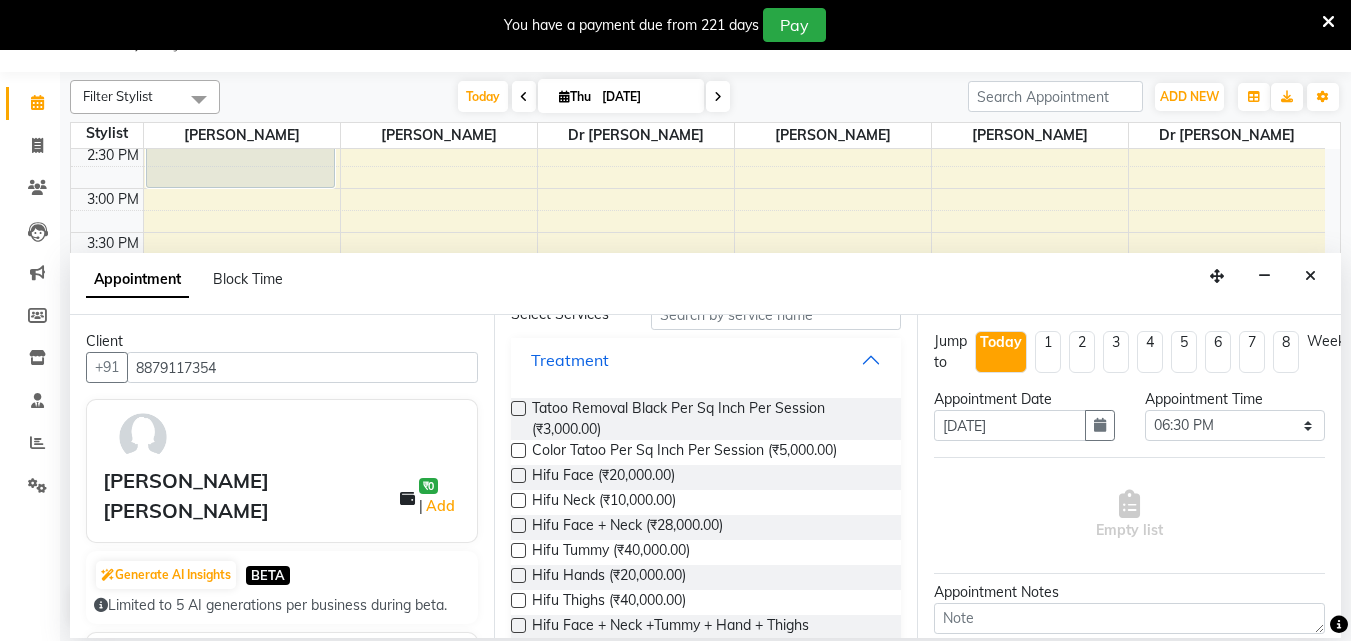 click on "Treatment" at bounding box center (706, 360) 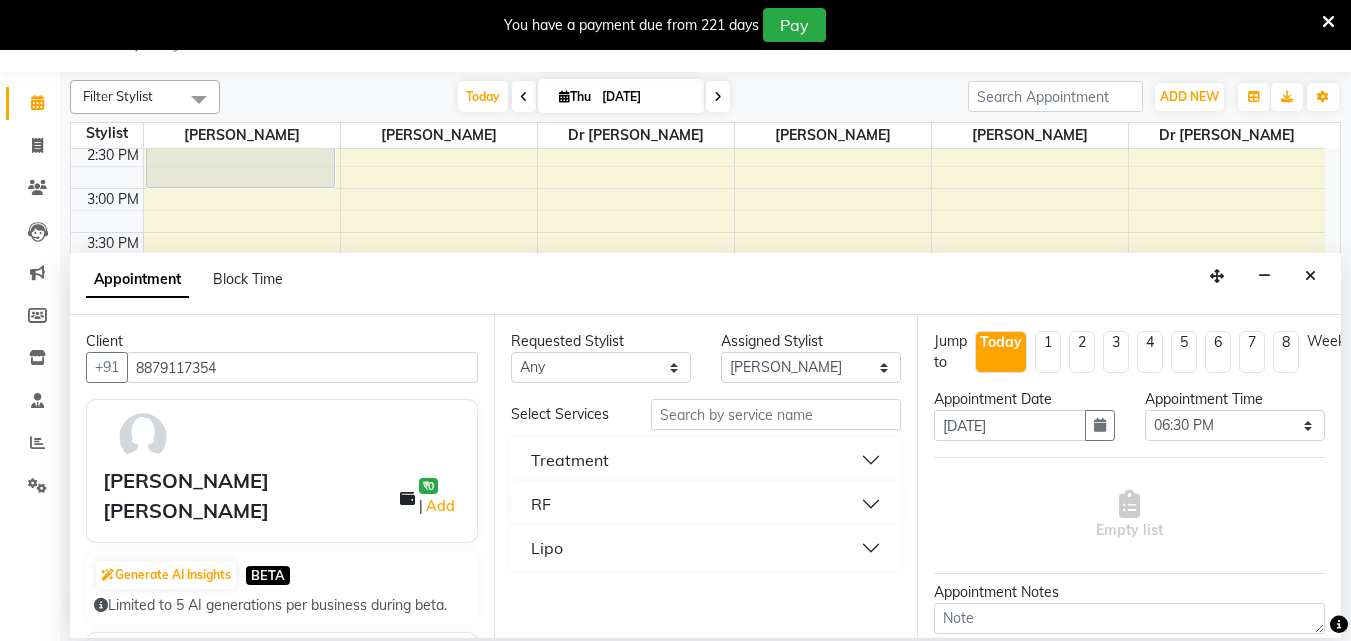 scroll, scrollTop: 0, scrollLeft: 0, axis: both 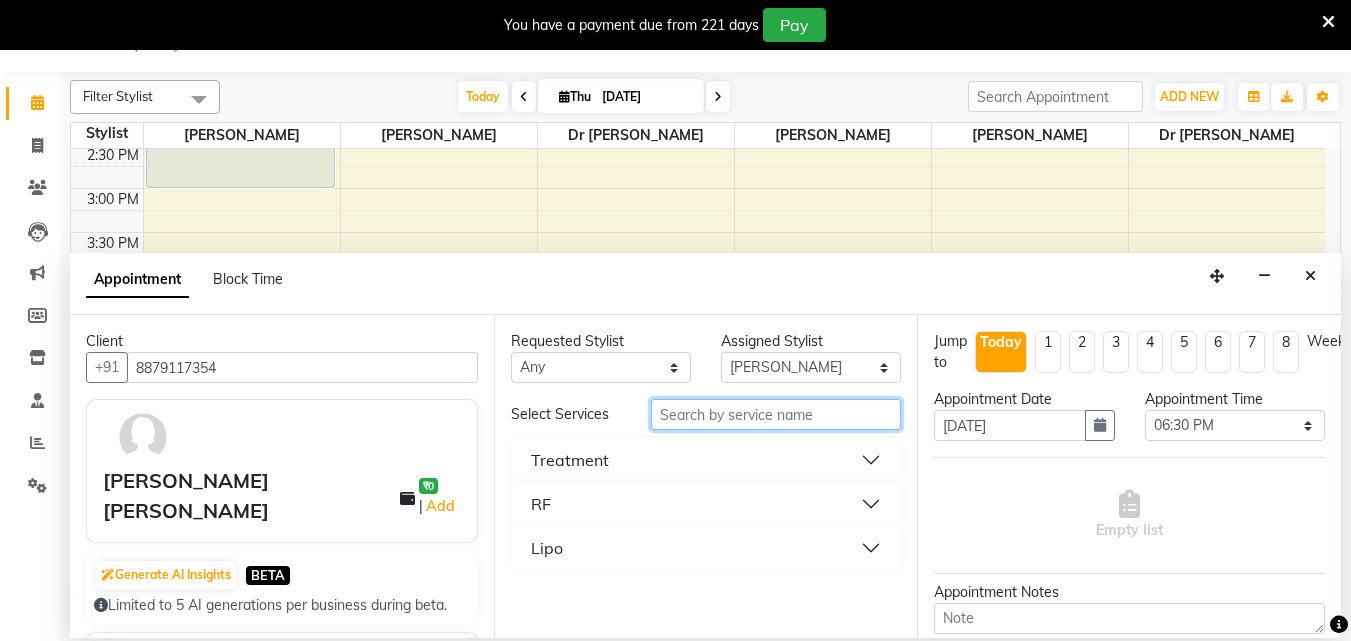 click at bounding box center [776, 414] 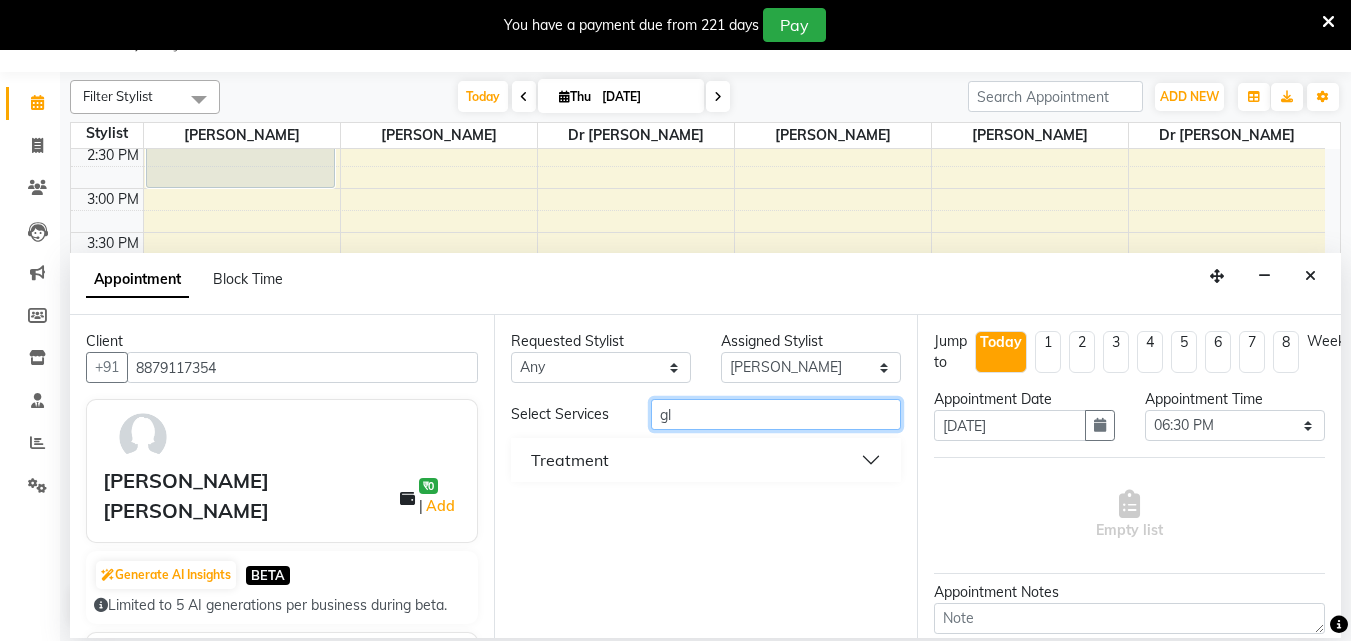 type on "g" 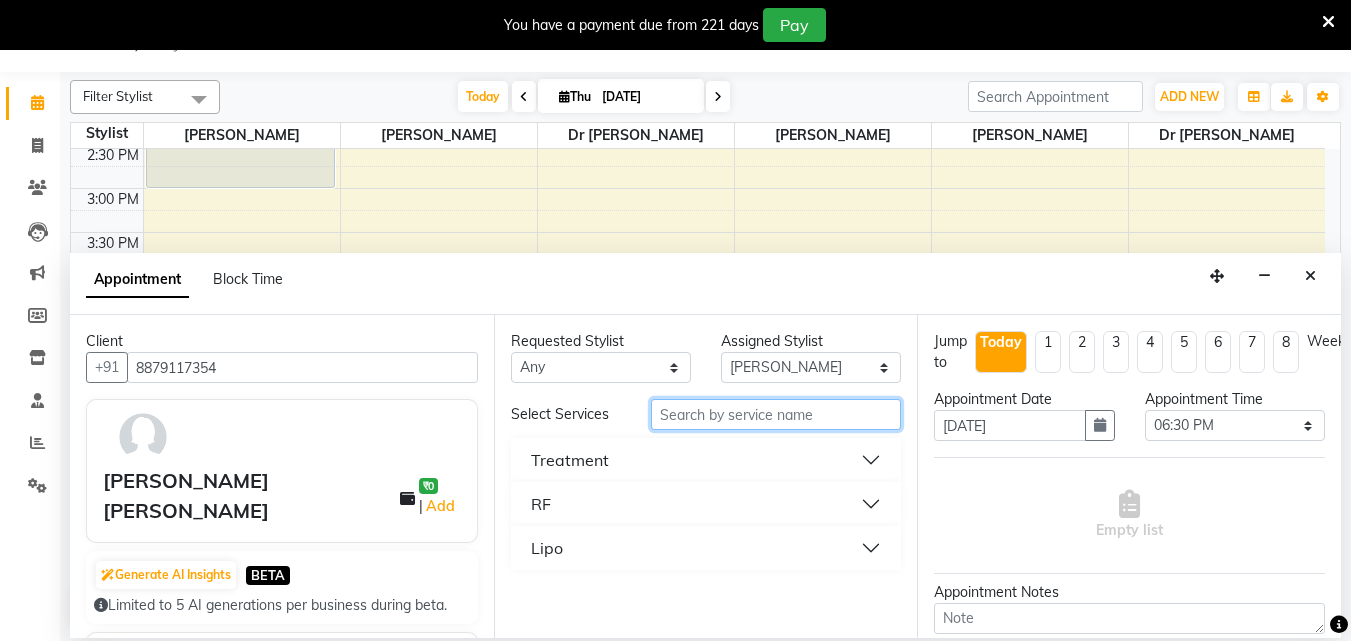 scroll, scrollTop: 0, scrollLeft: 0, axis: both 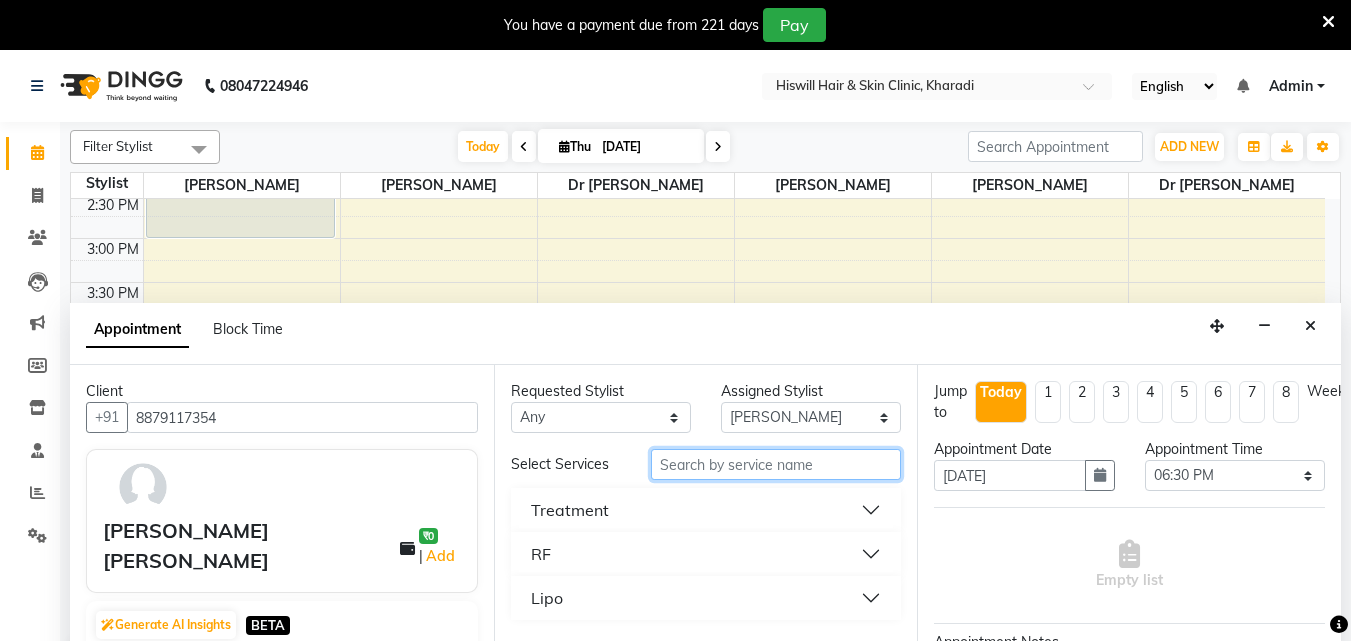 click at bounding box center (776, 464) 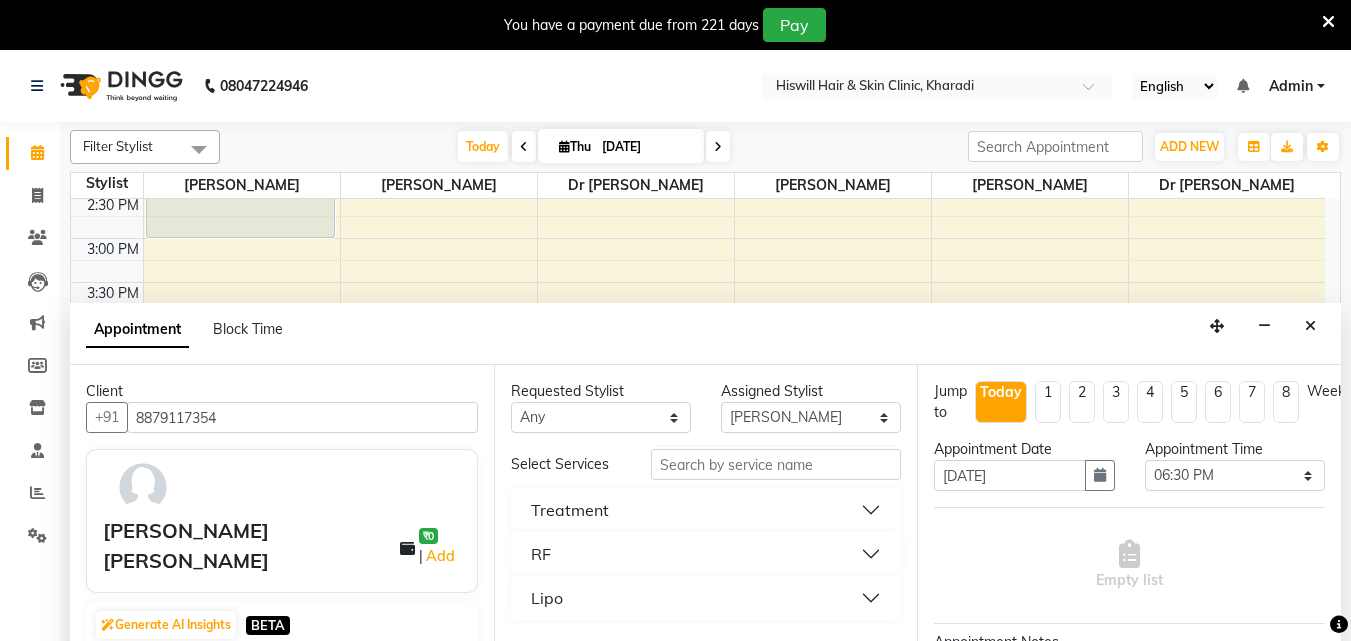 click on "Treatment" at bounding box center (706, 510) 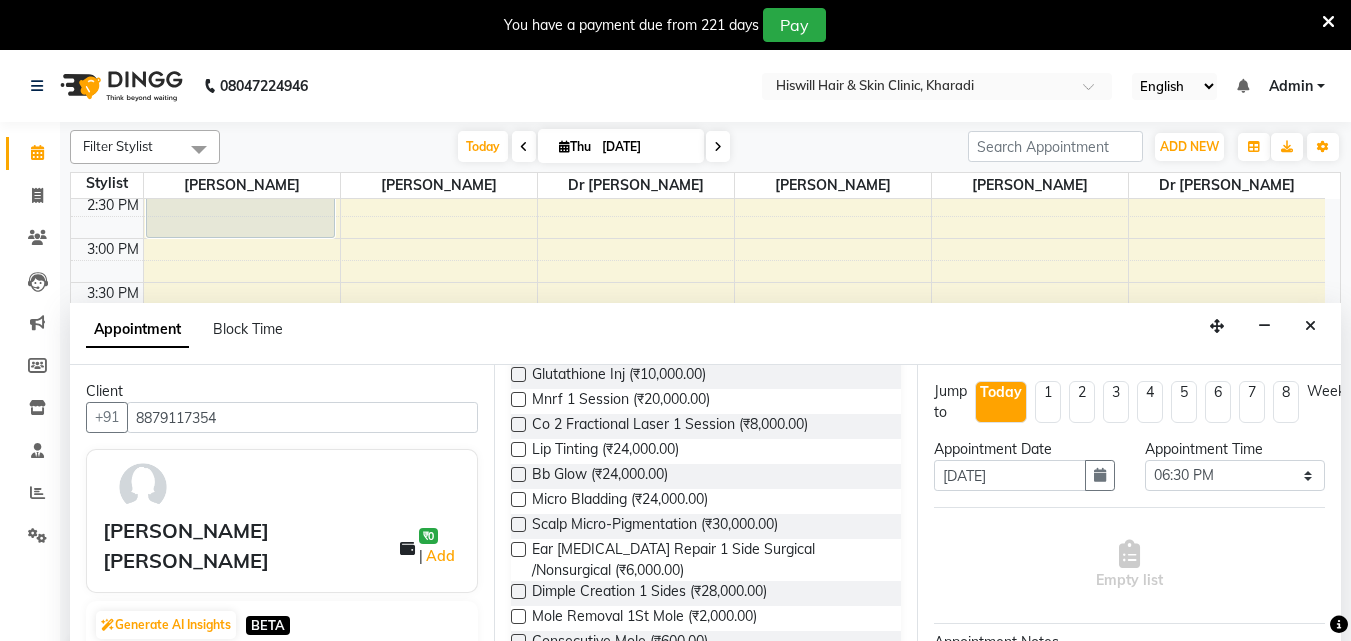 scroll, scrollTop: 1773, scrollLeft: 0, axis: vertical 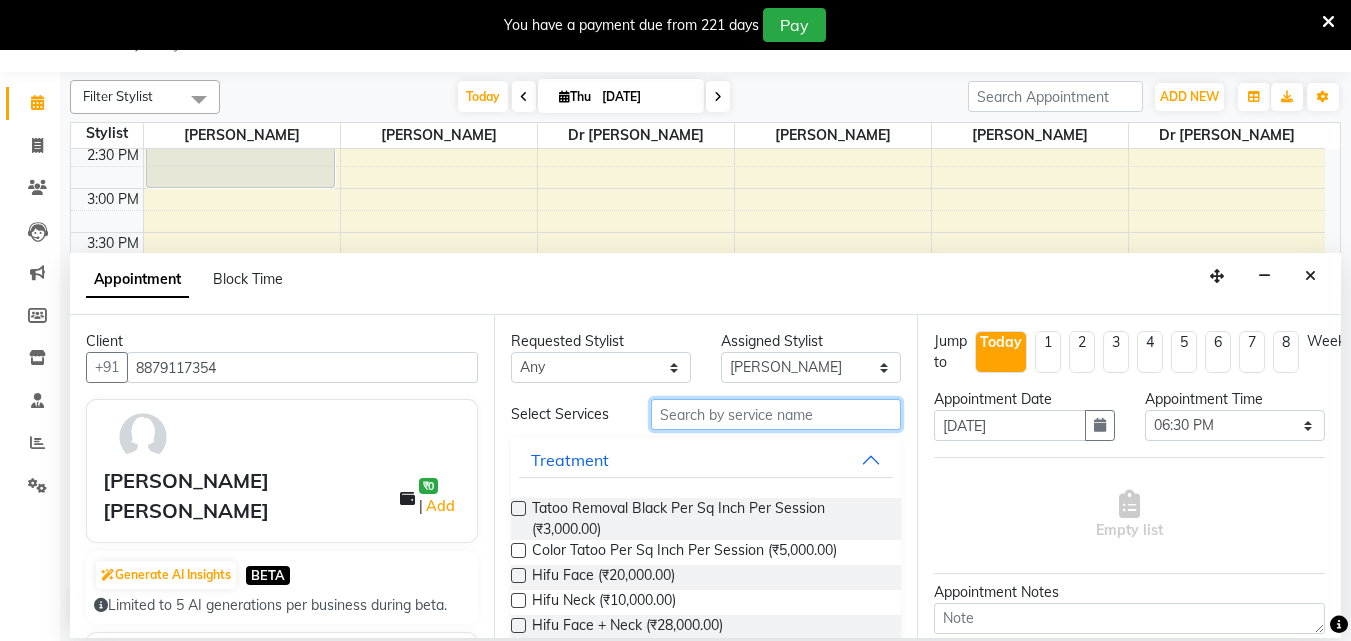 click at bounding box center [776, 414] 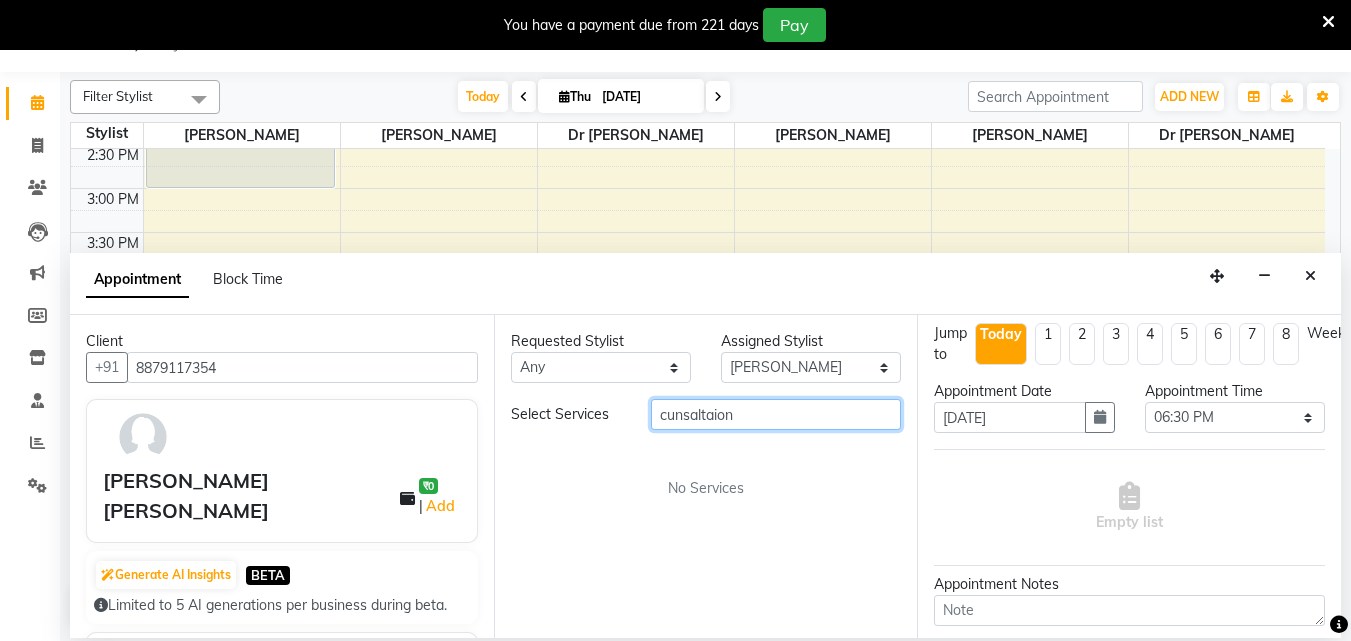 scroll, scrollTop: 0, scrollLeft: 0, axis: both 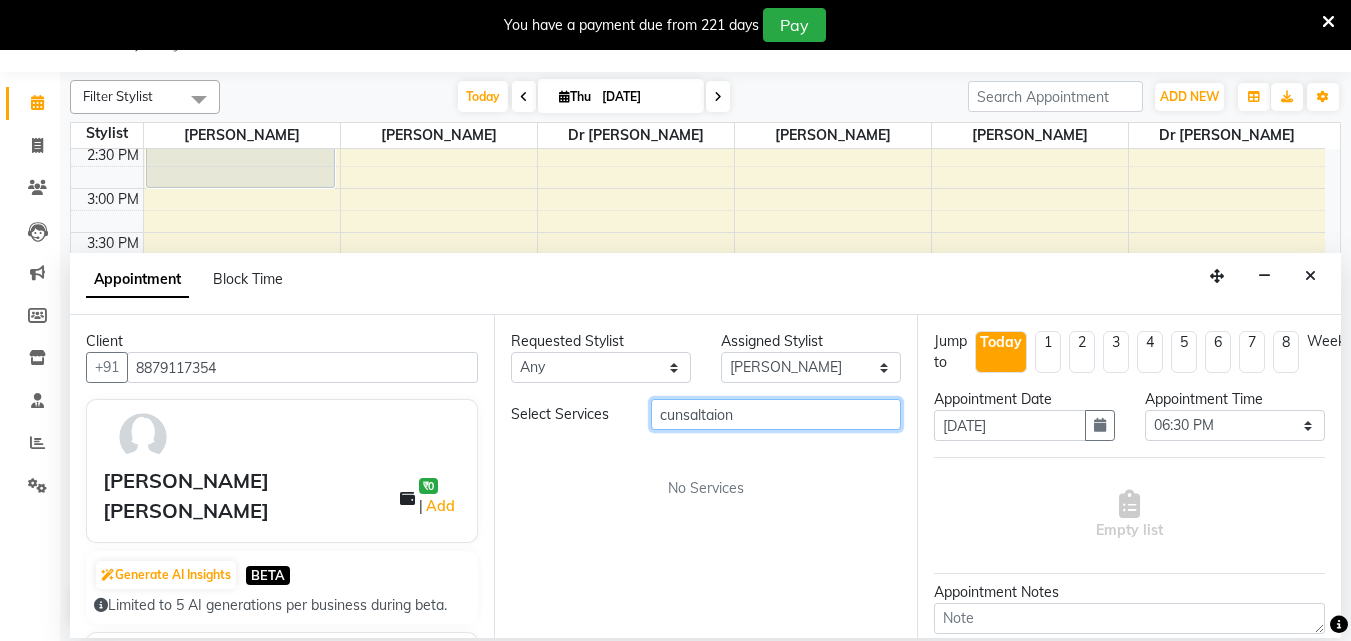 click on "cunsaltaion" at bounding box center [776, 414] 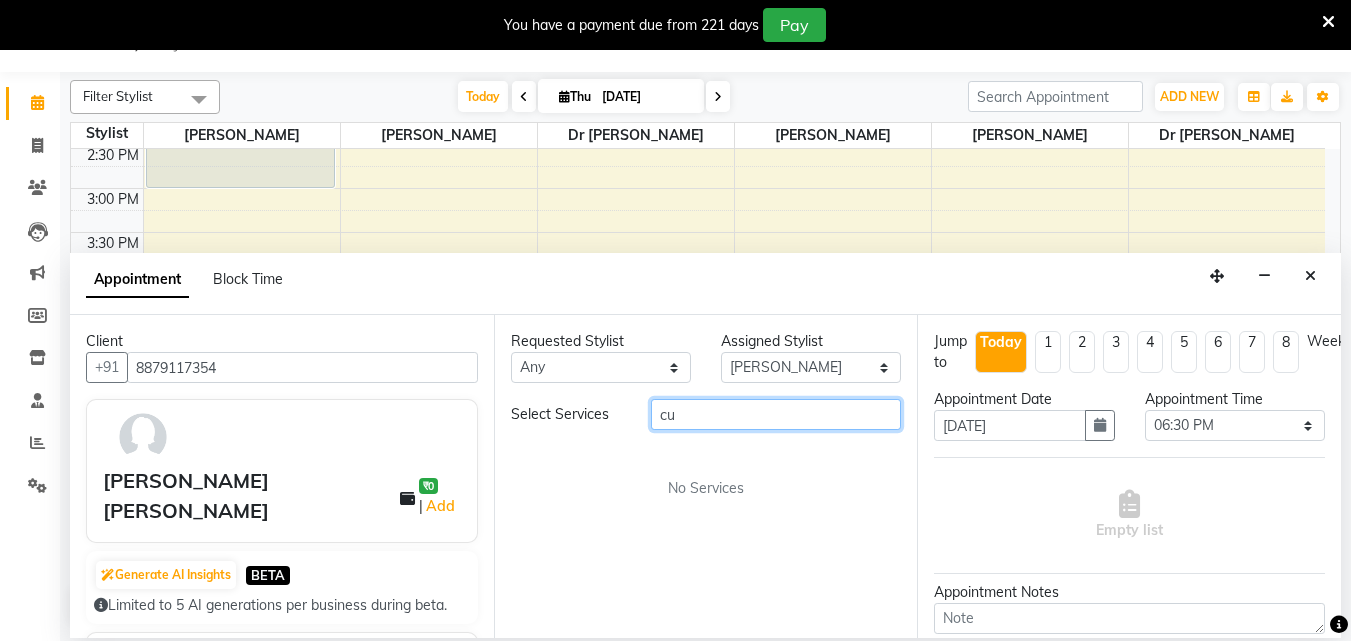 type on "c" 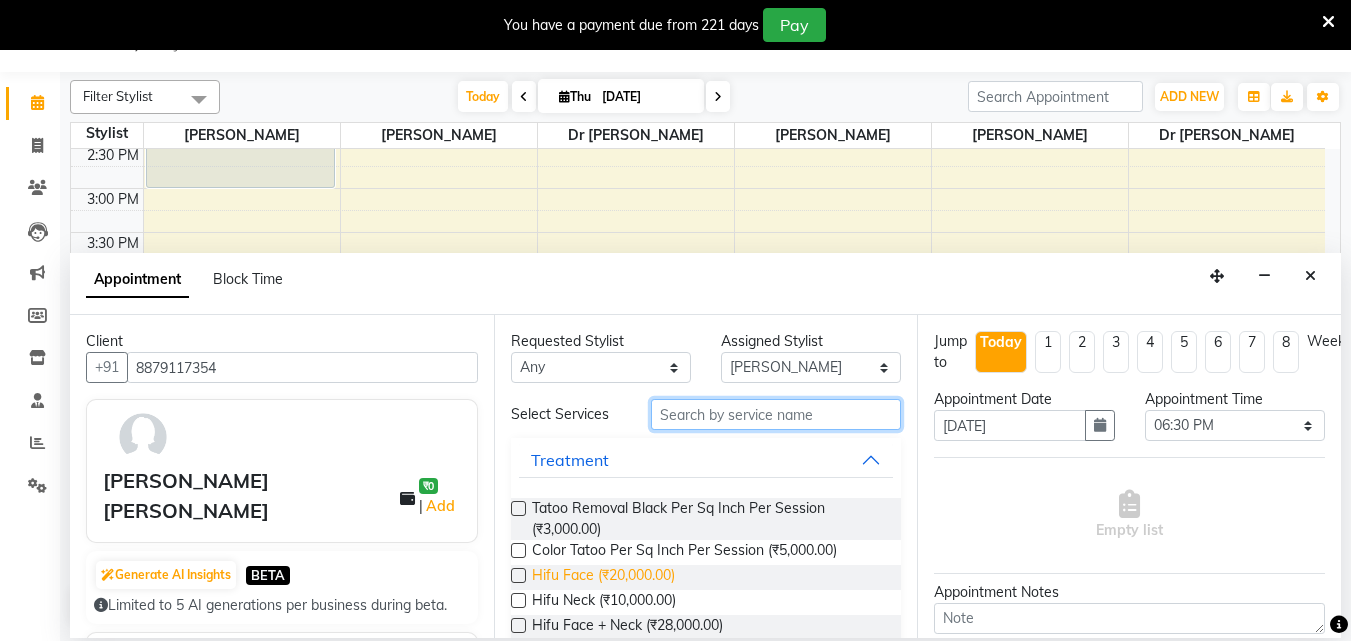 scroll, scrollTop: 0, scrollLeft: 0, axis: both 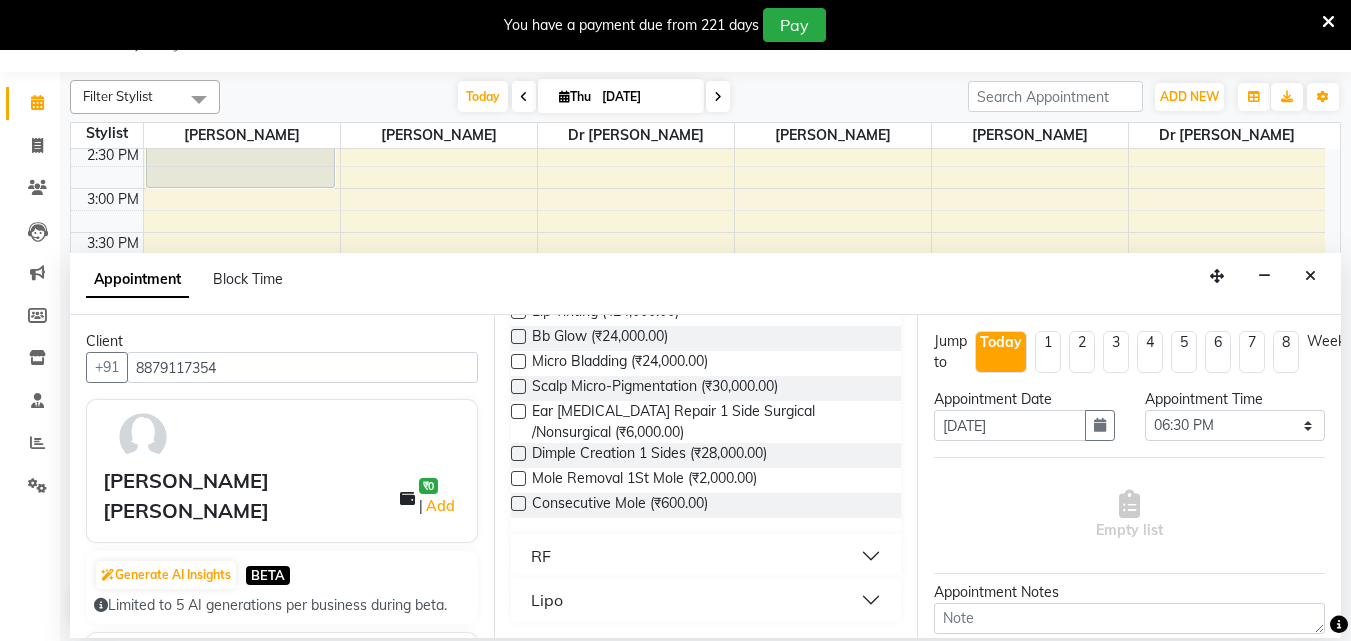 click on "RF" at bounding box center [706, 556] 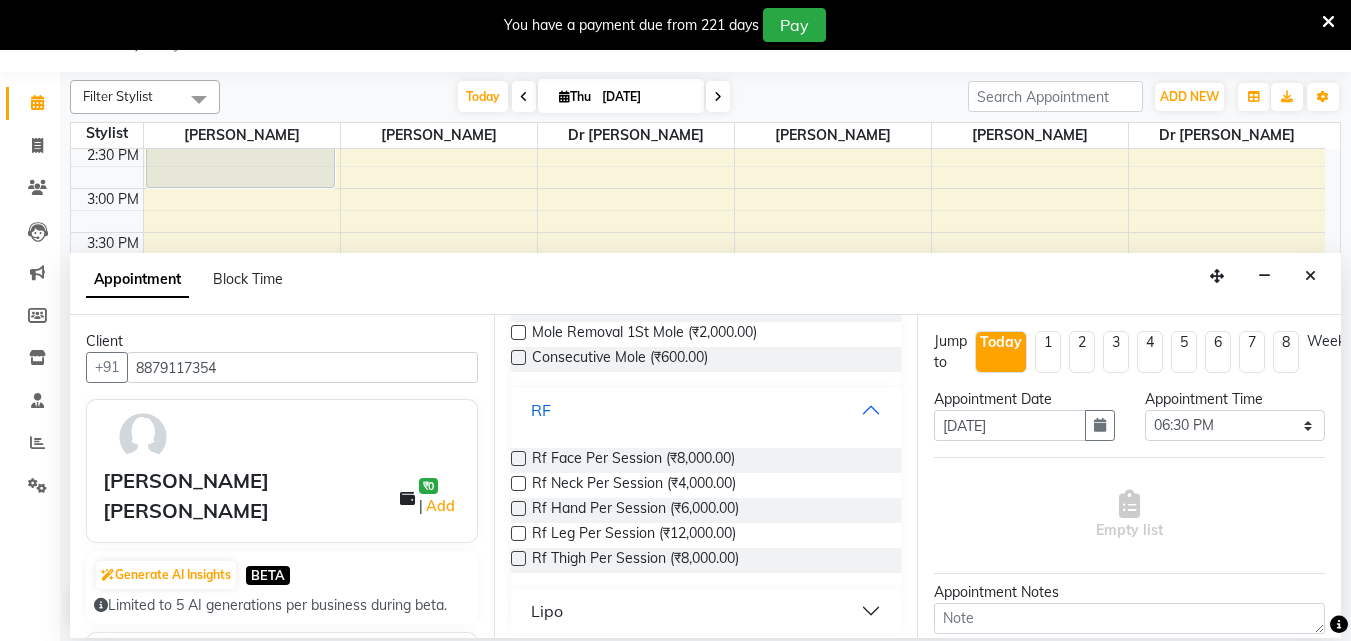 scroll, scrollTop: 1930, scrollLeft: 0, axis: vertical 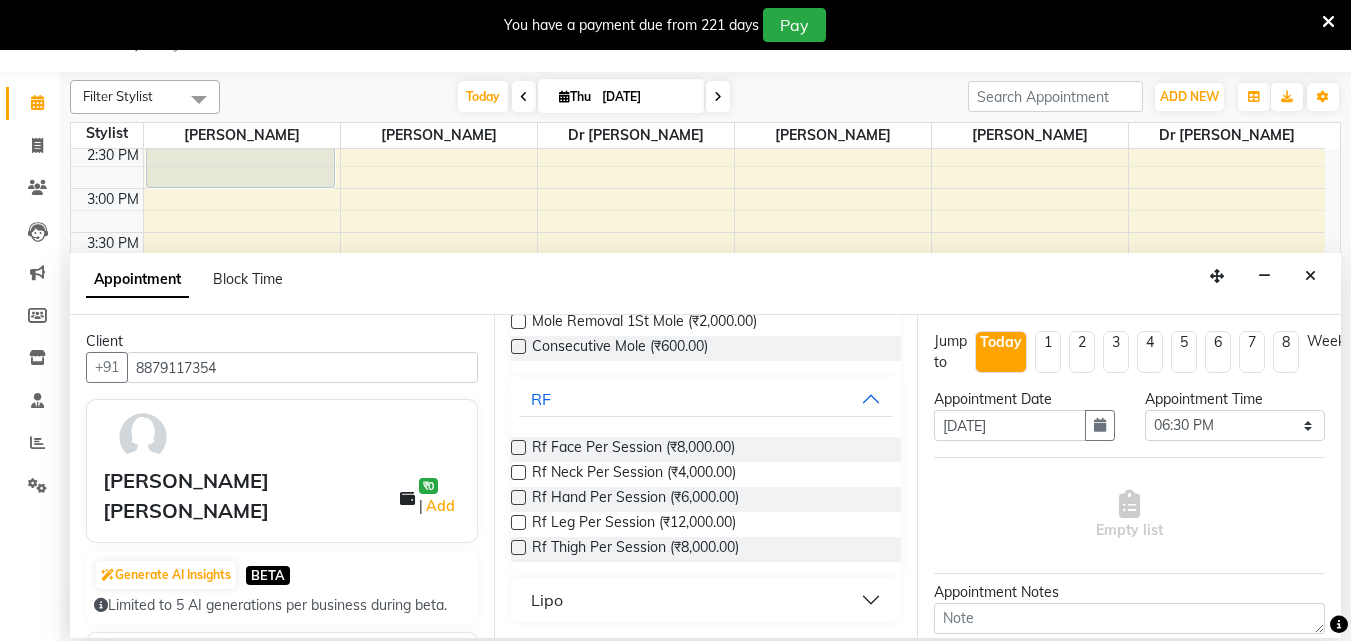 click on "Lipo" at bounding box center (706, 600) 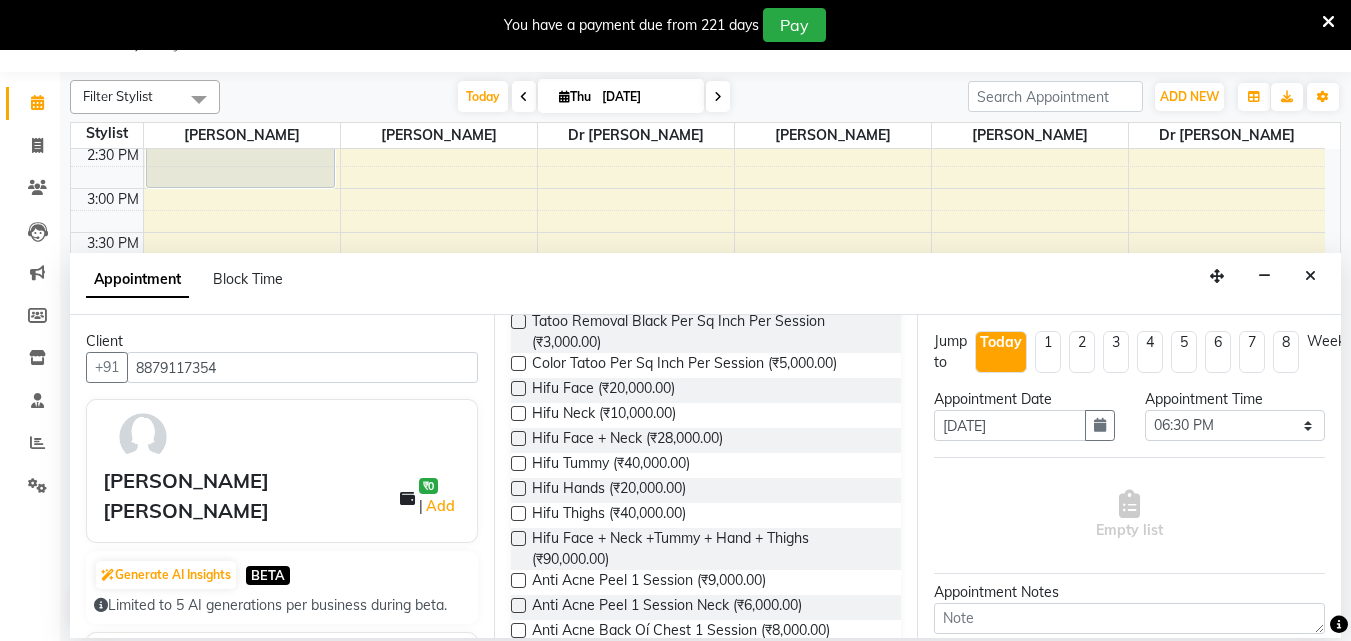 scroll, scrollTop: 0, scrollLeft: 0, axis: both 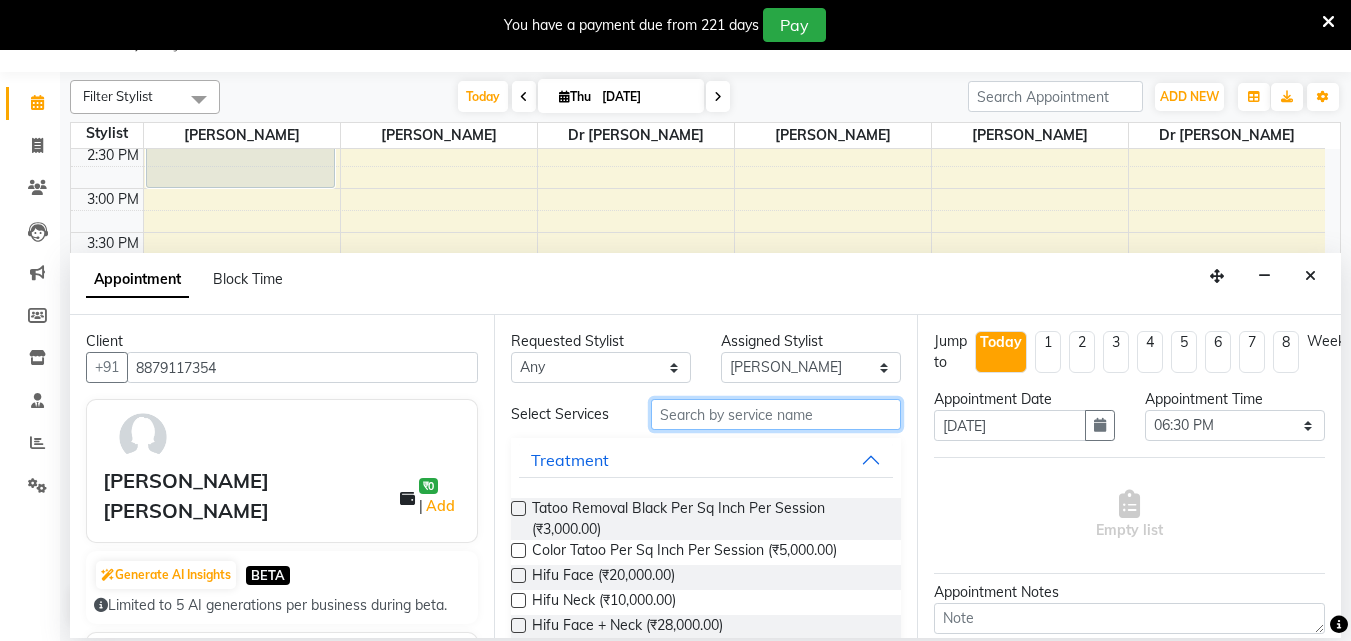 click at bounding box center (776, 414) 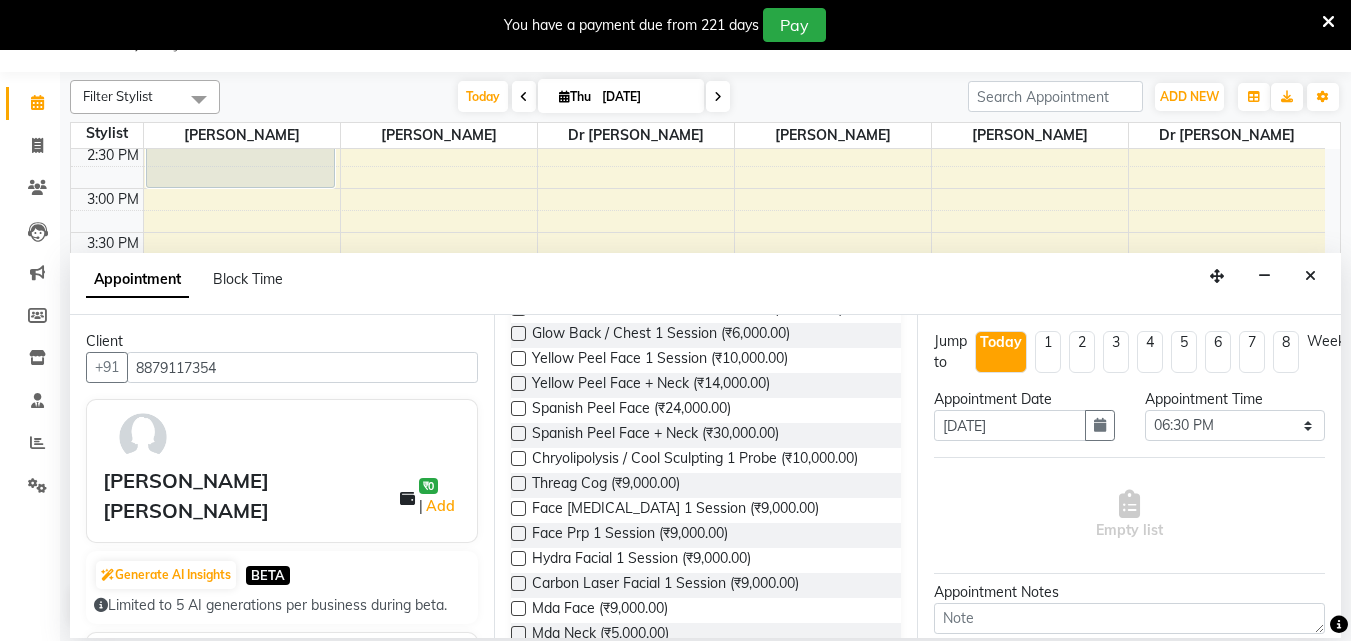 scroll, scrollTop: 800, scrollLeft: 0, axis: vertical 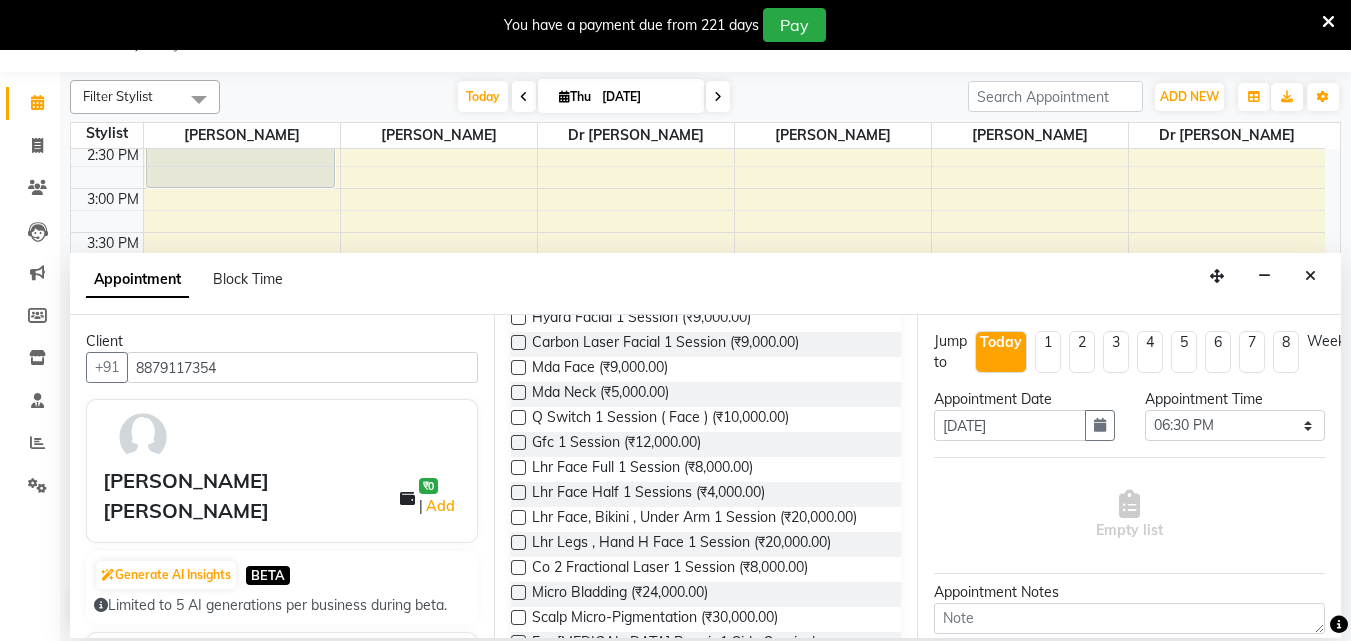 type on "c" 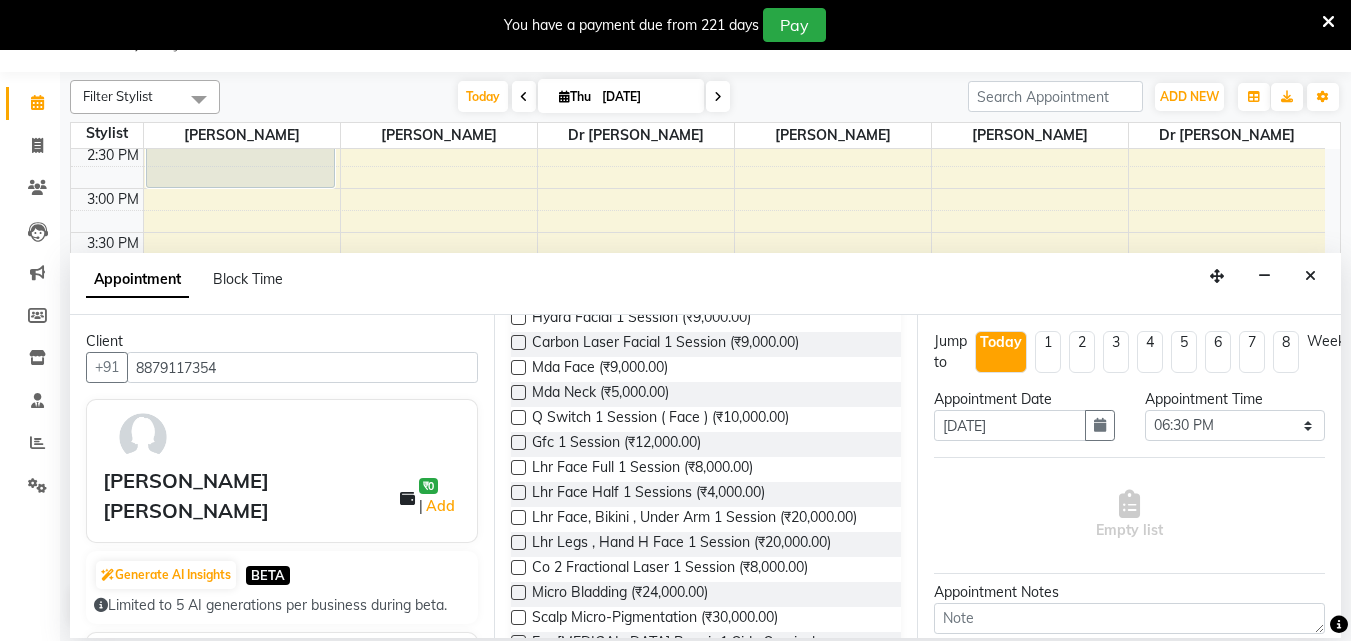 click on "1" at bounding box center [1048, 352] 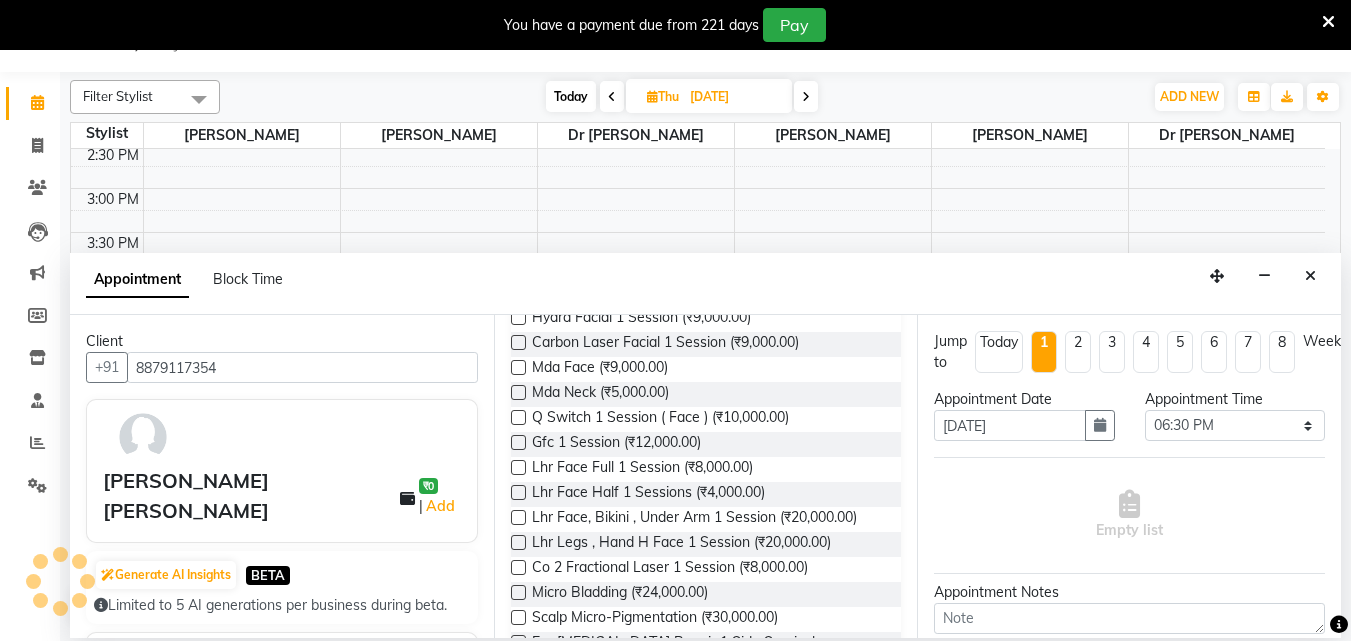 scroll, scrollTop: 0, scrollLeft: 0, axis: both 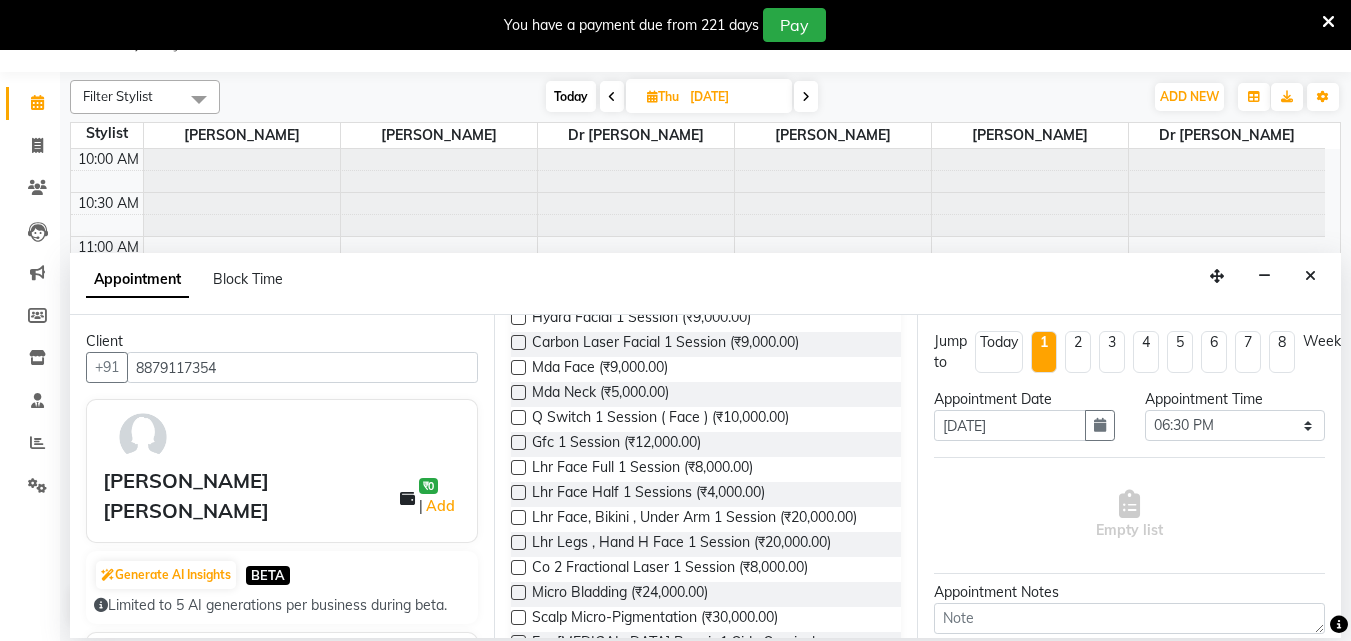 click on "2" at bounding box center (1078, 352) 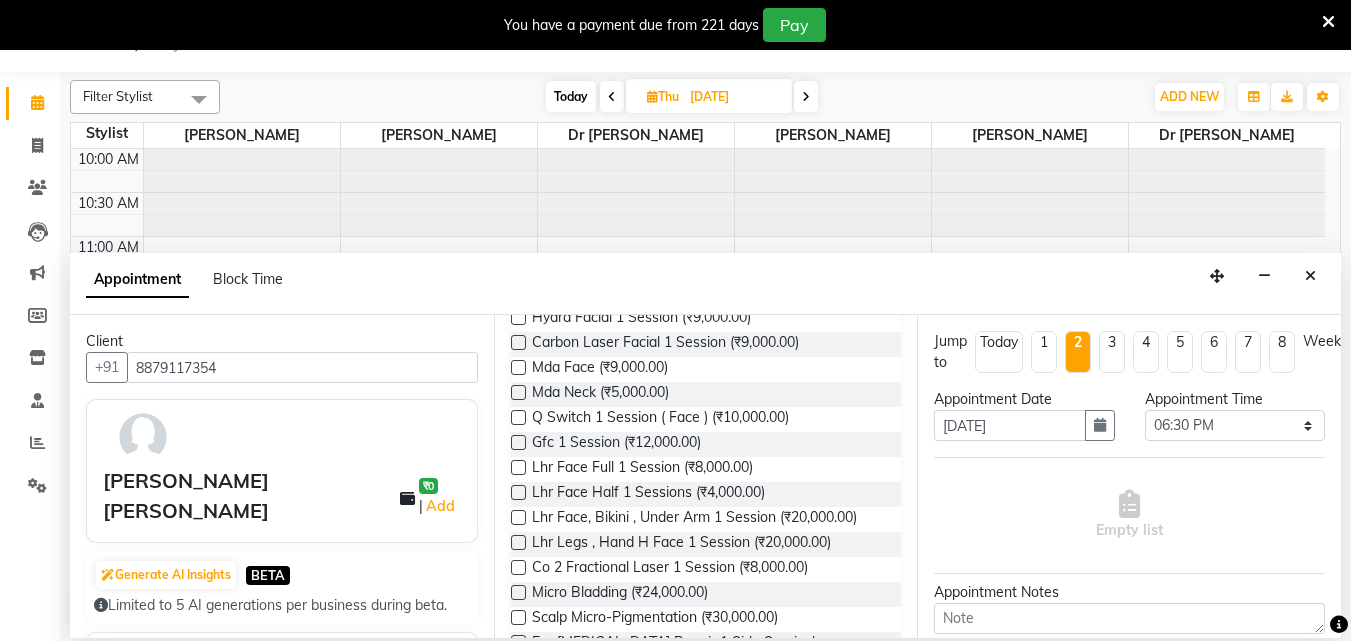 click on "3" at bounding box center [1112, 352] 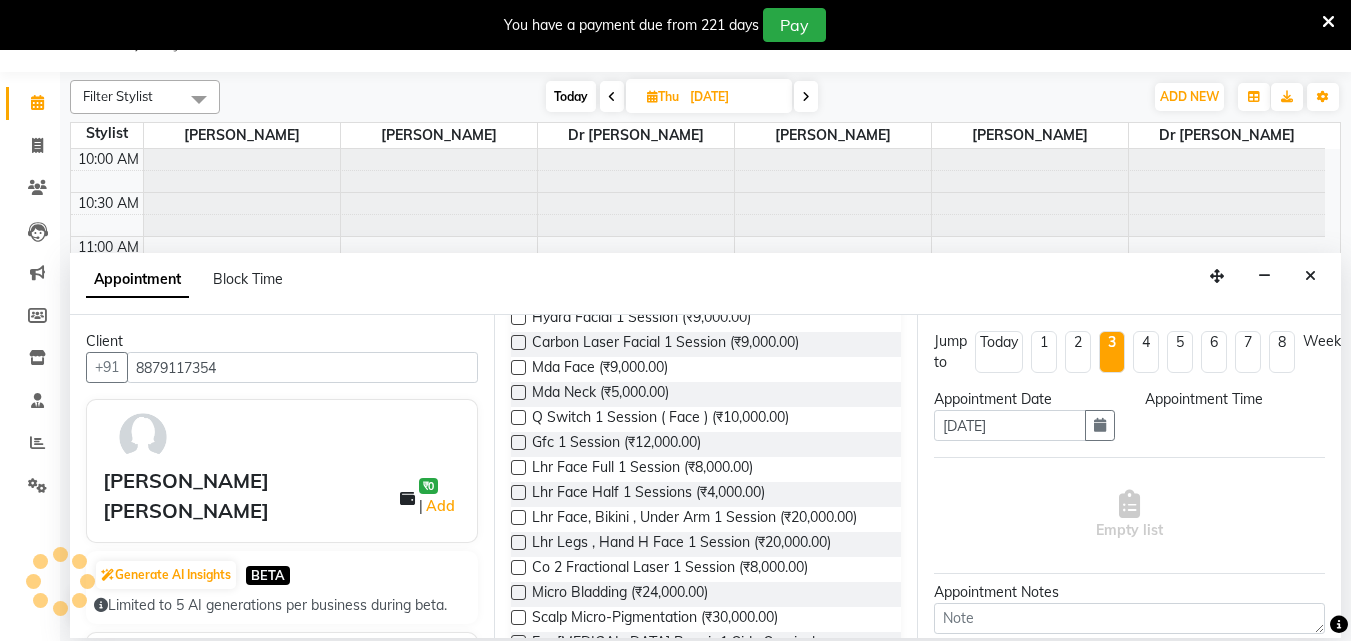 select on "1110" 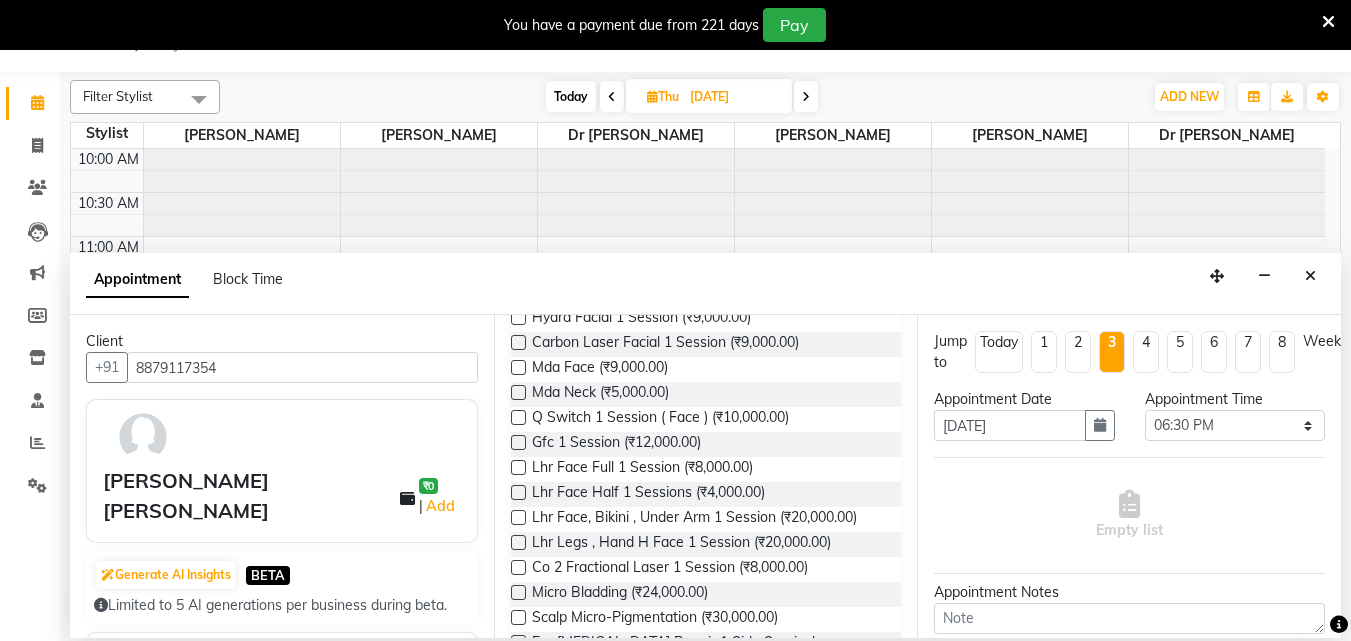 click on "4" at bounding box center (1146, 352) 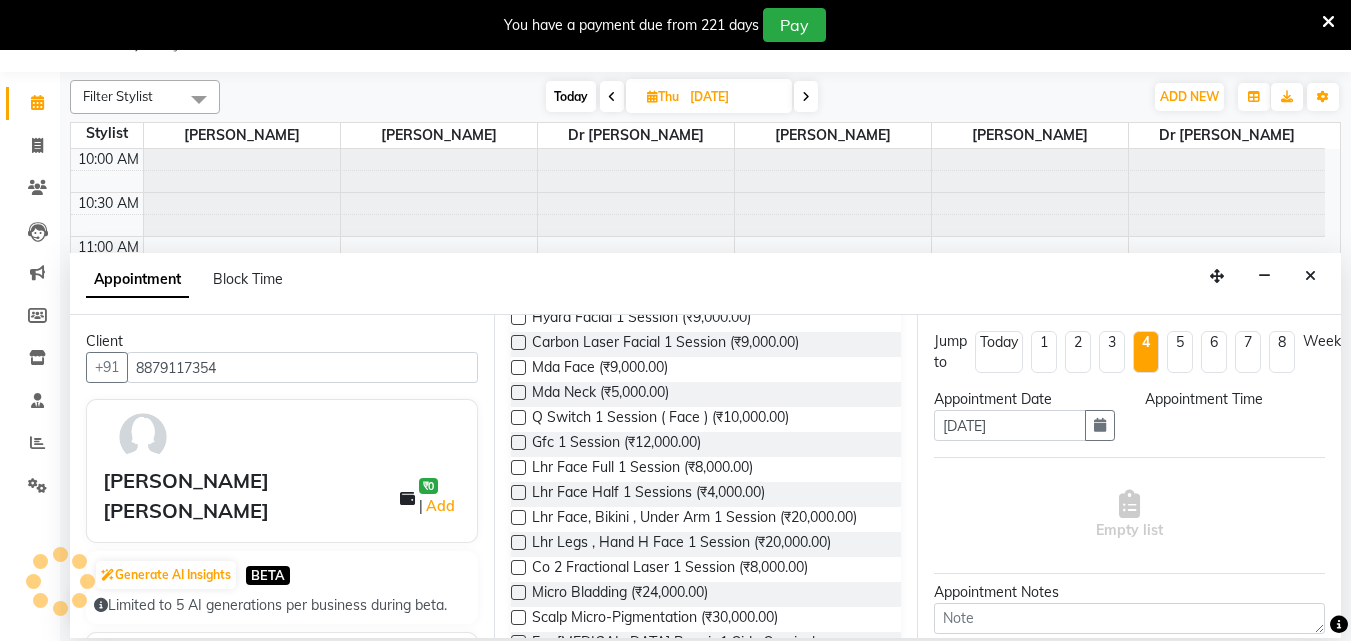 select on "1110" 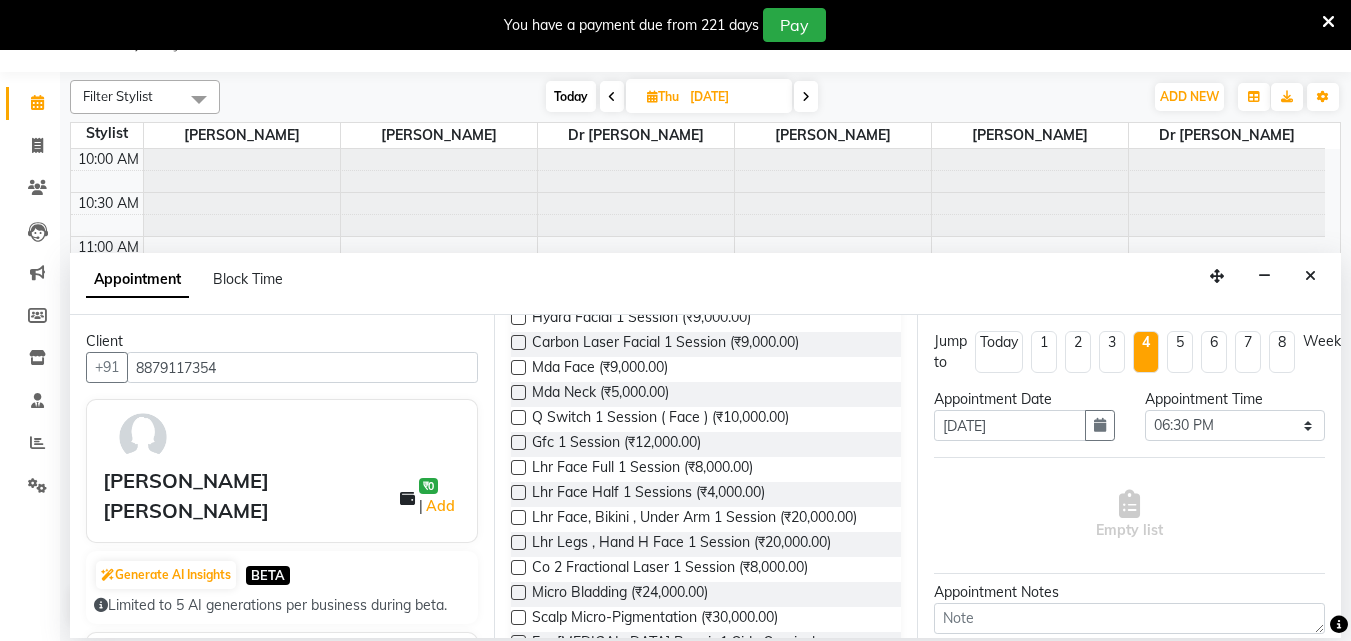 click on "5" at bounding box center [1180, 352] 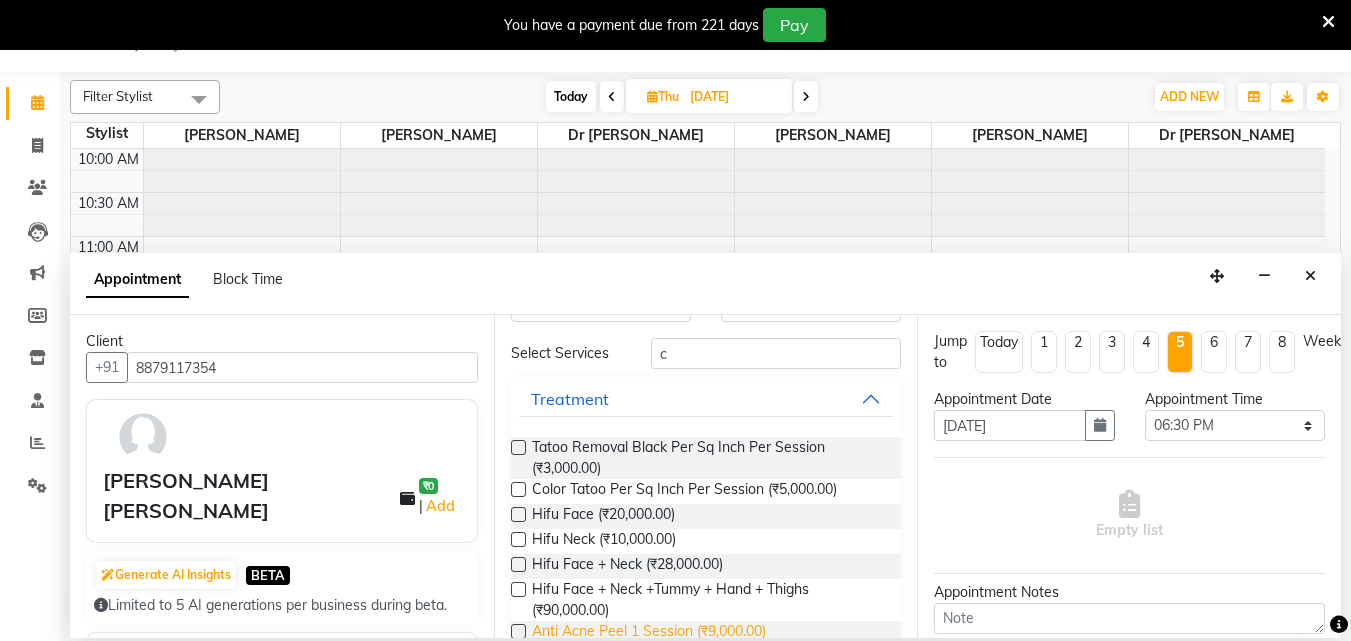 scroll, scrollTop: 0, scrollLeft: 0, axis: both 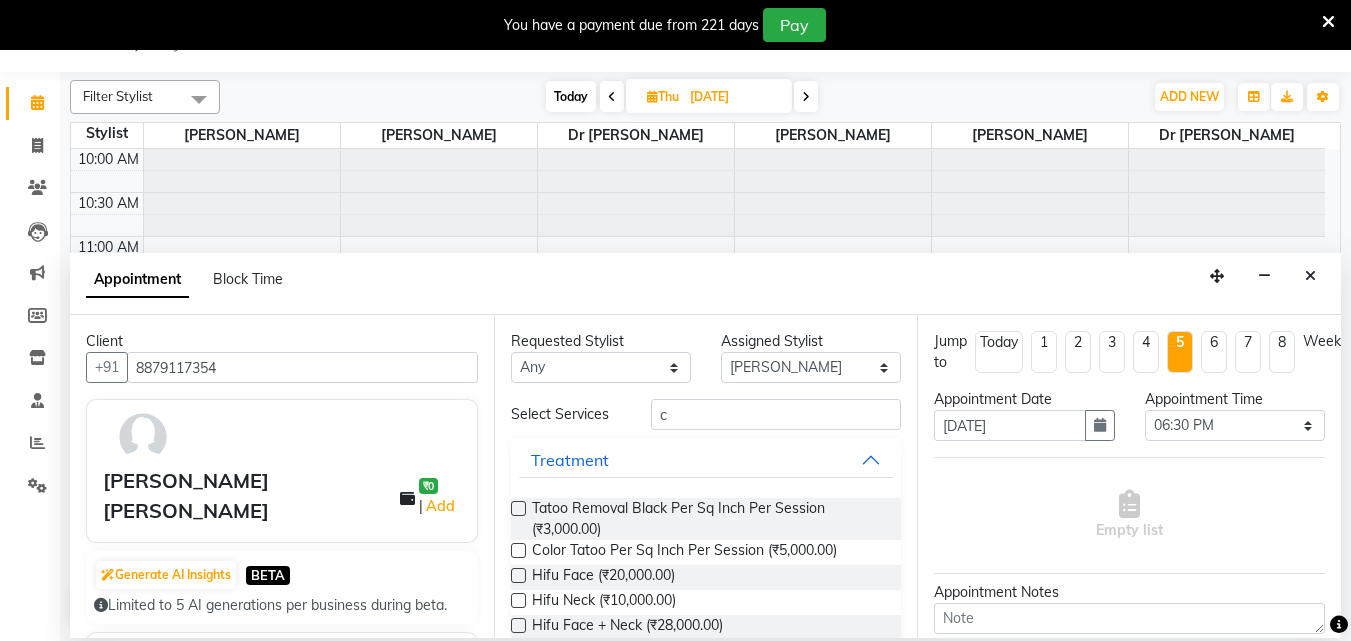 click on "8" at bounding box center [1282, 352] 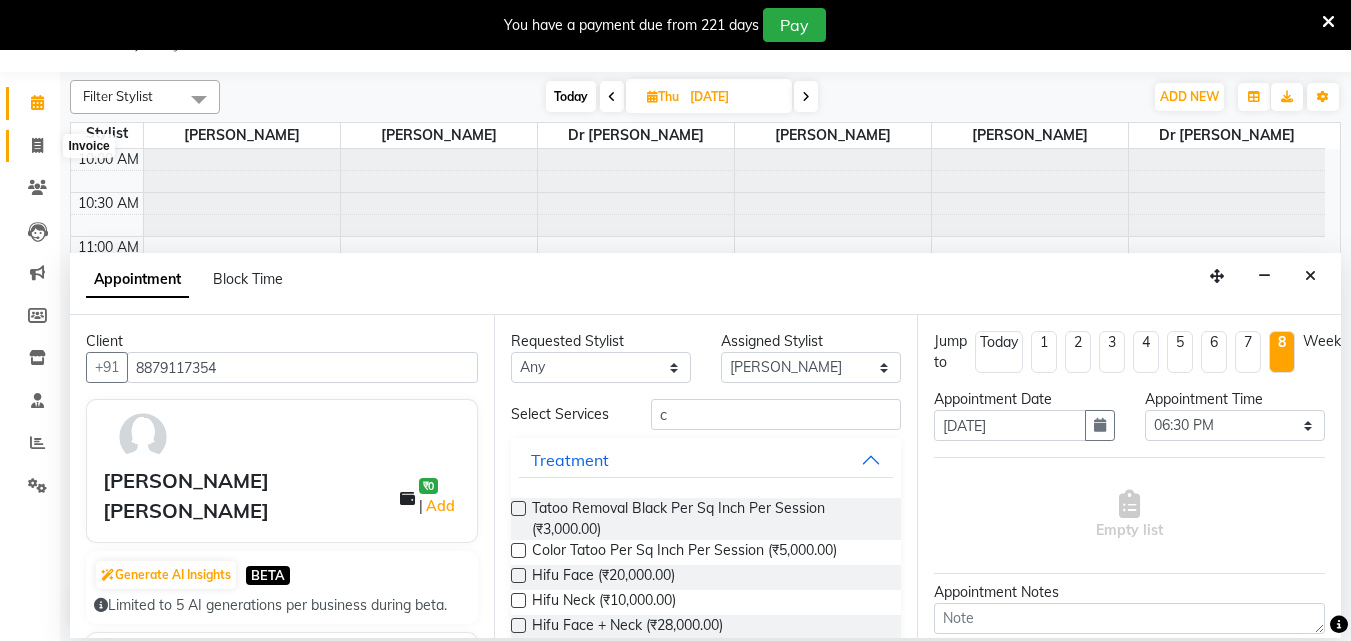 click 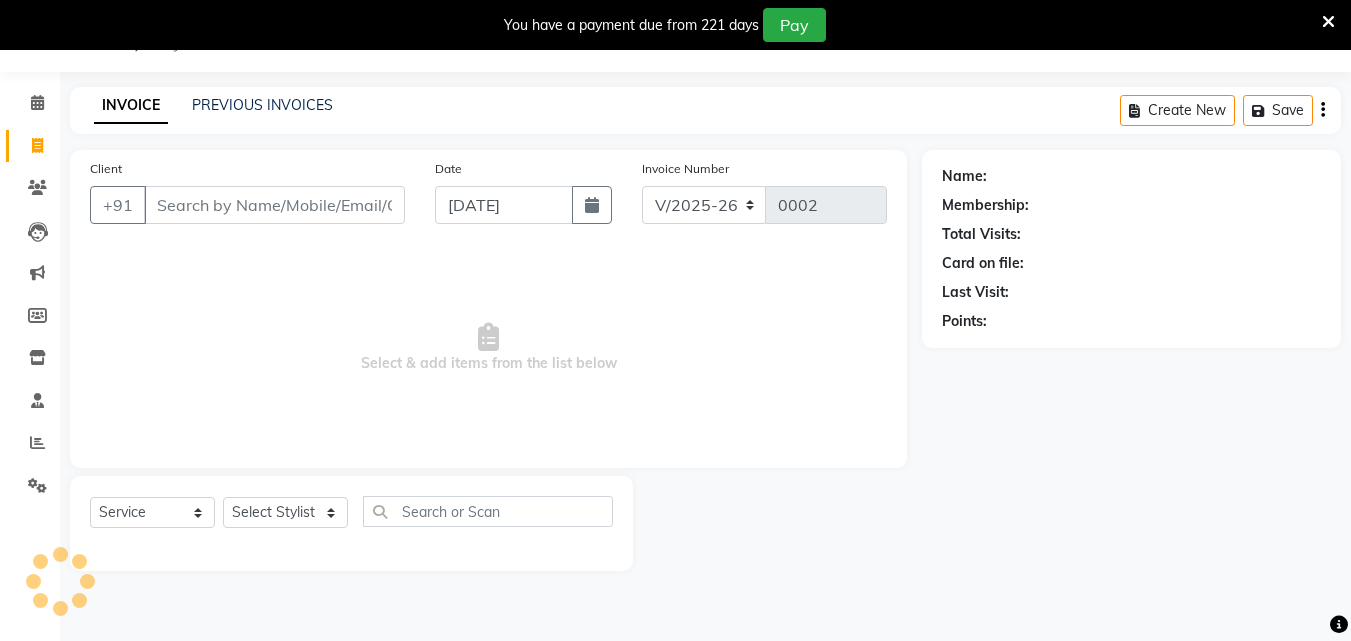 scroll, scrollTop: 0, scrollLeft: 0, axis: both 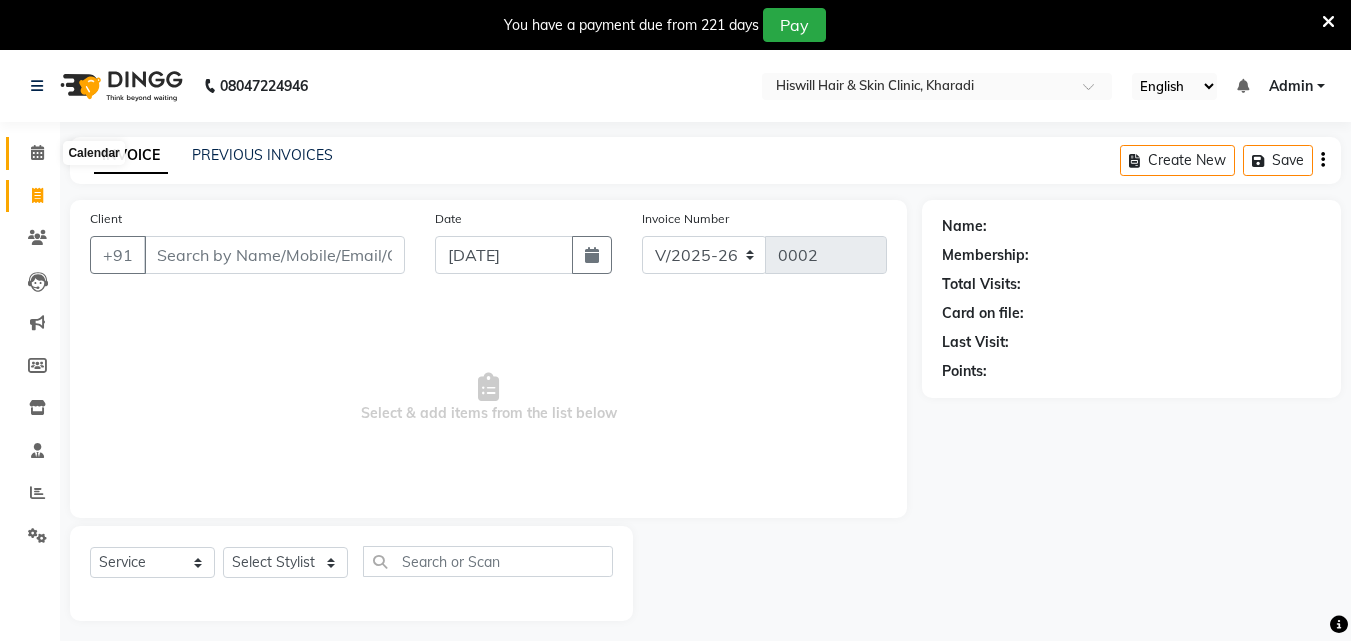 click 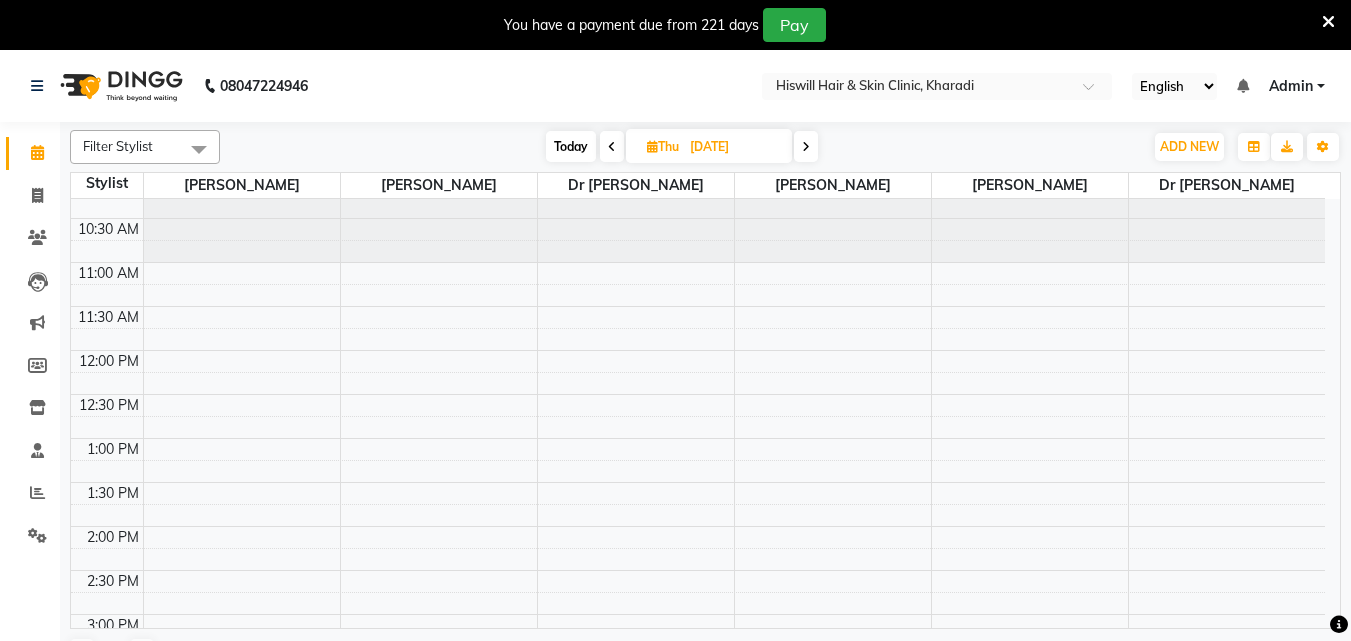 scroll, scrollTop: 0, scrollLeft: 0, axis: both 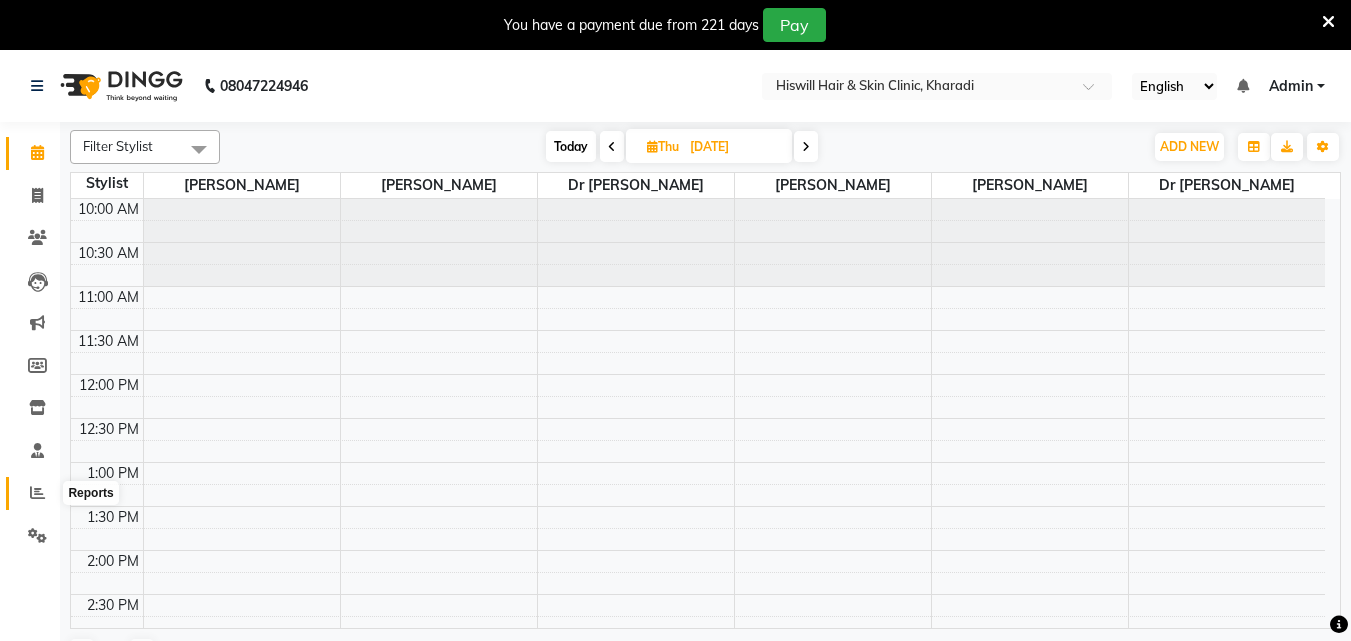 click 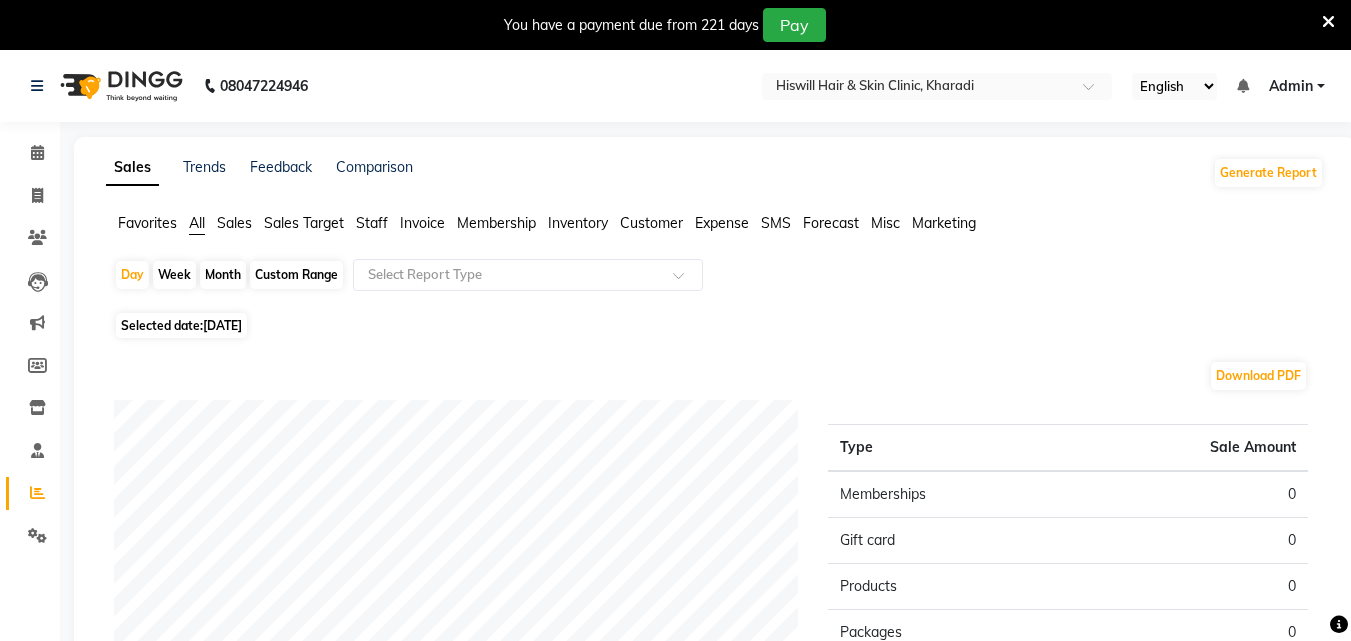 click on "Sales" 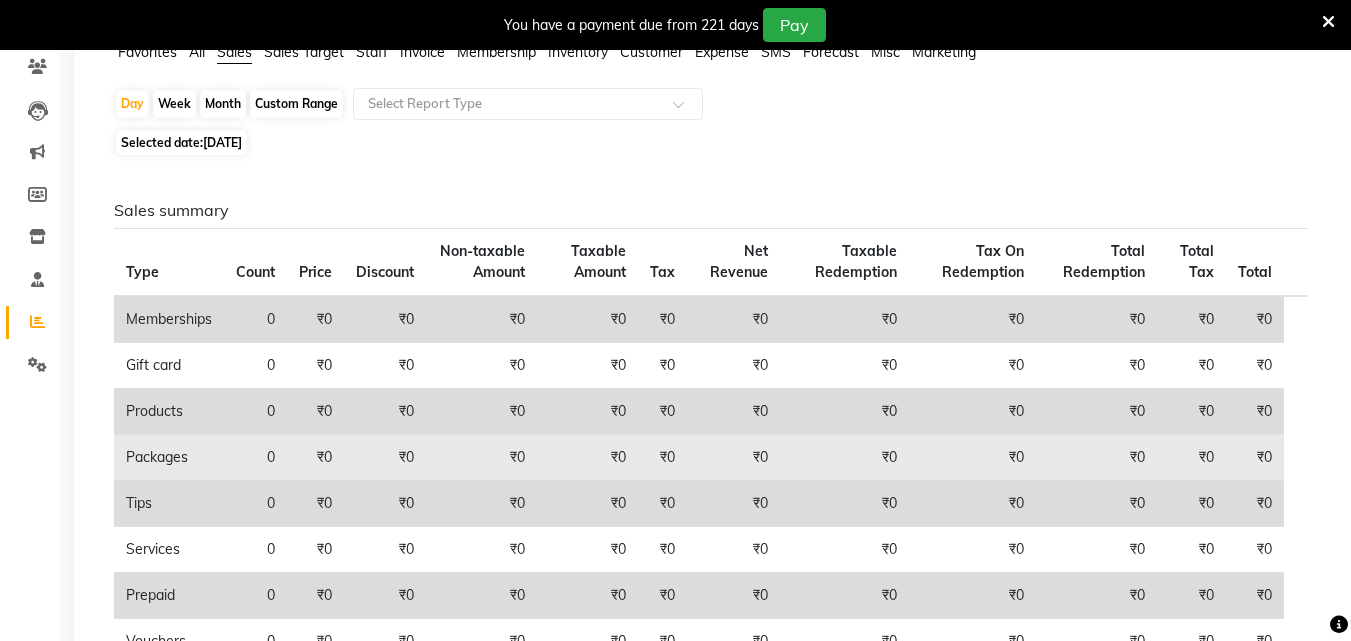 scroll, scrollTop: 0, scrollLeft: 0, axis: both 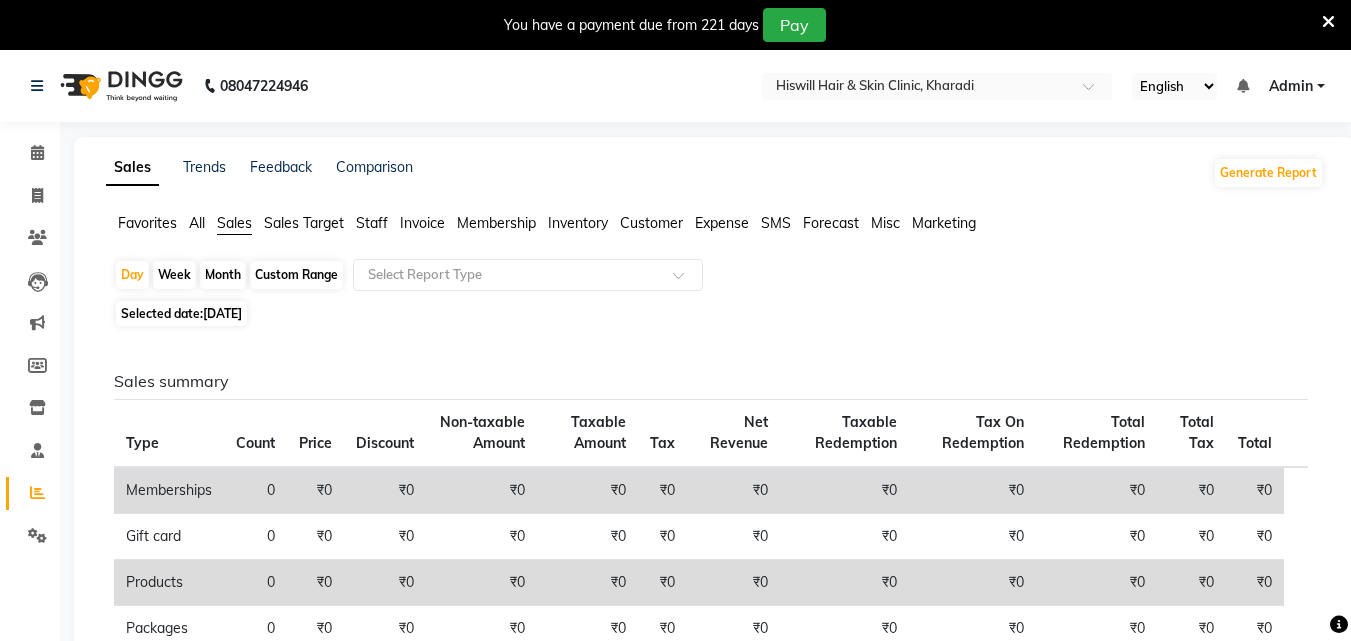 click on "Sales Target" 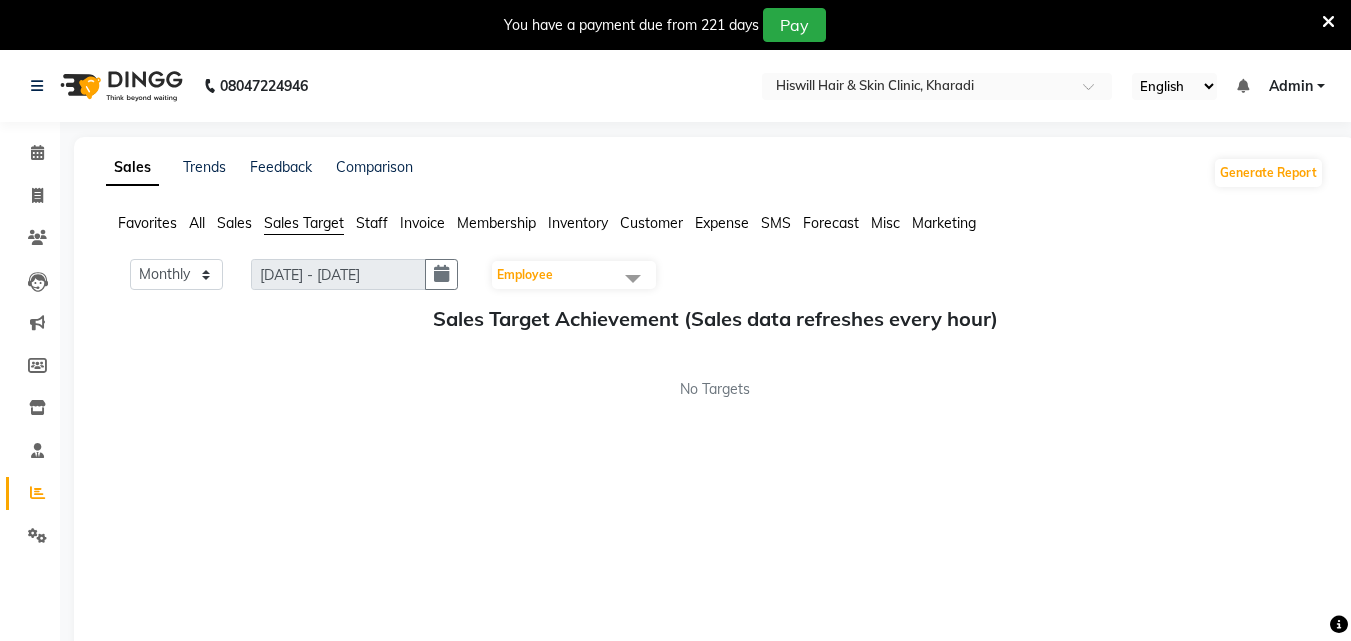 click on "Staff" 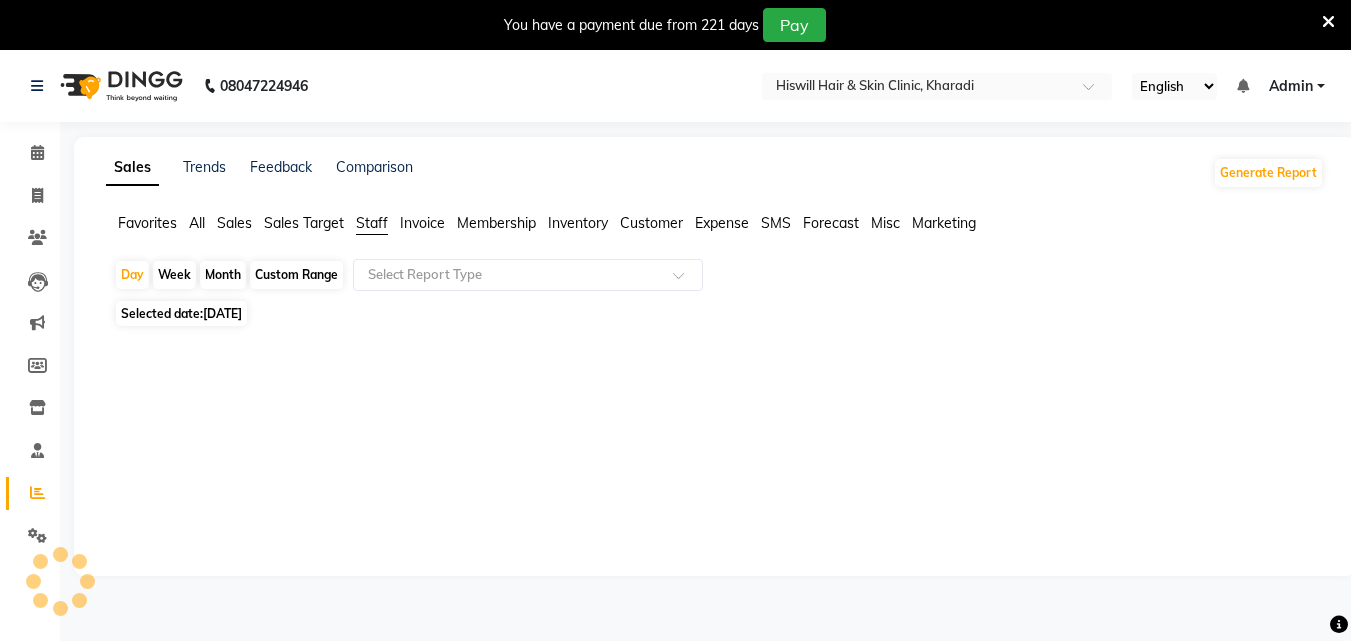 click on "Invoice" 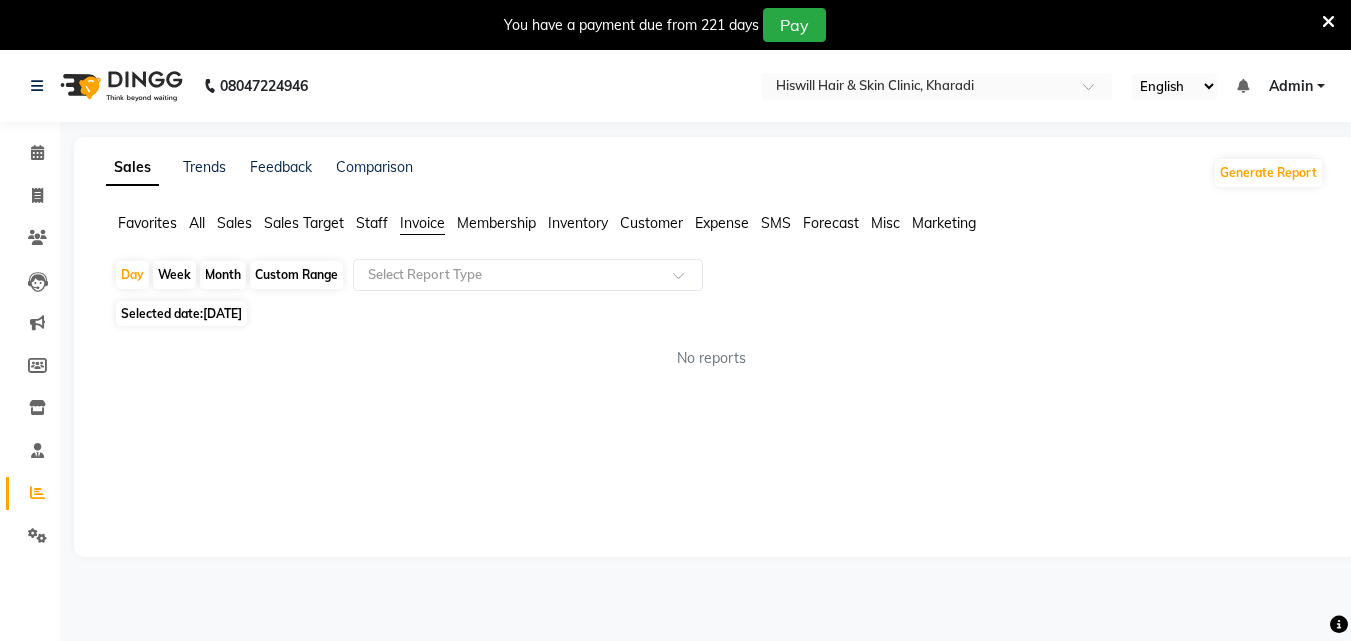 click on "Membership" 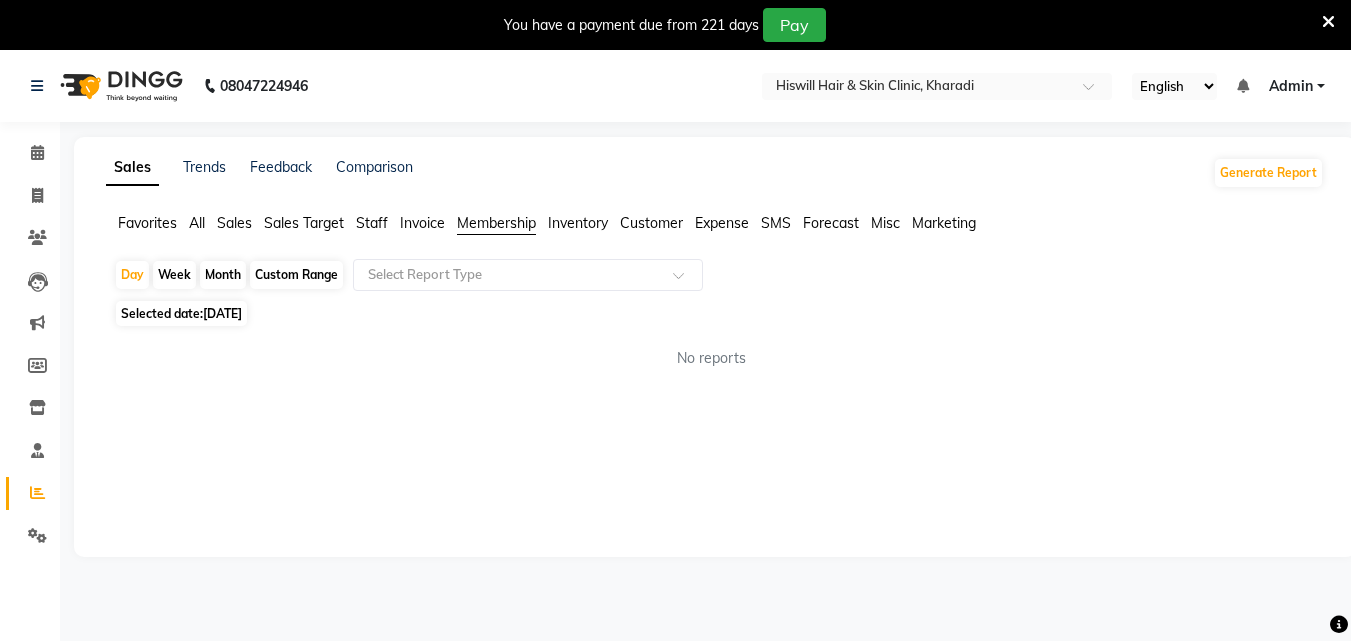 click on "Inventory" 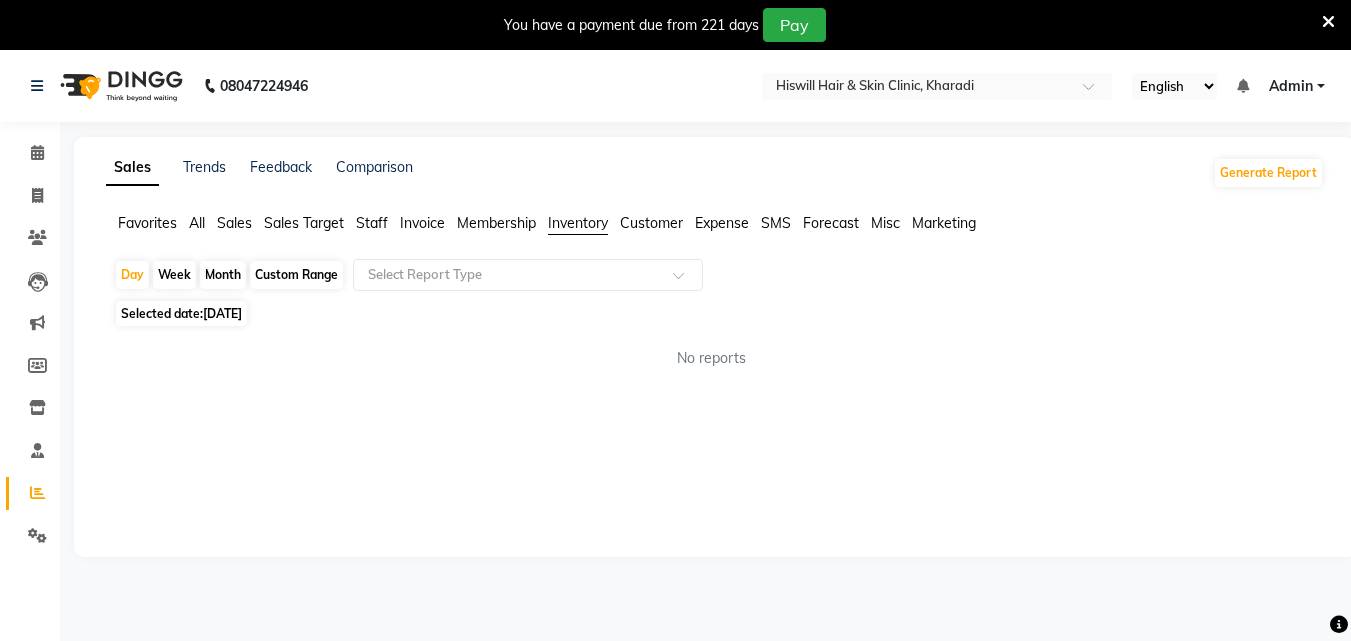 click on "SMS" 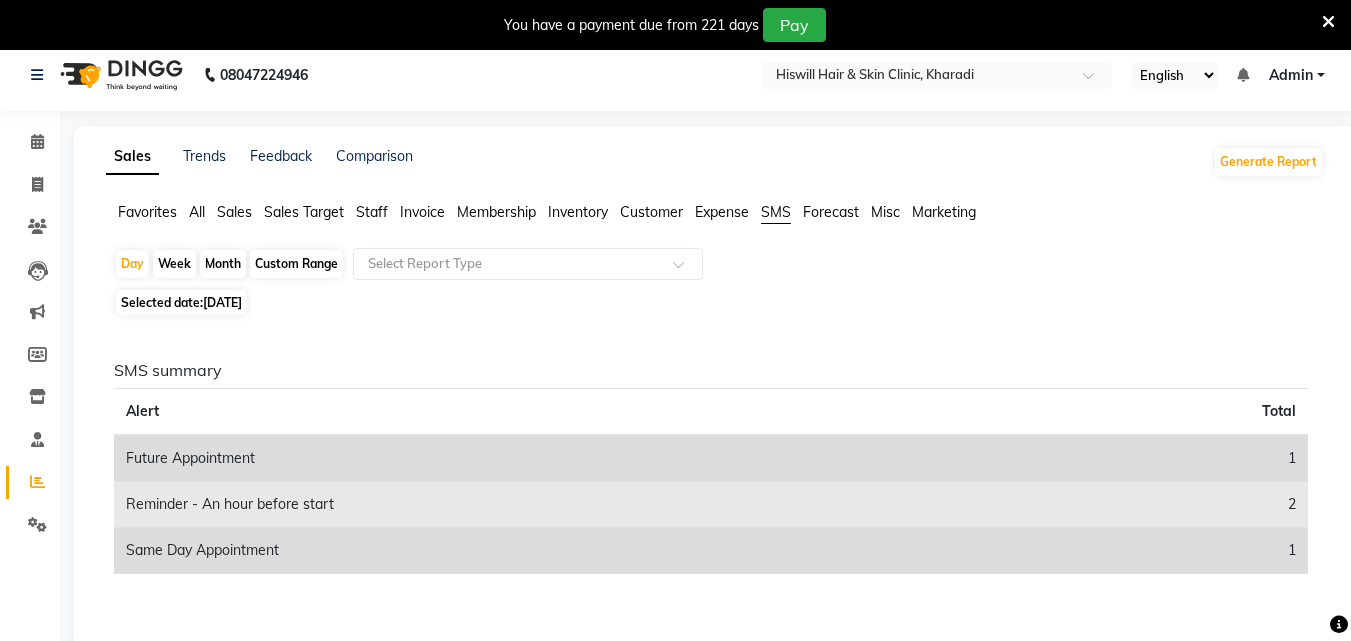scroll, scrollTop: 0, scrollLeft: 0, axis: both 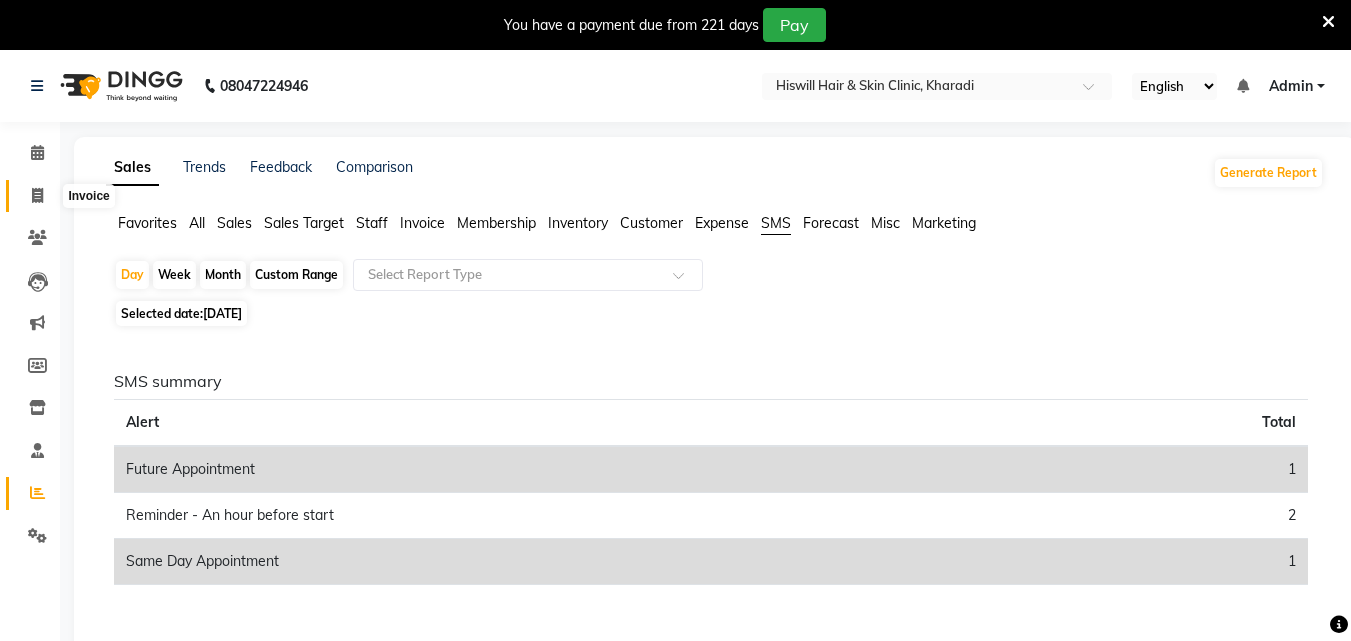 click 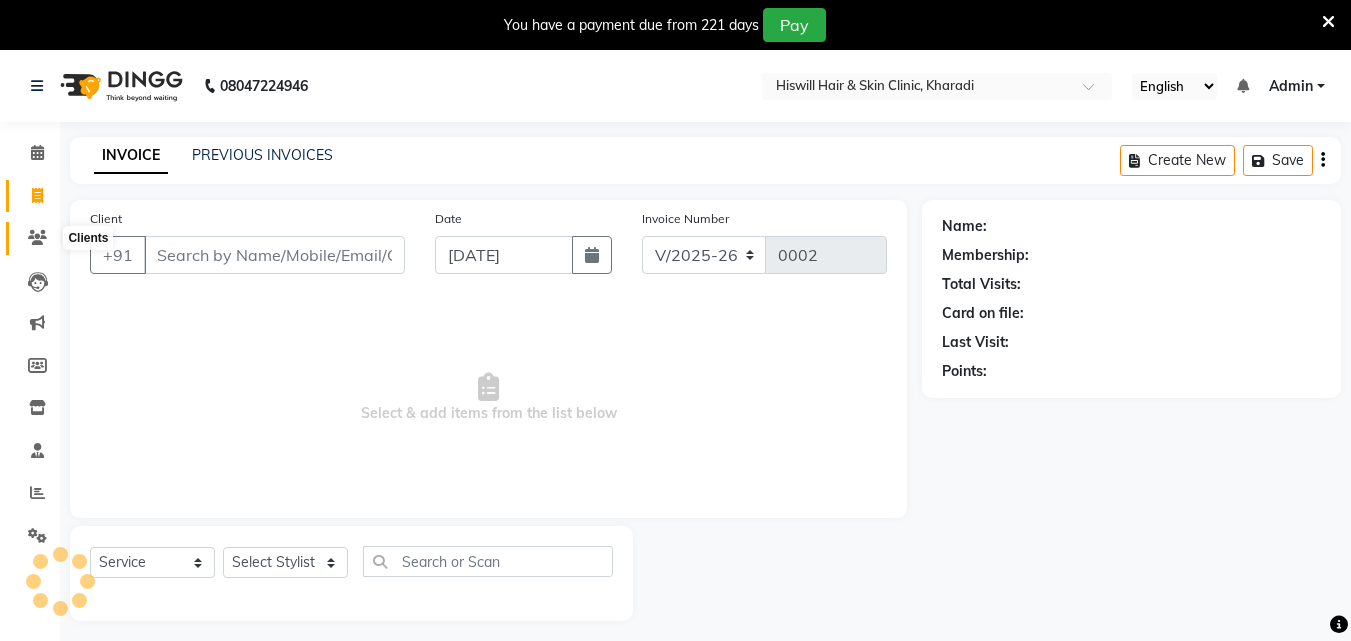 scroll, scrollTop: 50, scrollLeft: 0, axis: vertical 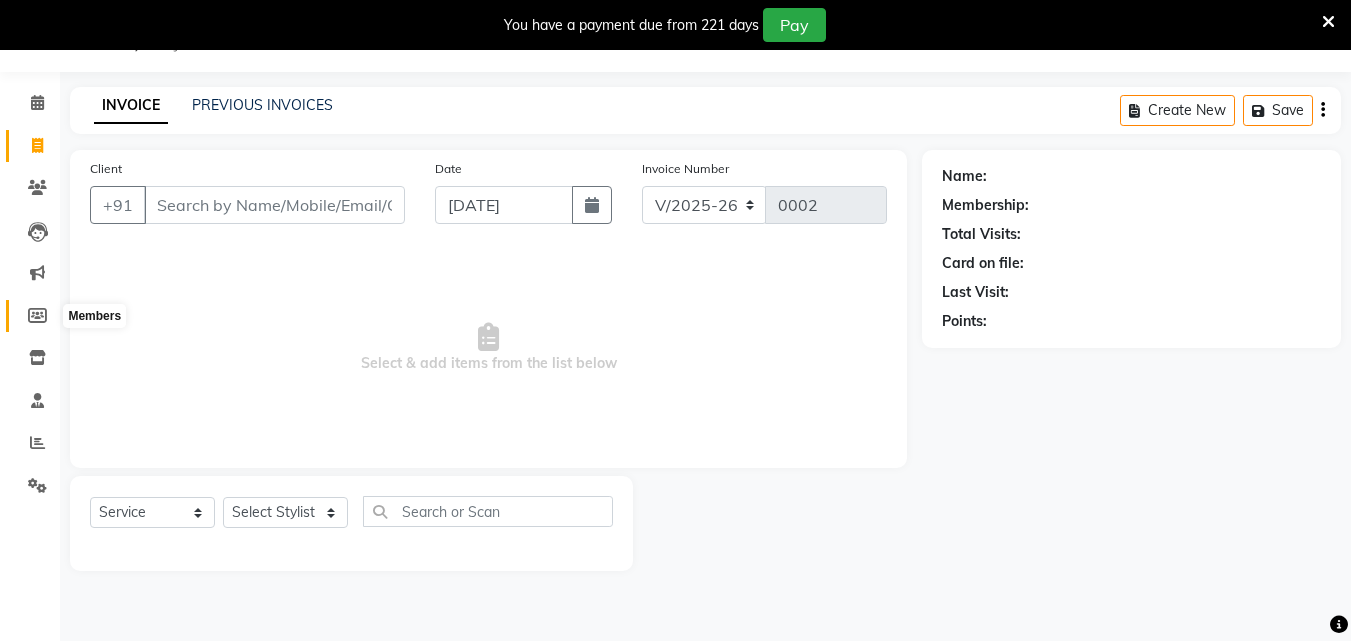 click 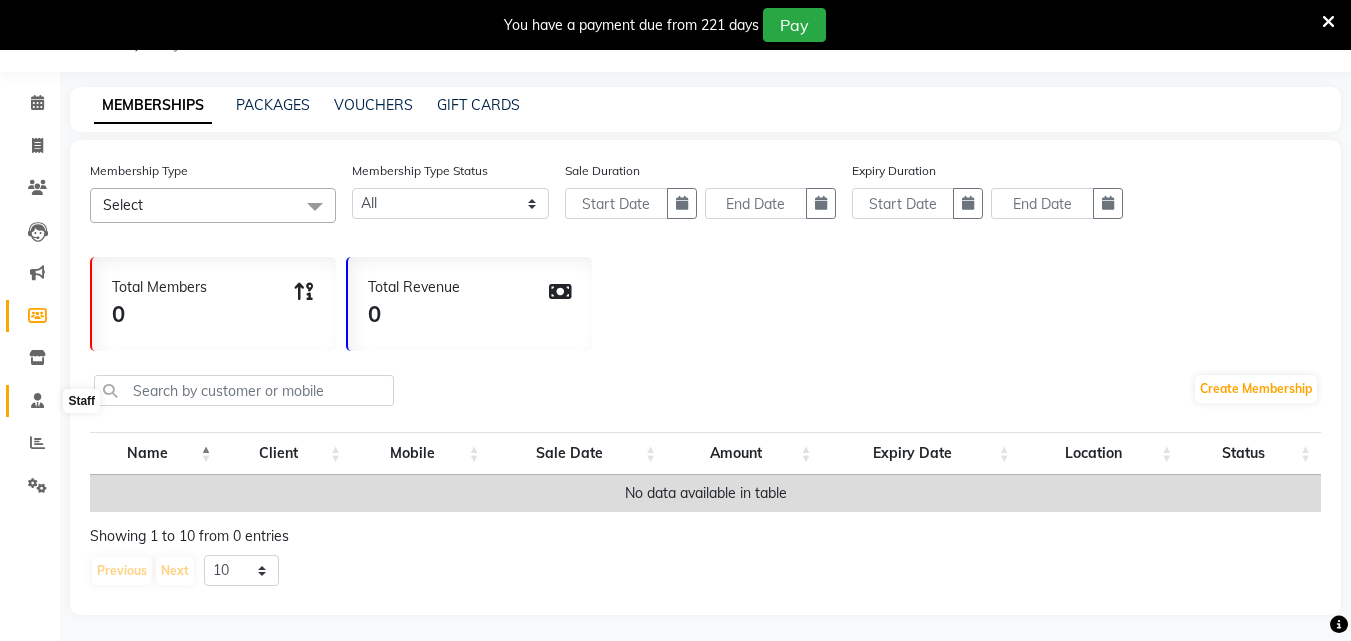 click 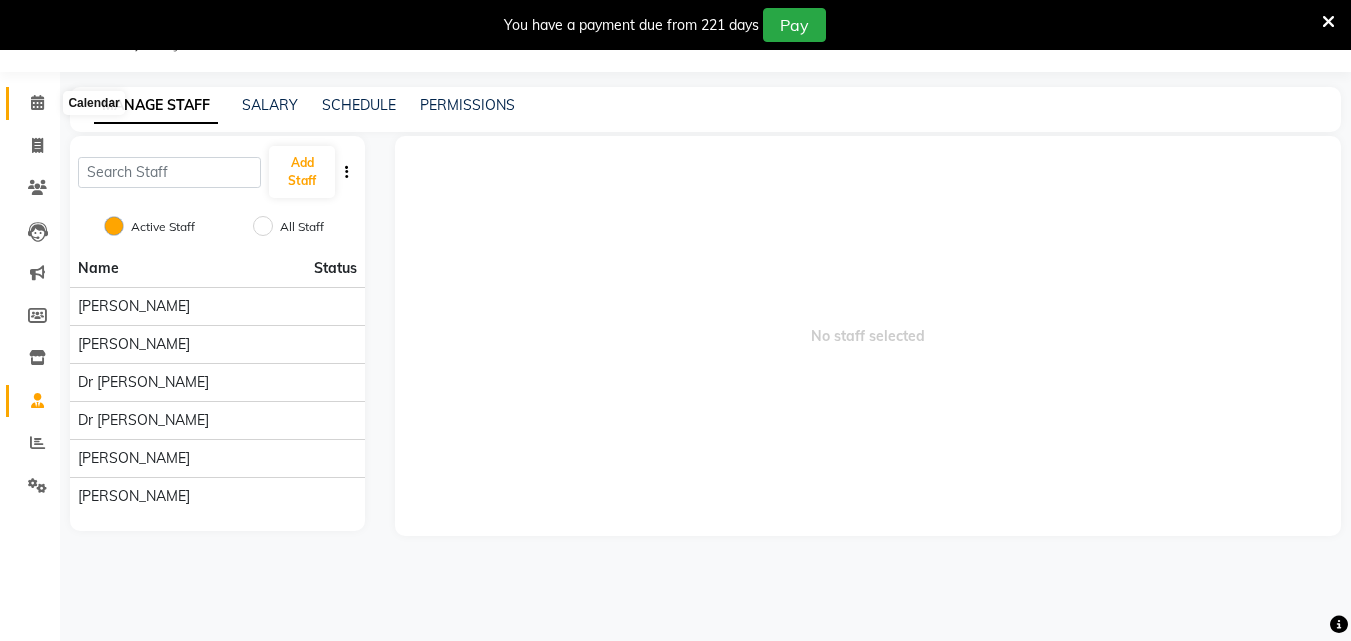 click 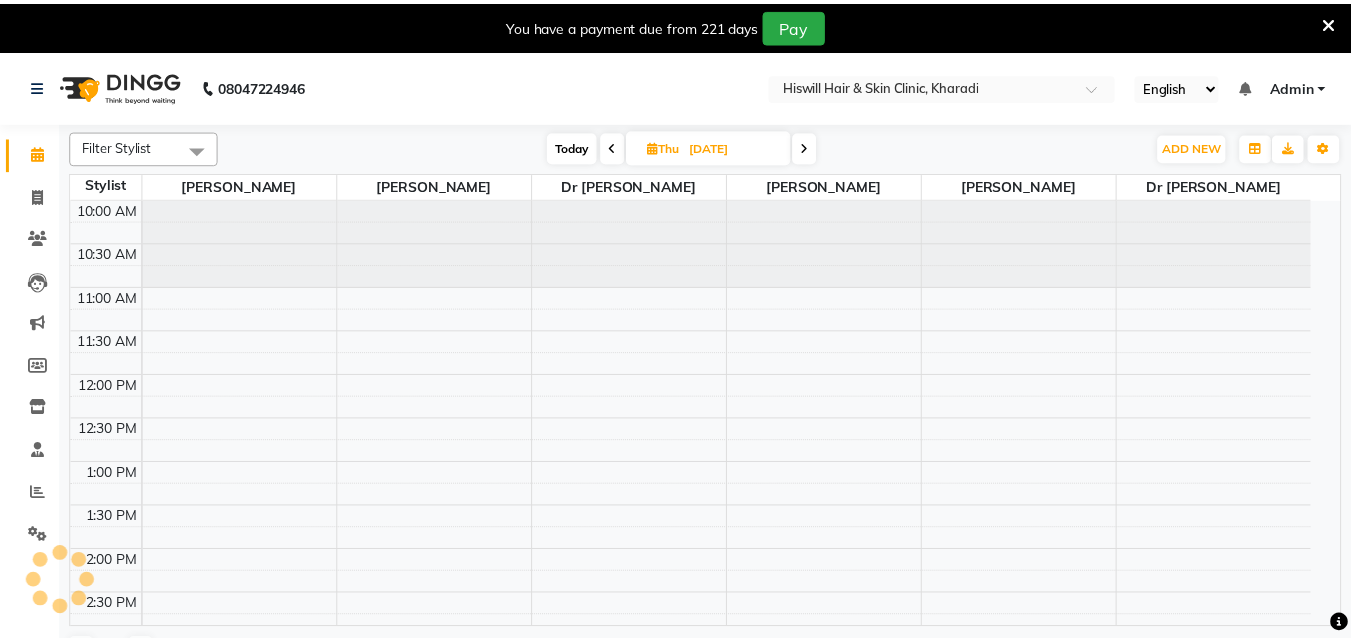 scroll, scrollTop: 0, scrollLeft: 0, axis: both 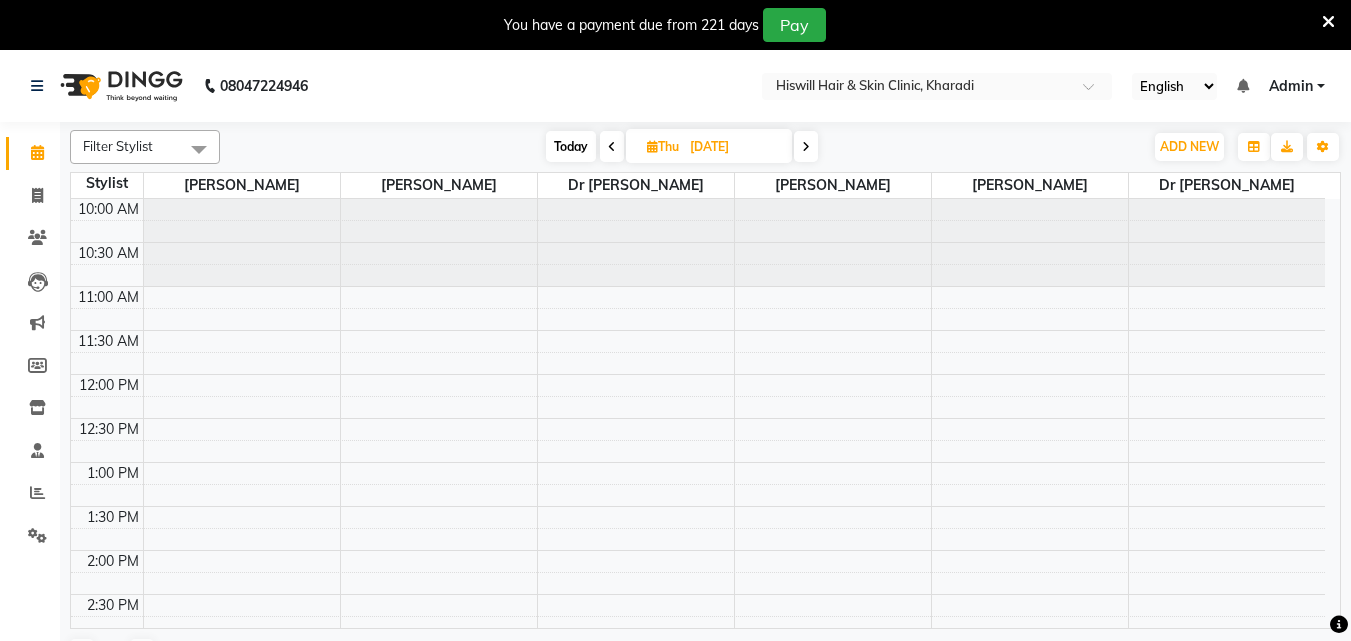 drag, startPoint x: 810, startPoint y: 143, endPoint x: 822, endPoint y: 120, distance: 25.942244 